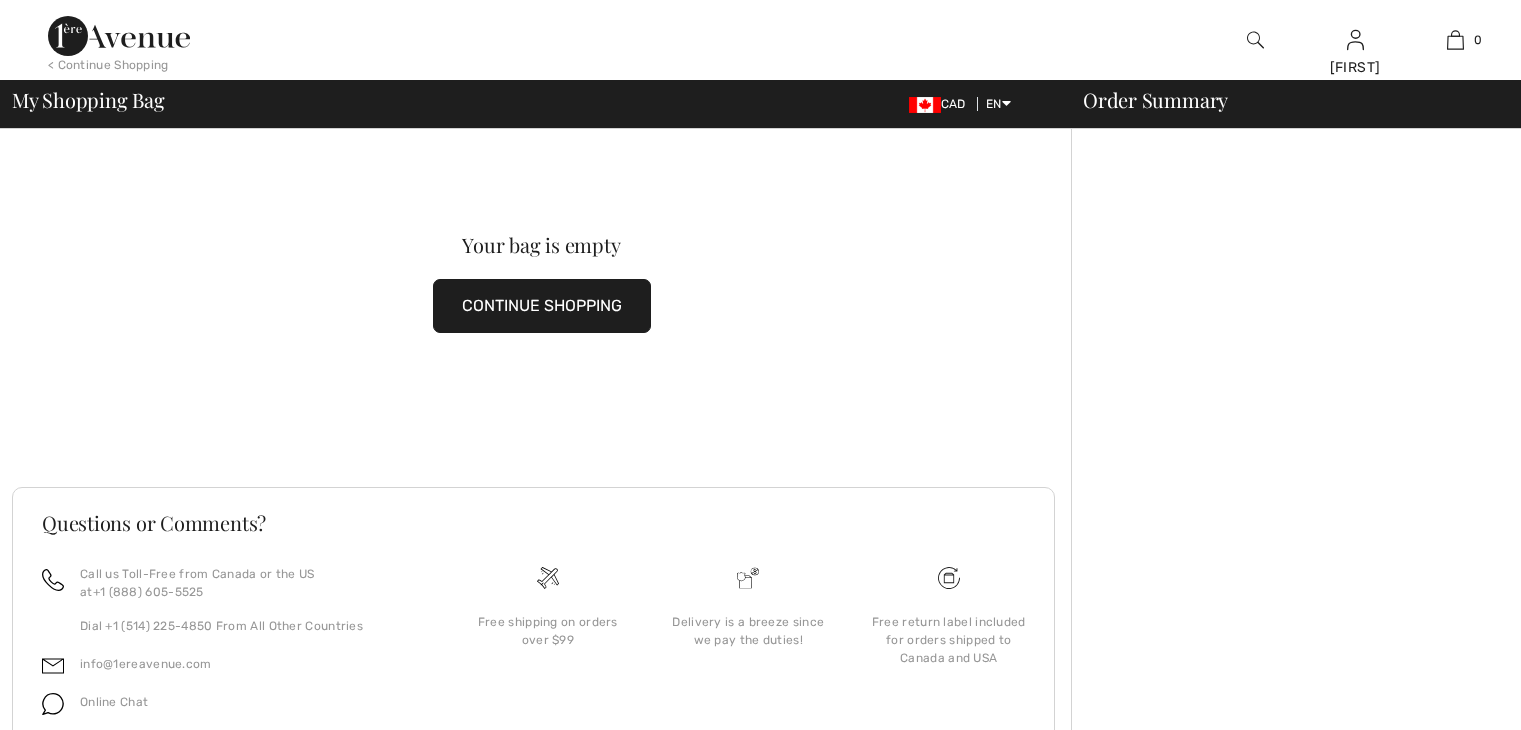 scroll, scrollTop: 0, scrollLeft: 0, axis: both 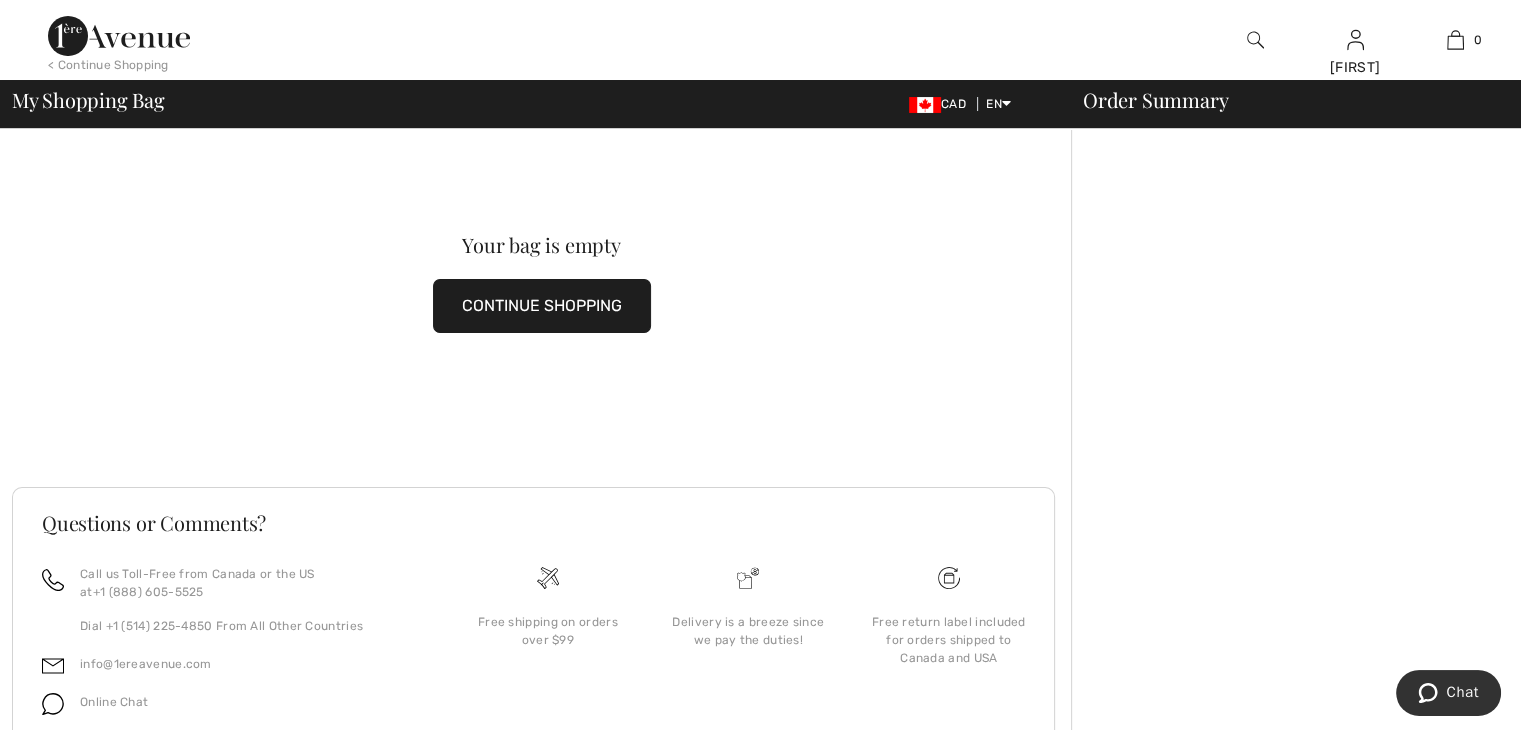click on "CONTINUE SHOPPING" at bounding box center [542, 306] 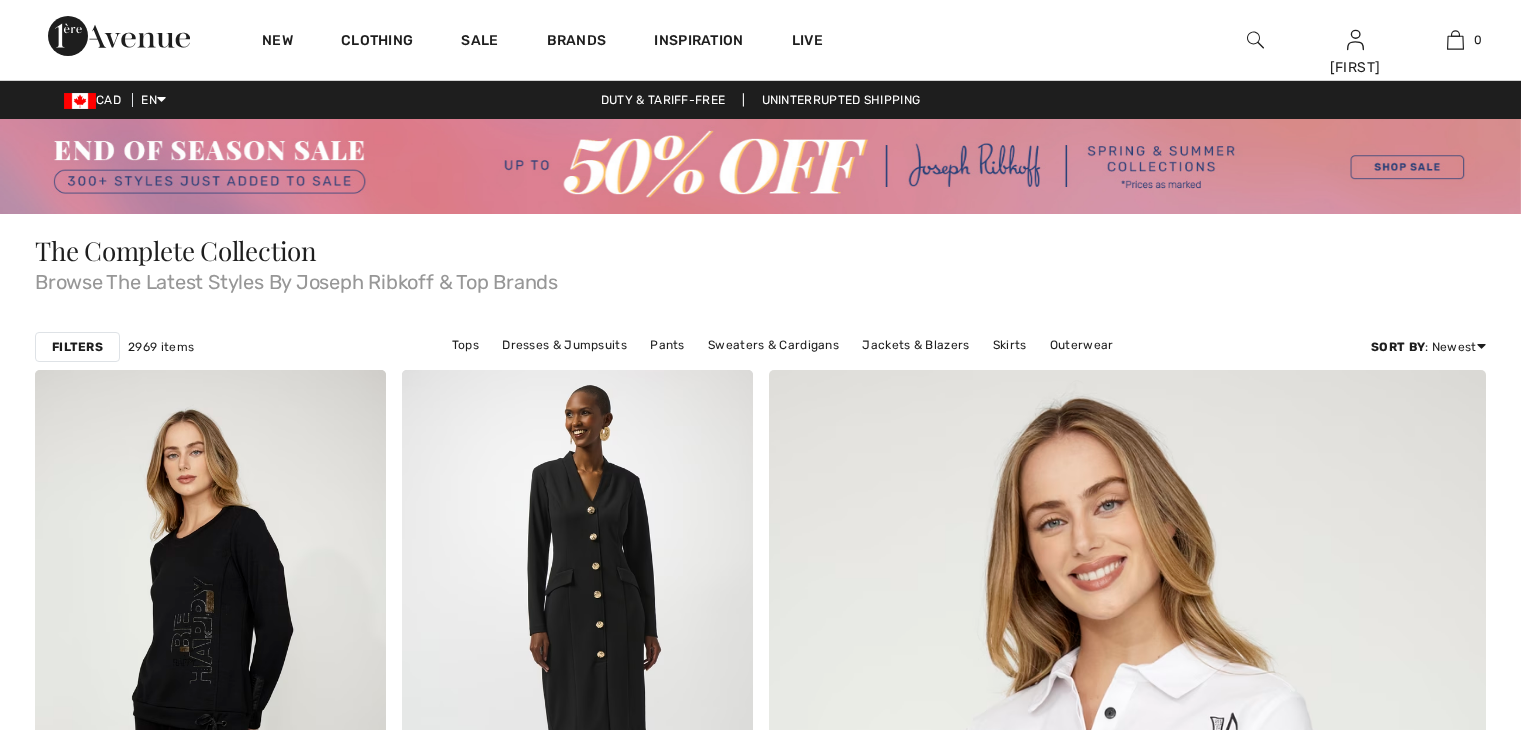 scroll, scrollTop: 0, scrollLeft: 0, axis: both 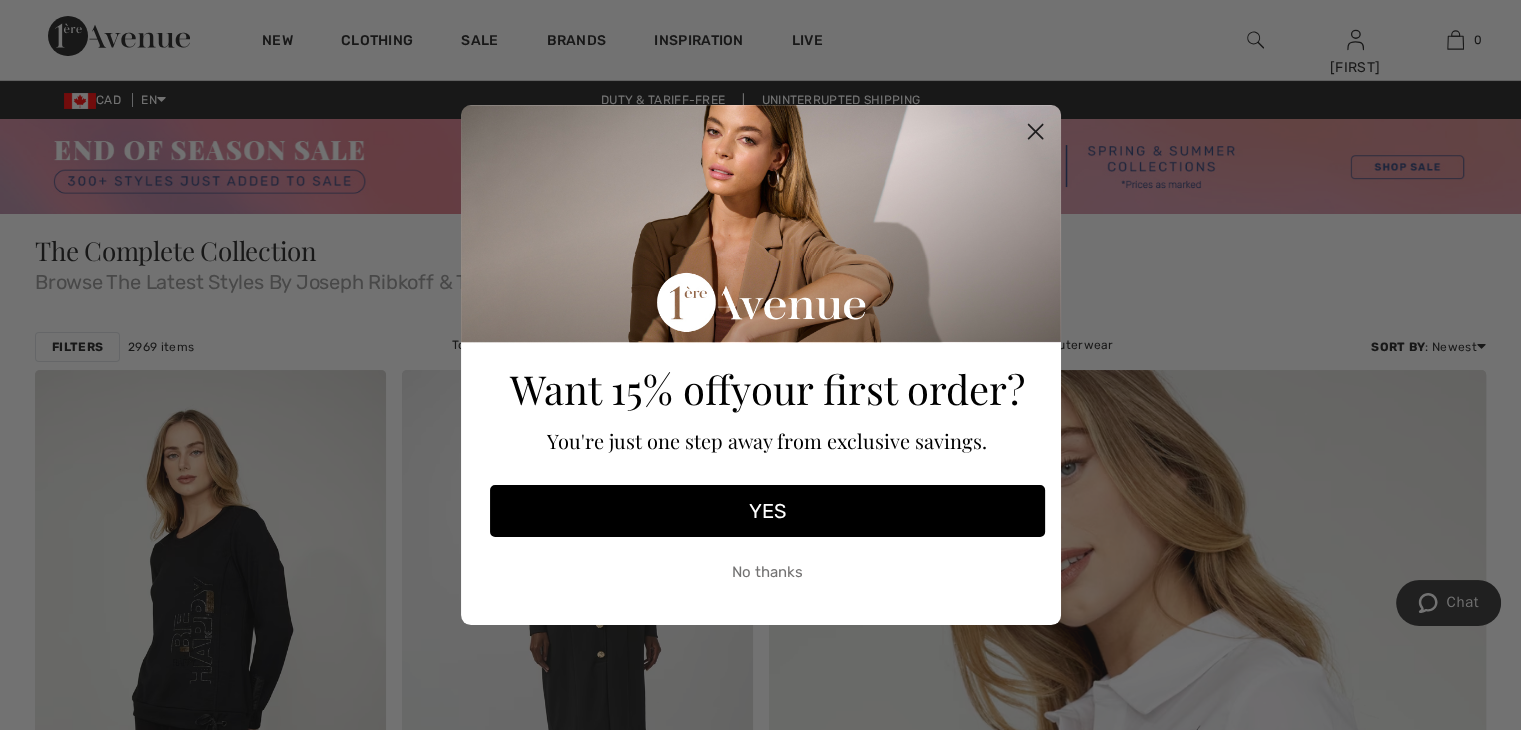 click 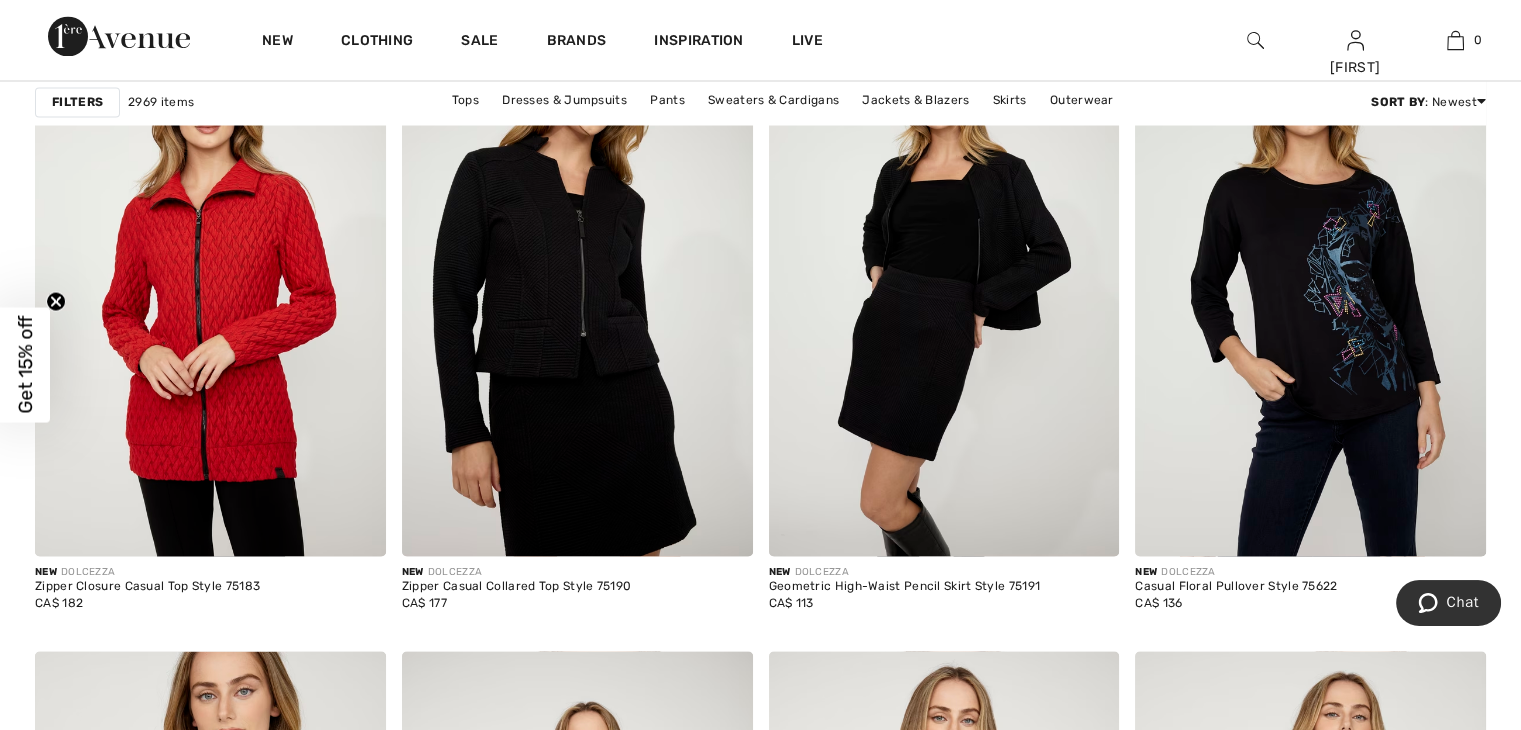 scroll, scrollTop: 3681, scrollLeft: 0, axis: vertical 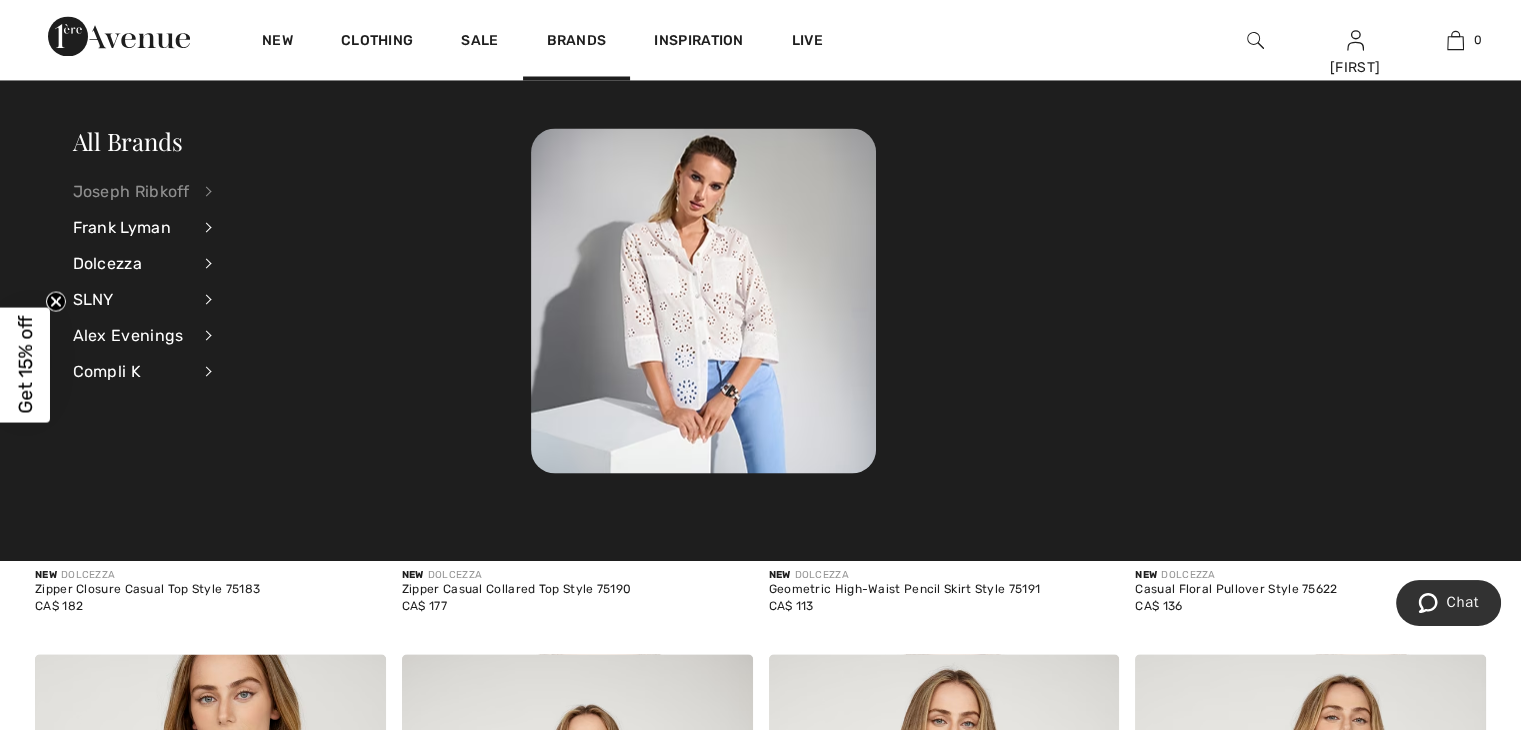 click on "Joseph Ribkoff" at bounding box center [131, 191] 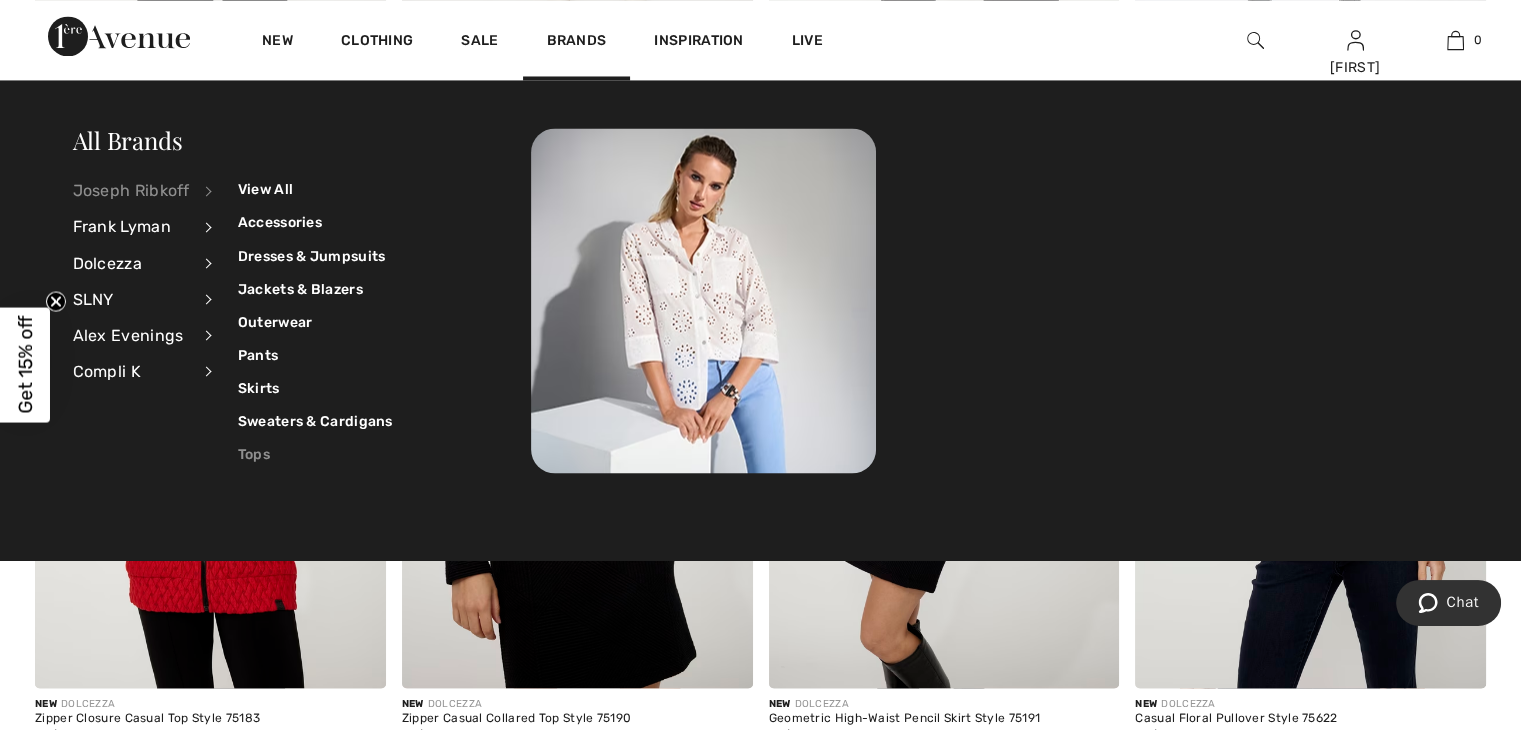 scroll, scrollTop: 3549, scrollLeft: 0, axis: vertical 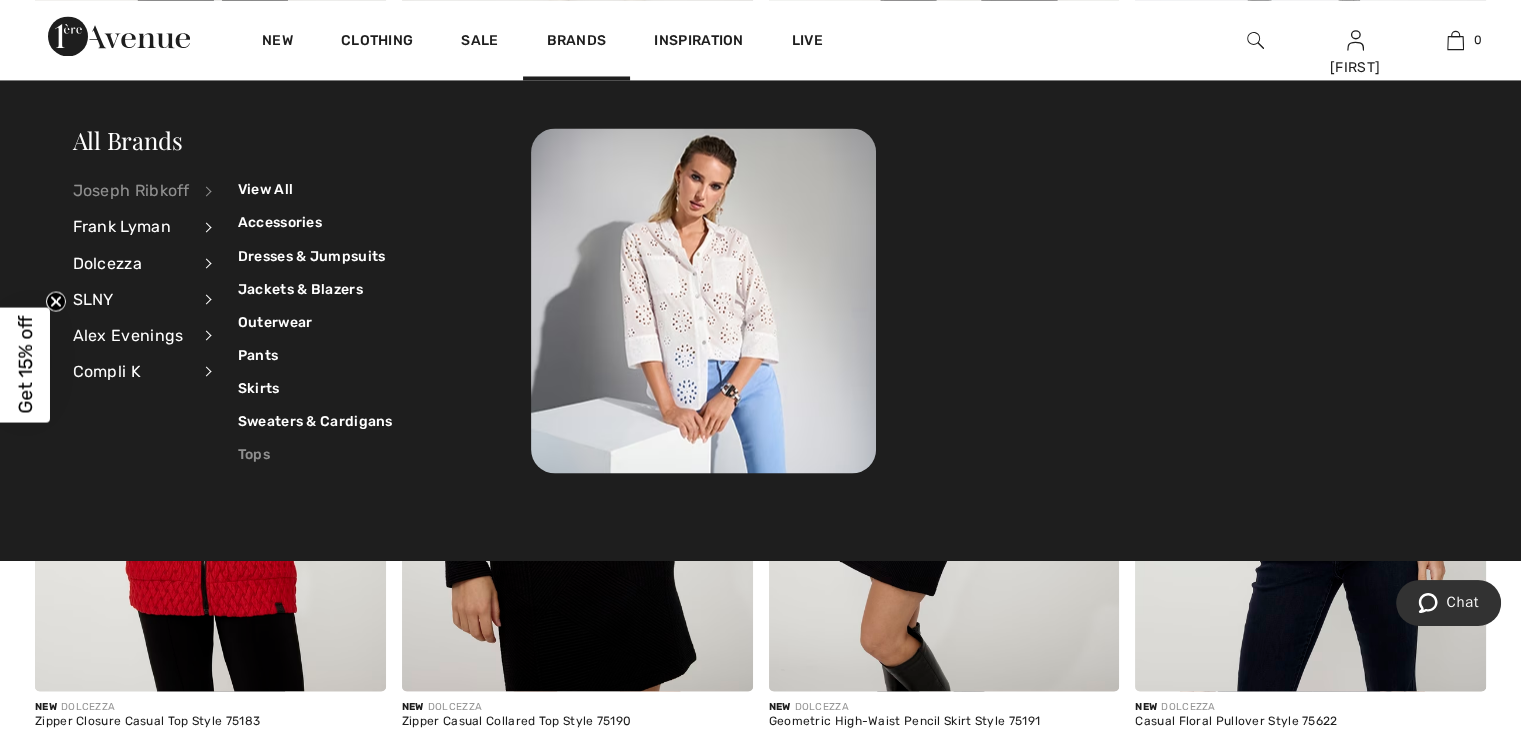 click on "Tops" at bounding box center [315, 453] 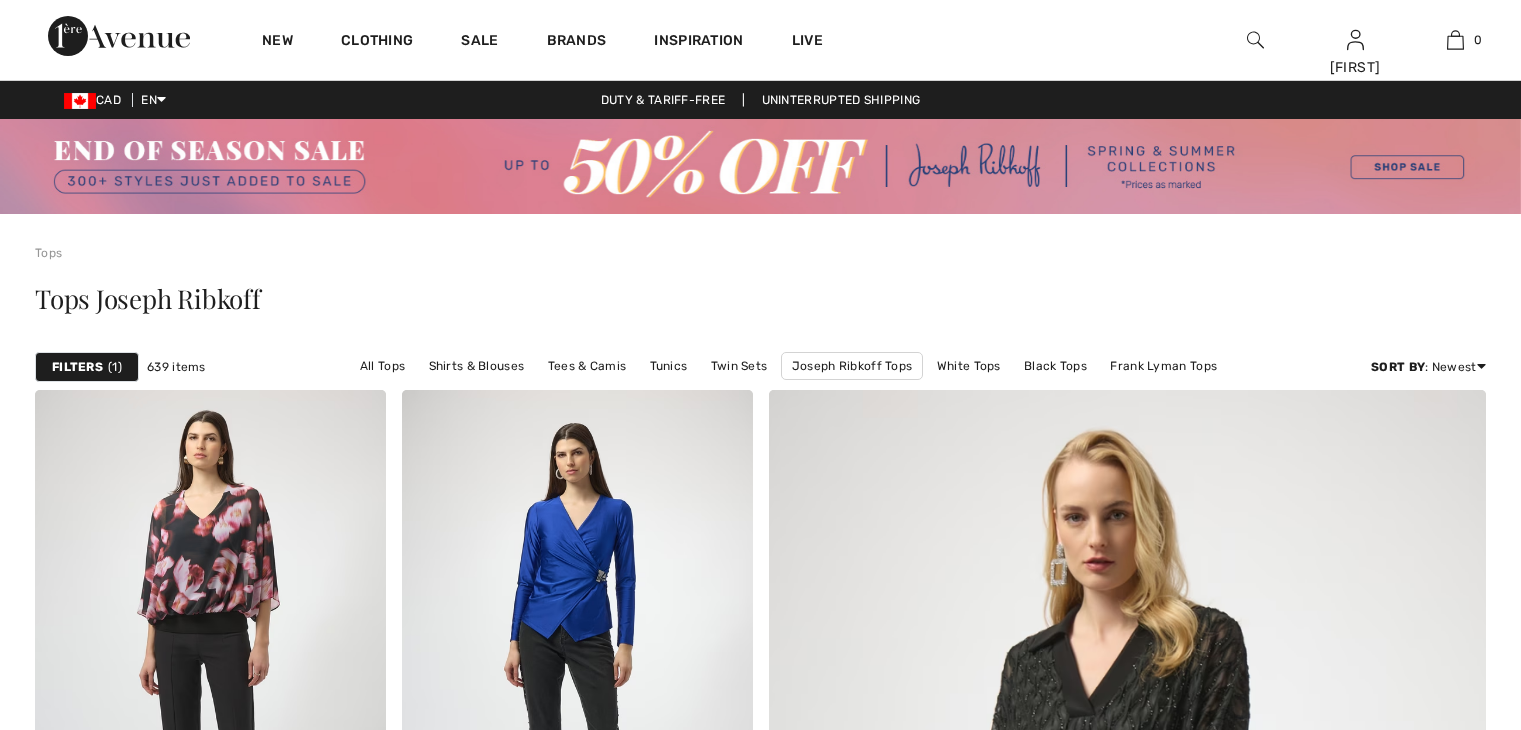 scroll, scrollTop: 0, scrollLeft: 0, axis: both 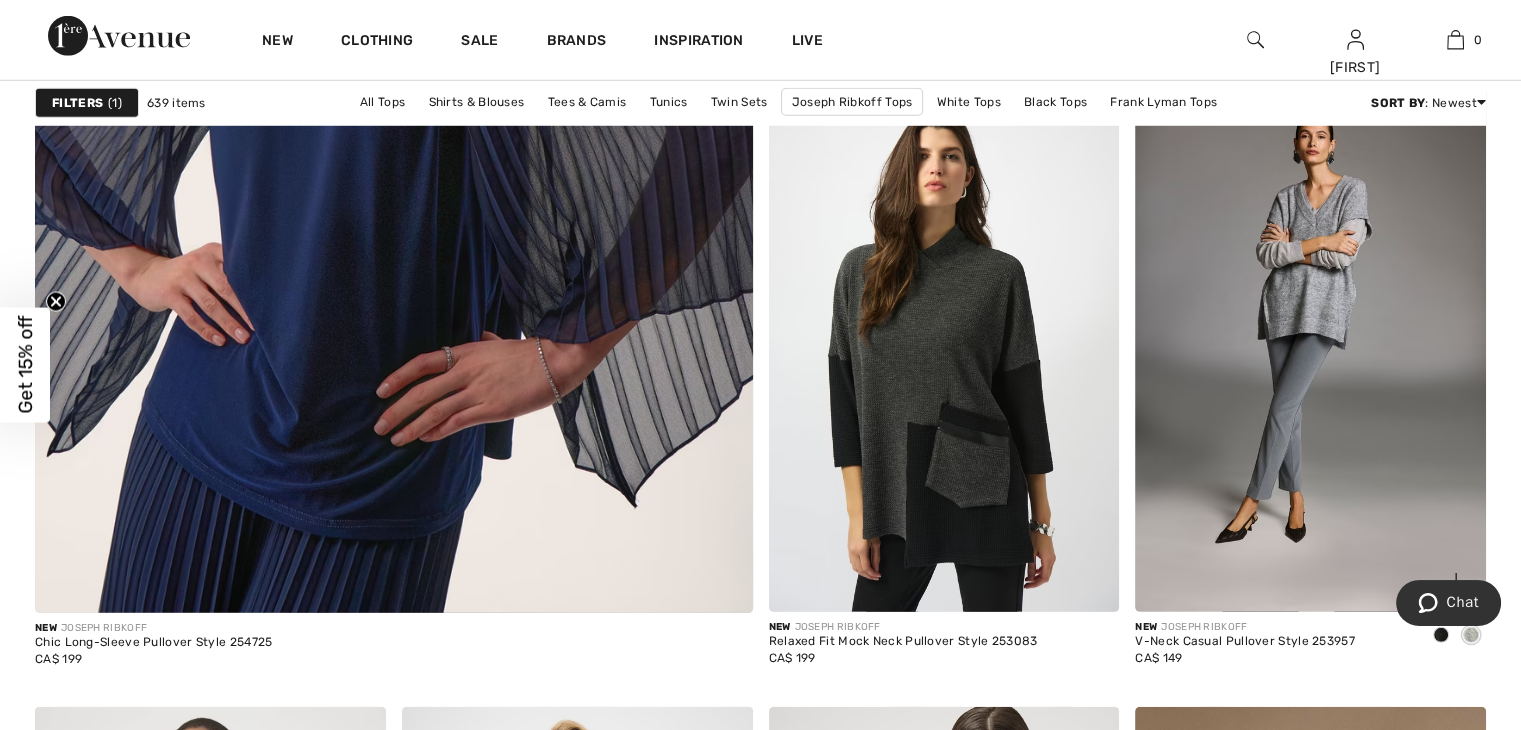 click at bounding box center [1310, 349] 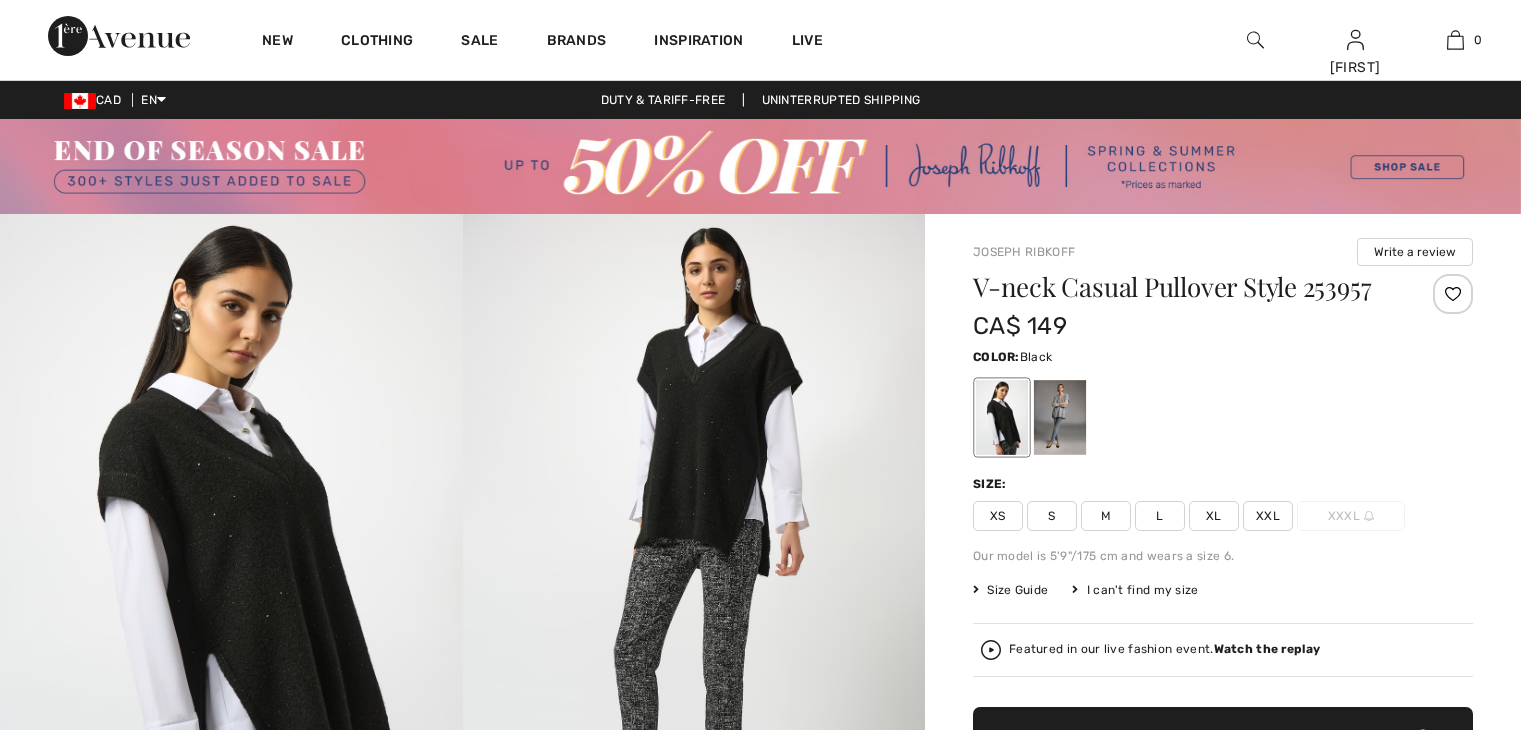 scroll, scrollTop: 0, scrollLeft: 0, axis: both 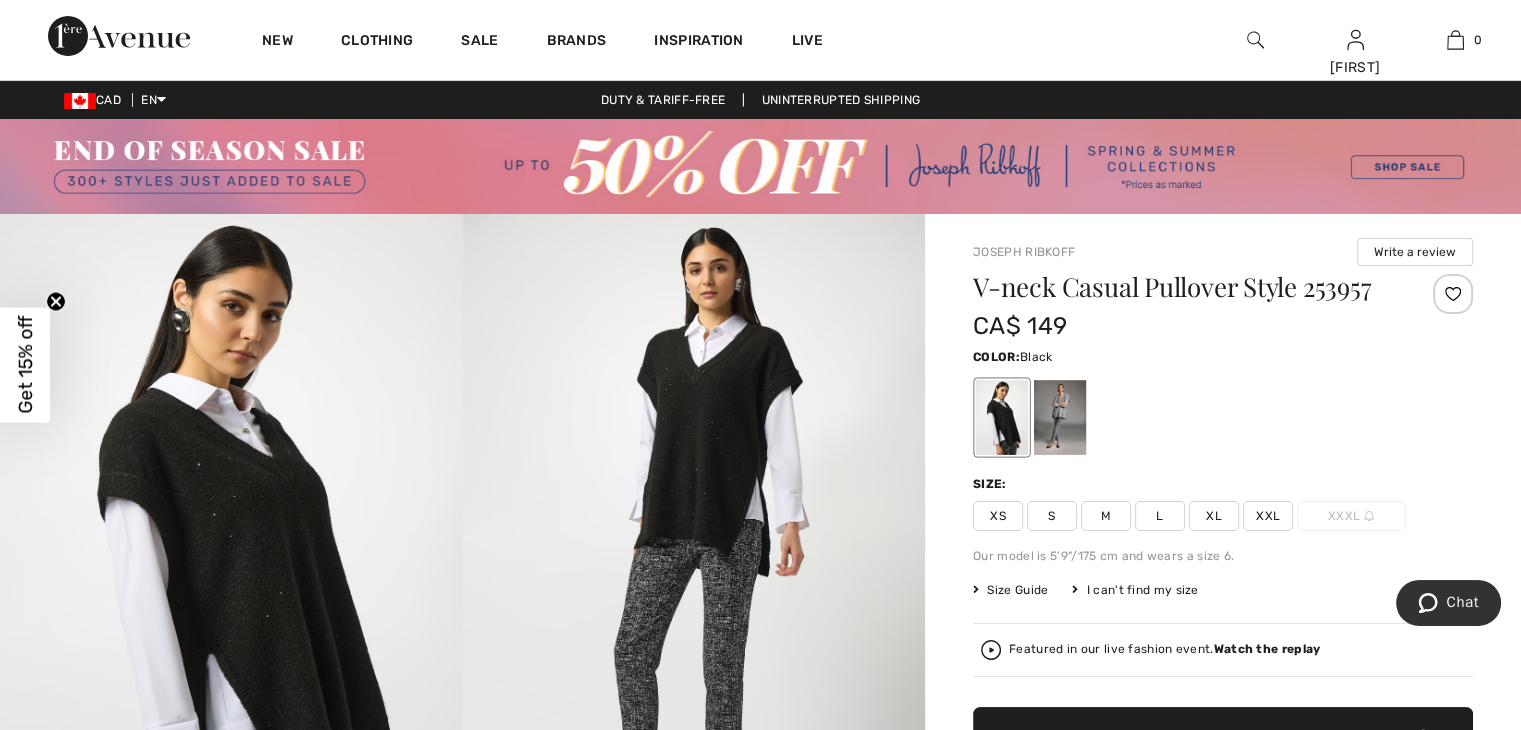 click on "M" at bounding box center [1106, 516] 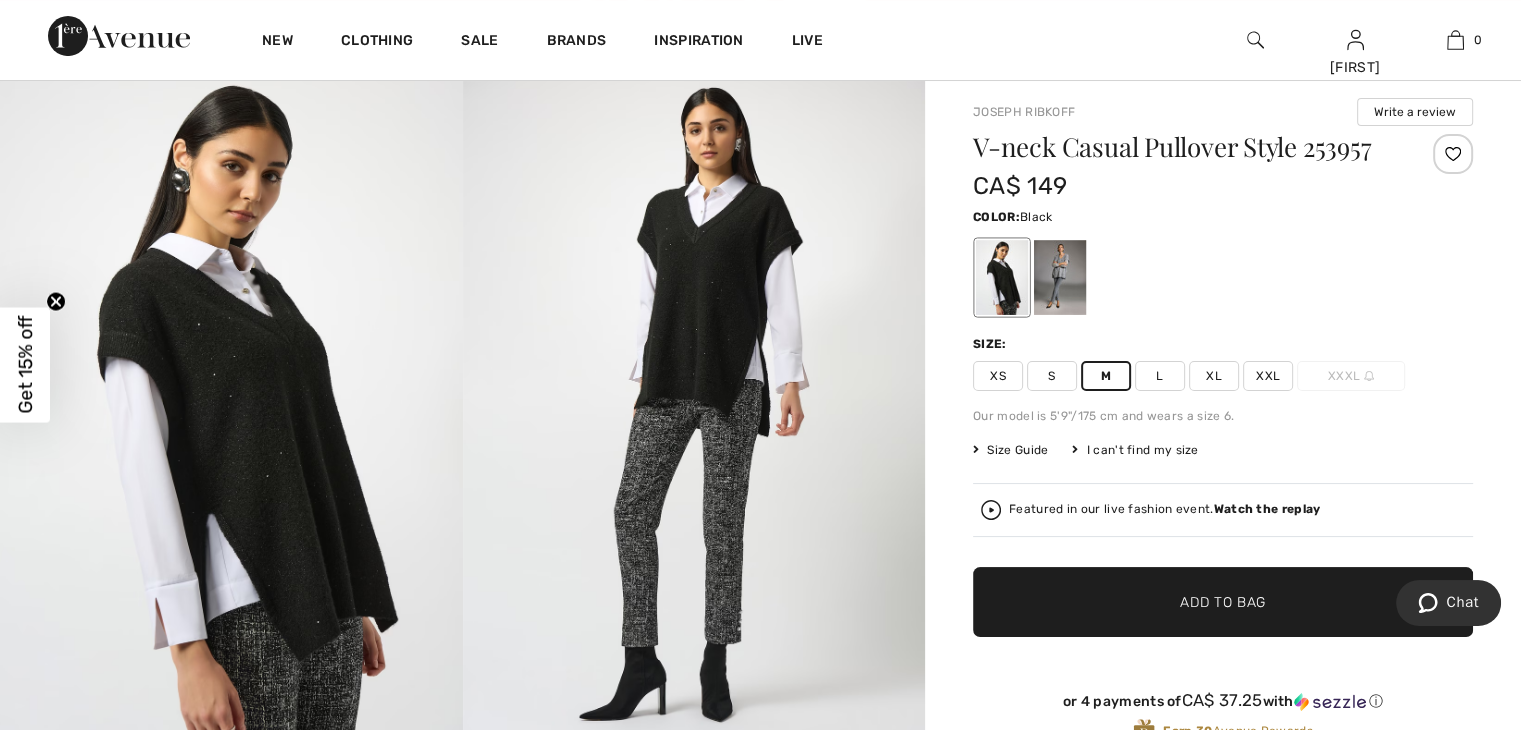 scroll, scrollTop: 144, scrollLeft: 0, axis: vertical 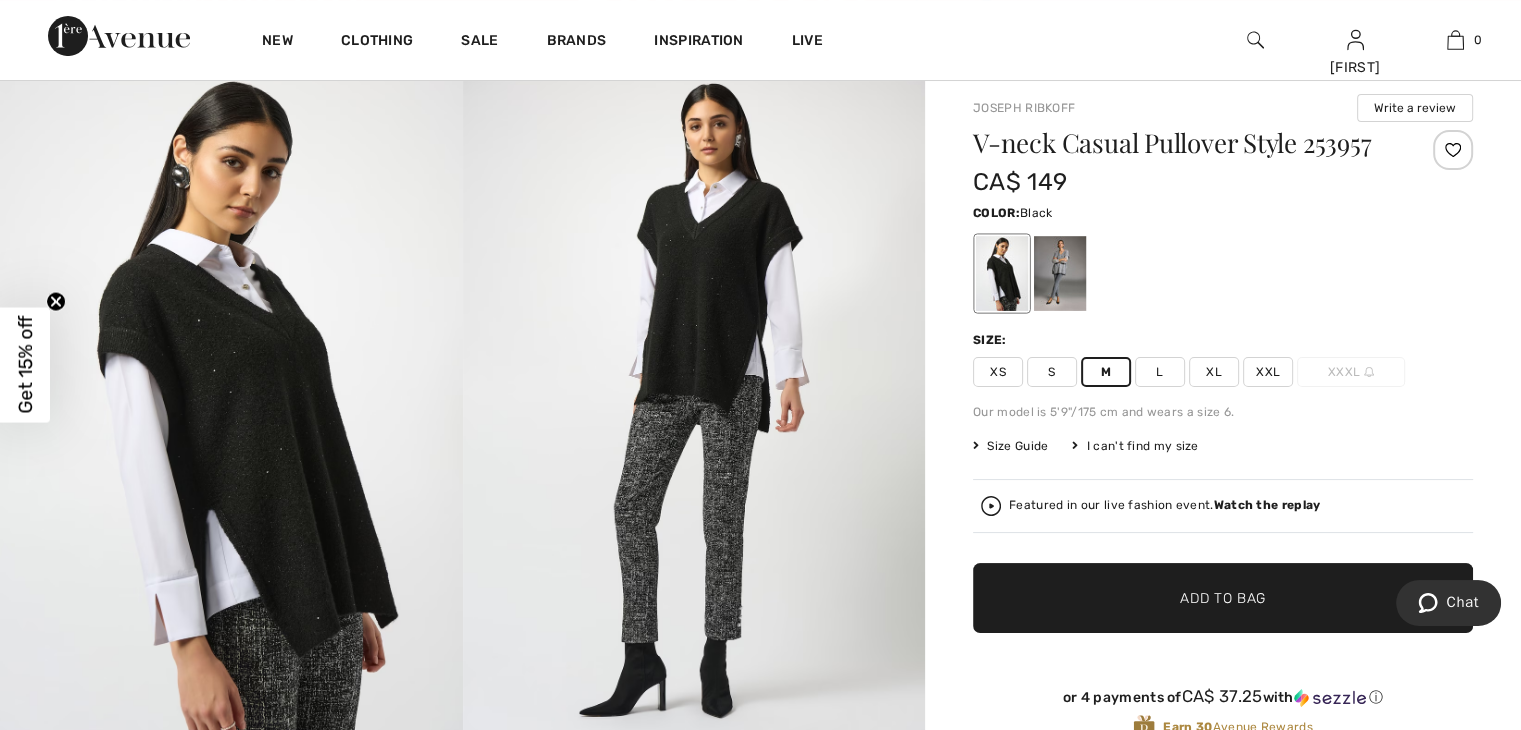 click on "L" at bounding box center (1160, 372) 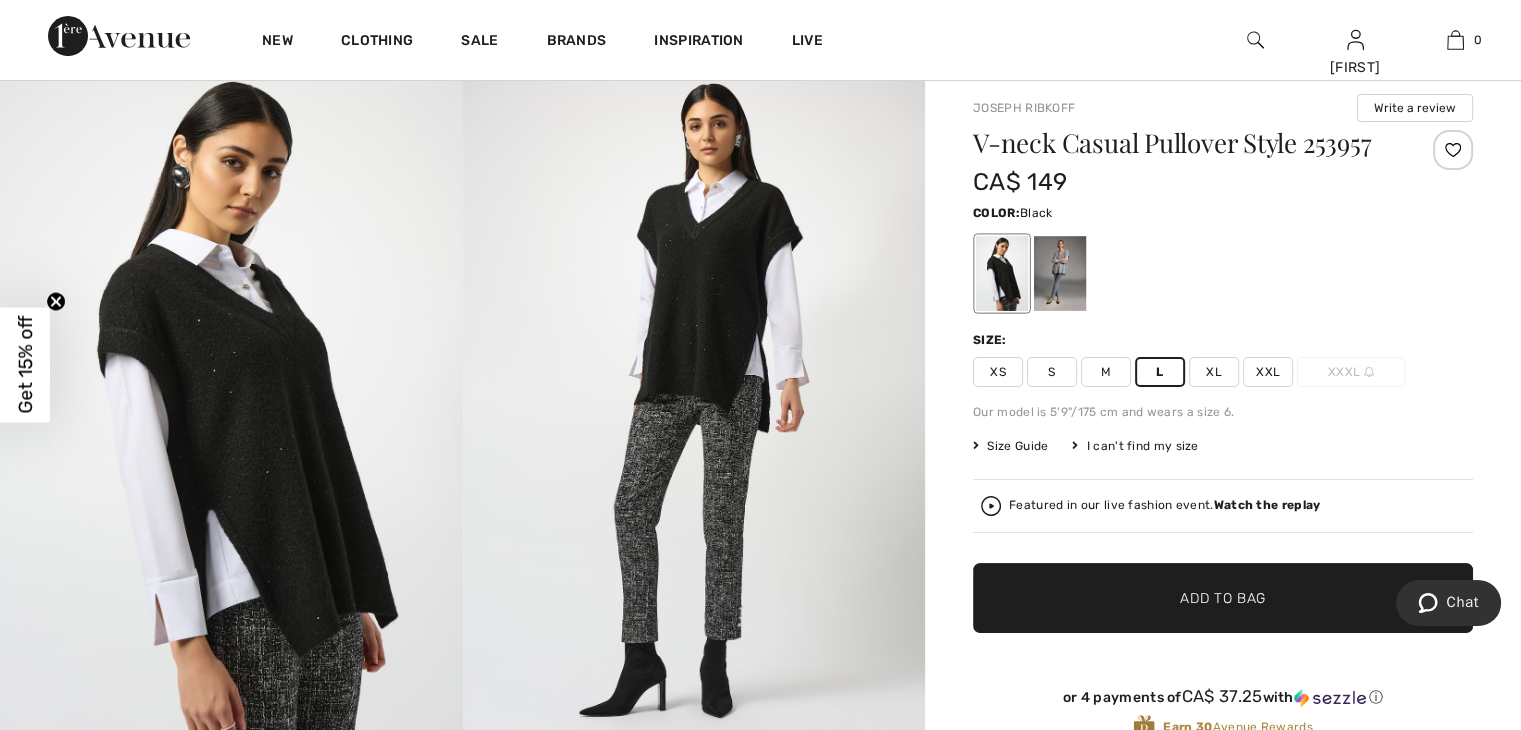click on "Add to Bag" at bounding box center [1223, 598] 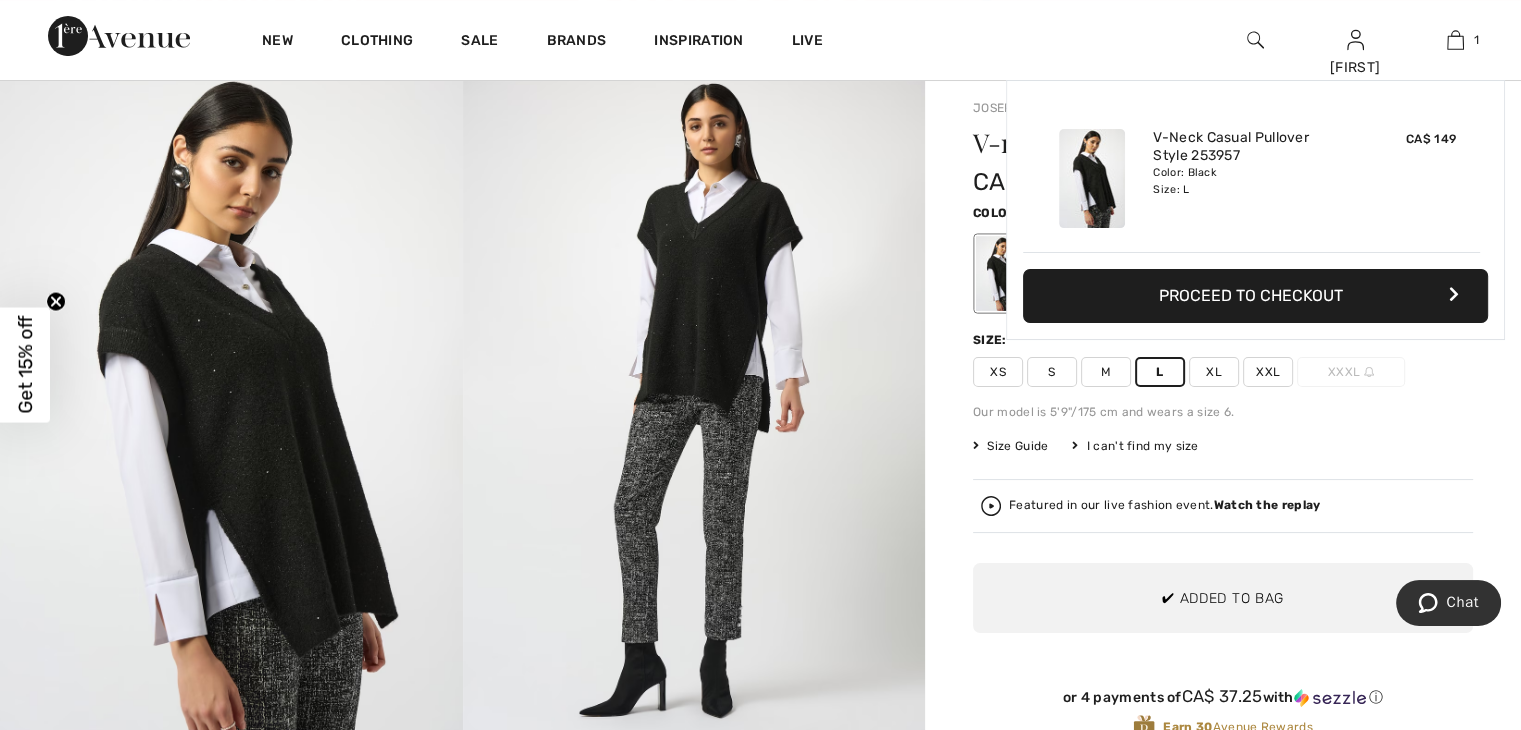 scroll, scrollTop: 0, scrollLeft: 0, axis: both 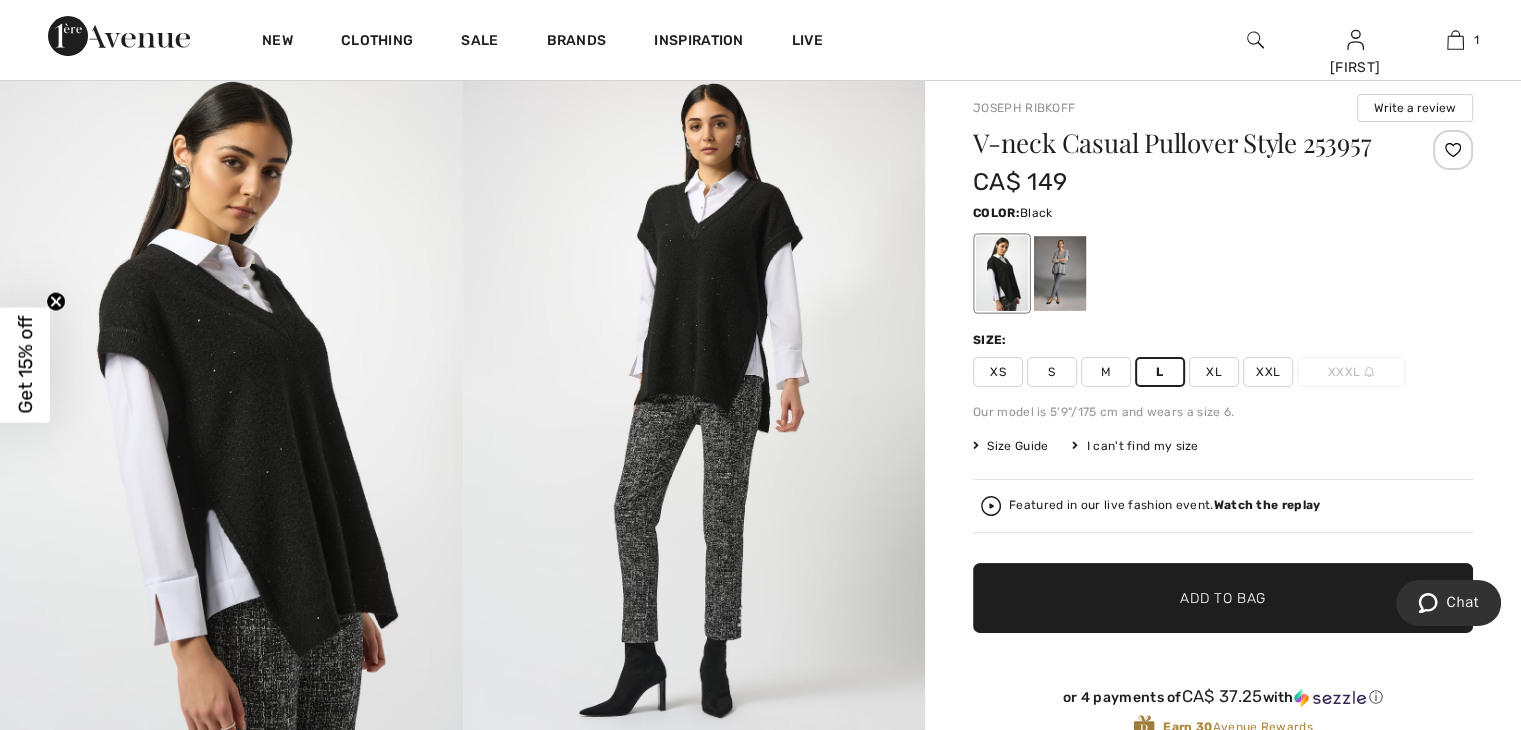click at bounding box center [1060, 273] 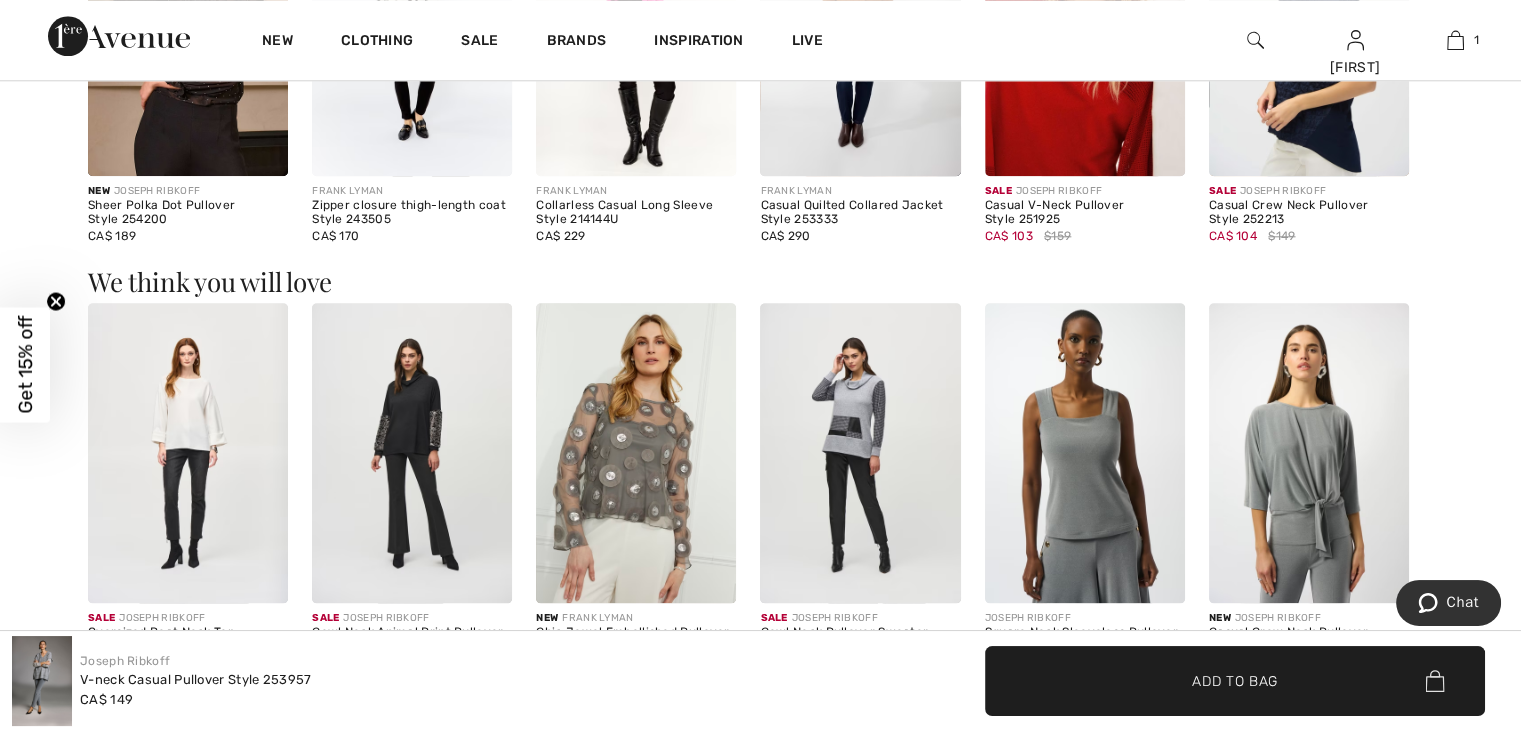 scroll, scrollTop: 2146, scrollLeft: 0, axis: vertical 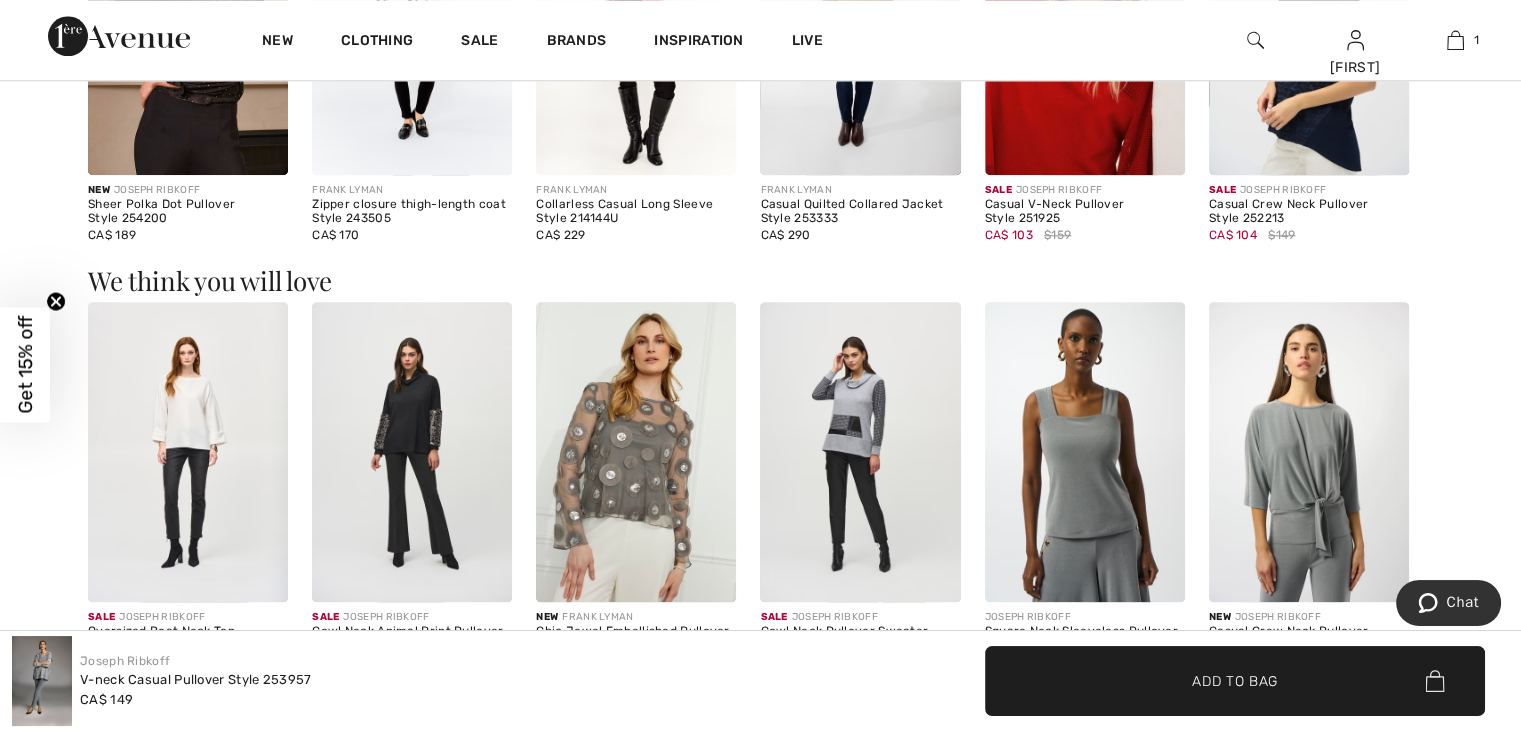 click at bounding box center (1309, 452) 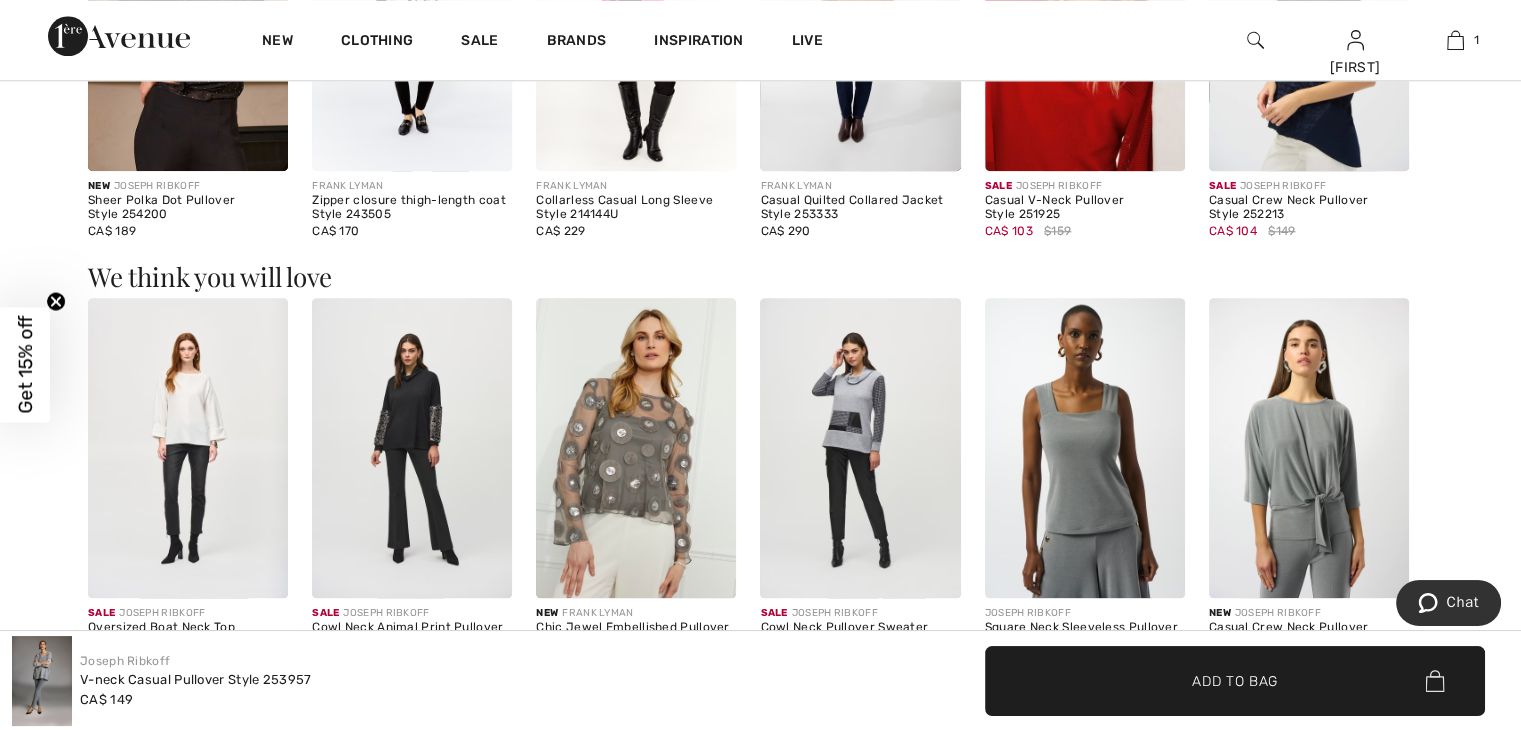 click at bounding box center [1309, 448] 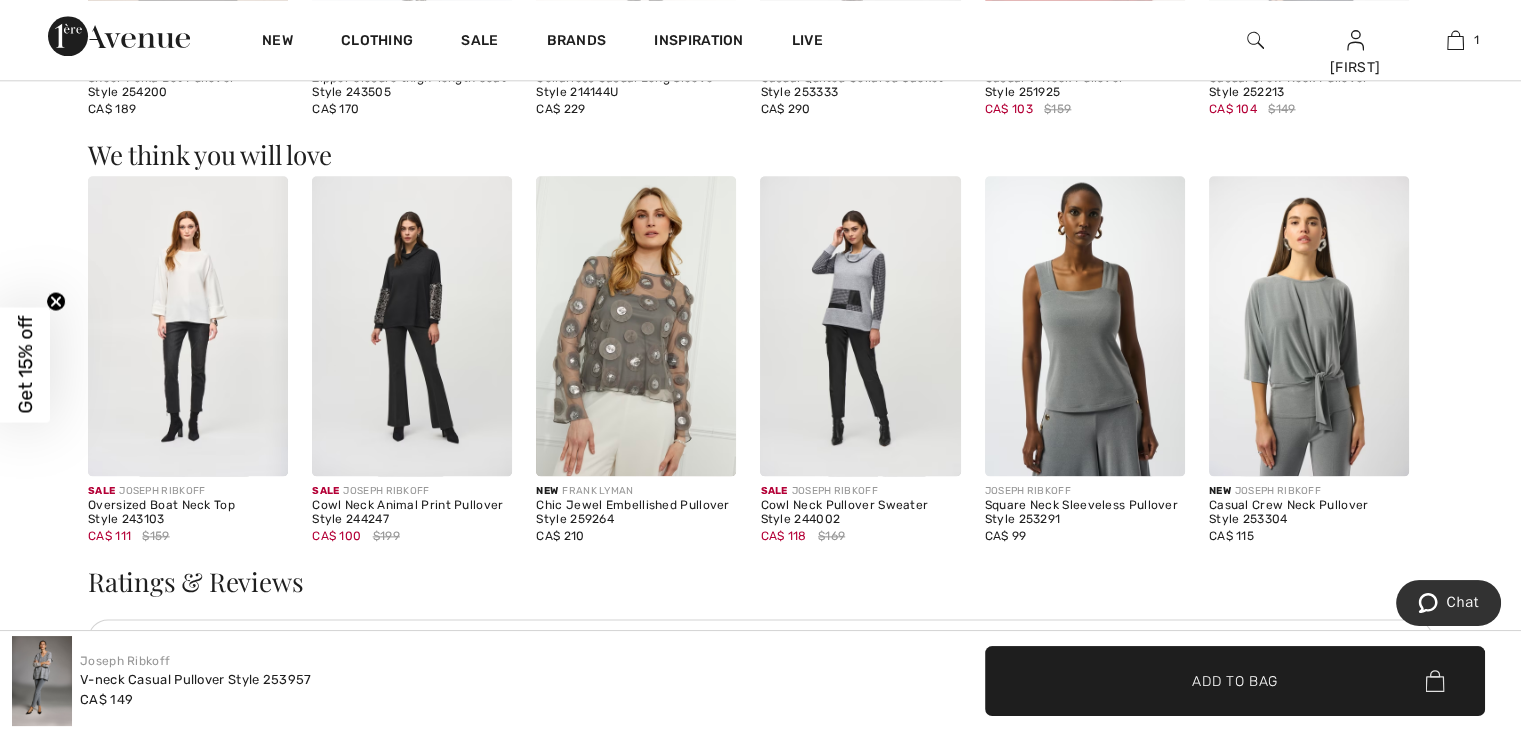 scroll, scrollTop: 2279, scrollLeft: 0, axis: vertical 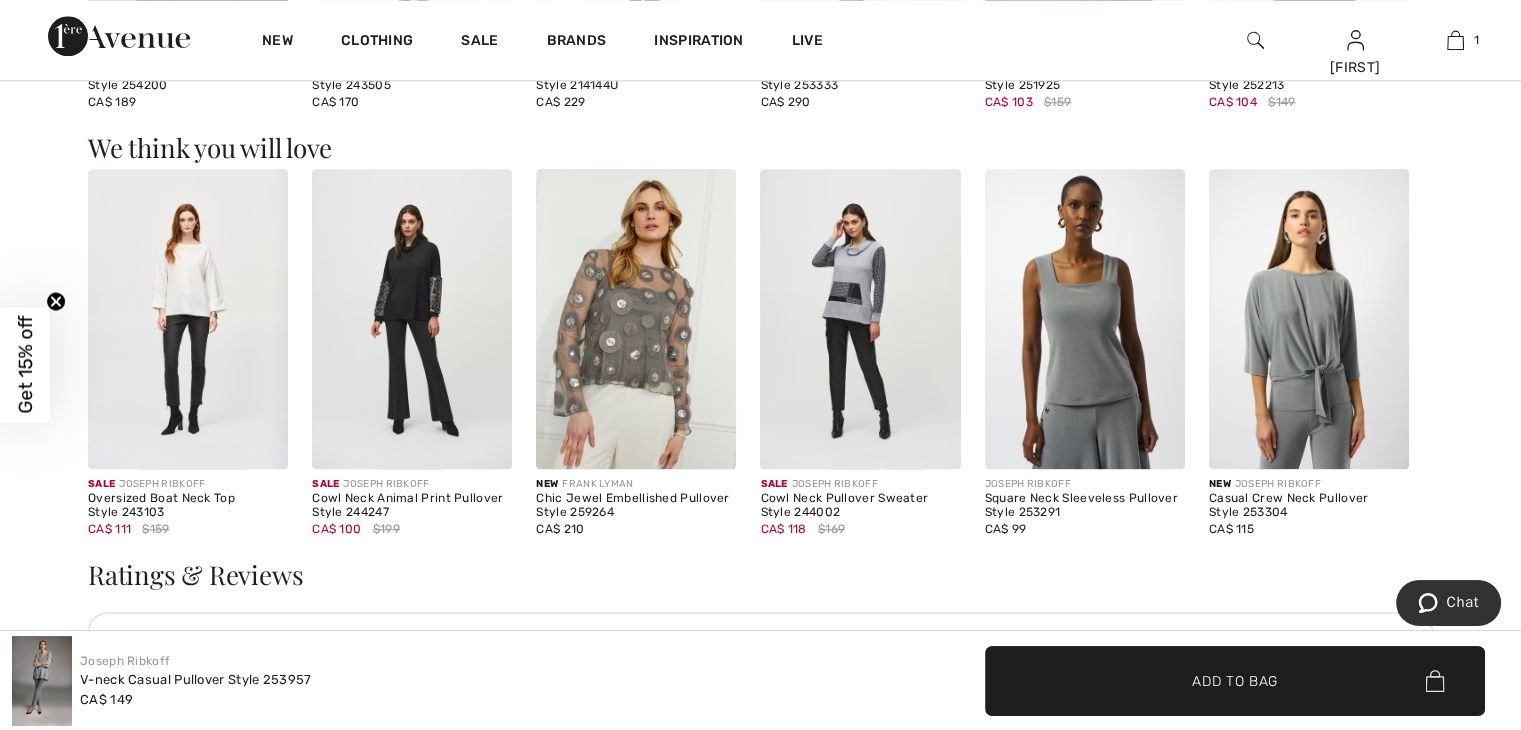 click at bounding box center (1309, 319) 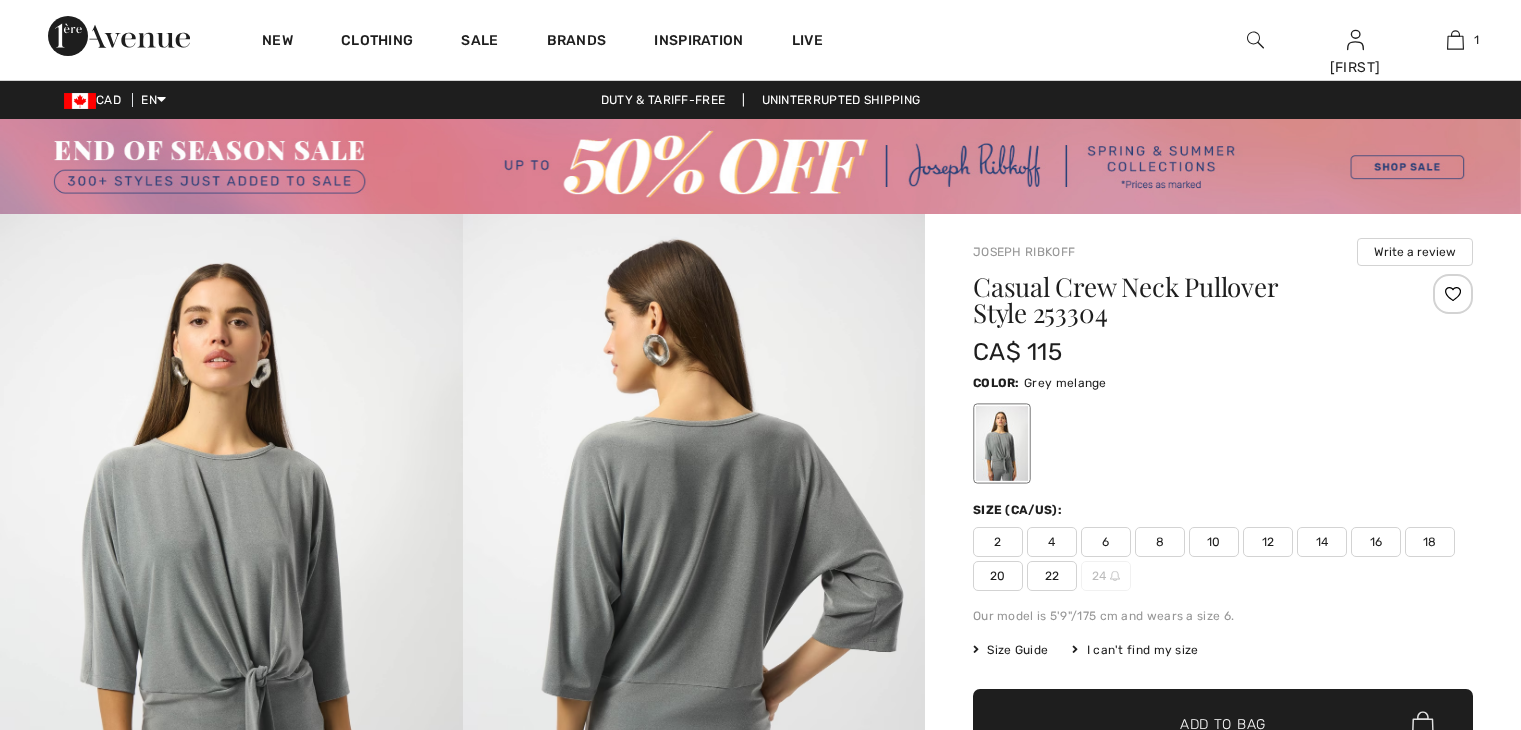 scroll, scrollTop: 0, scrollLeft: 0, axis: both 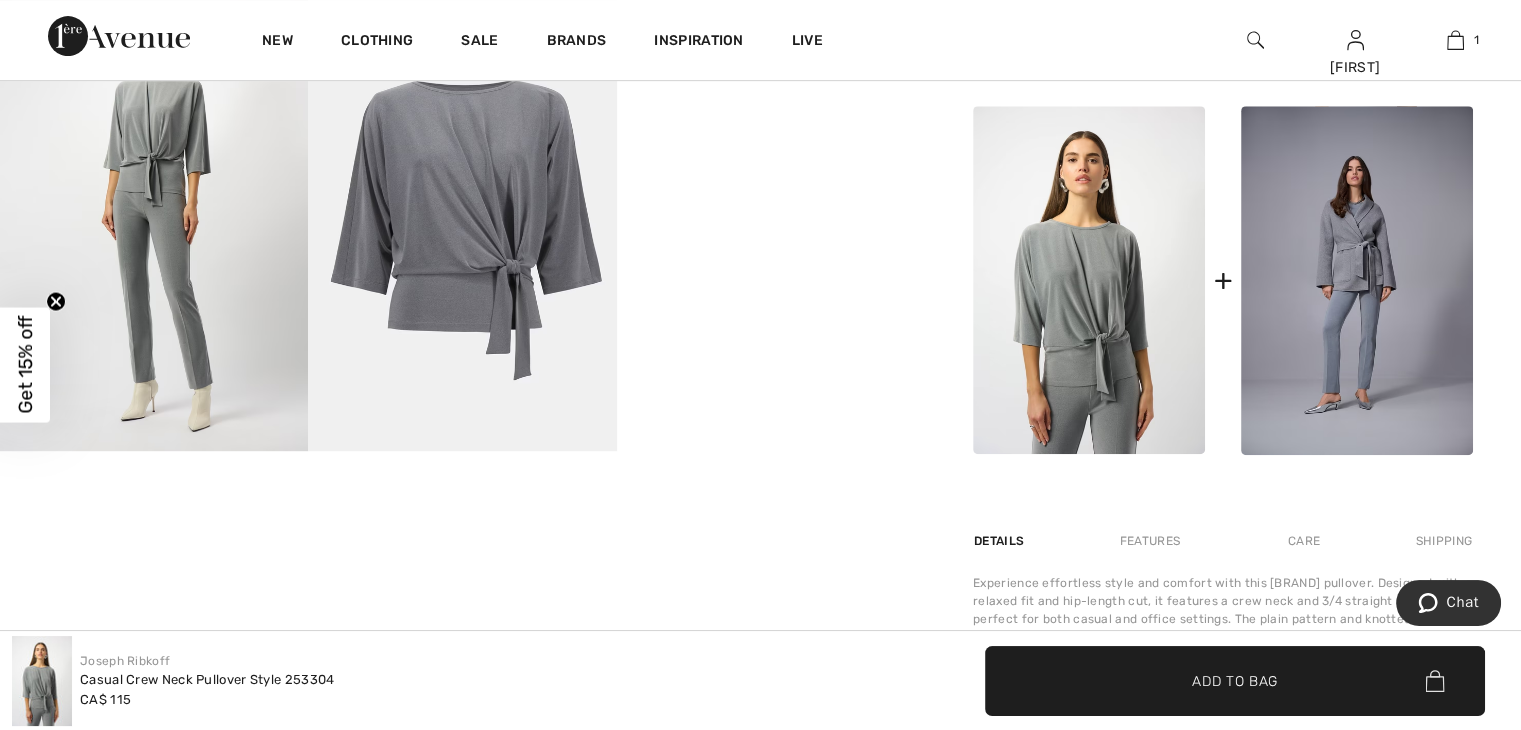 click at bounding box center [154, 220] 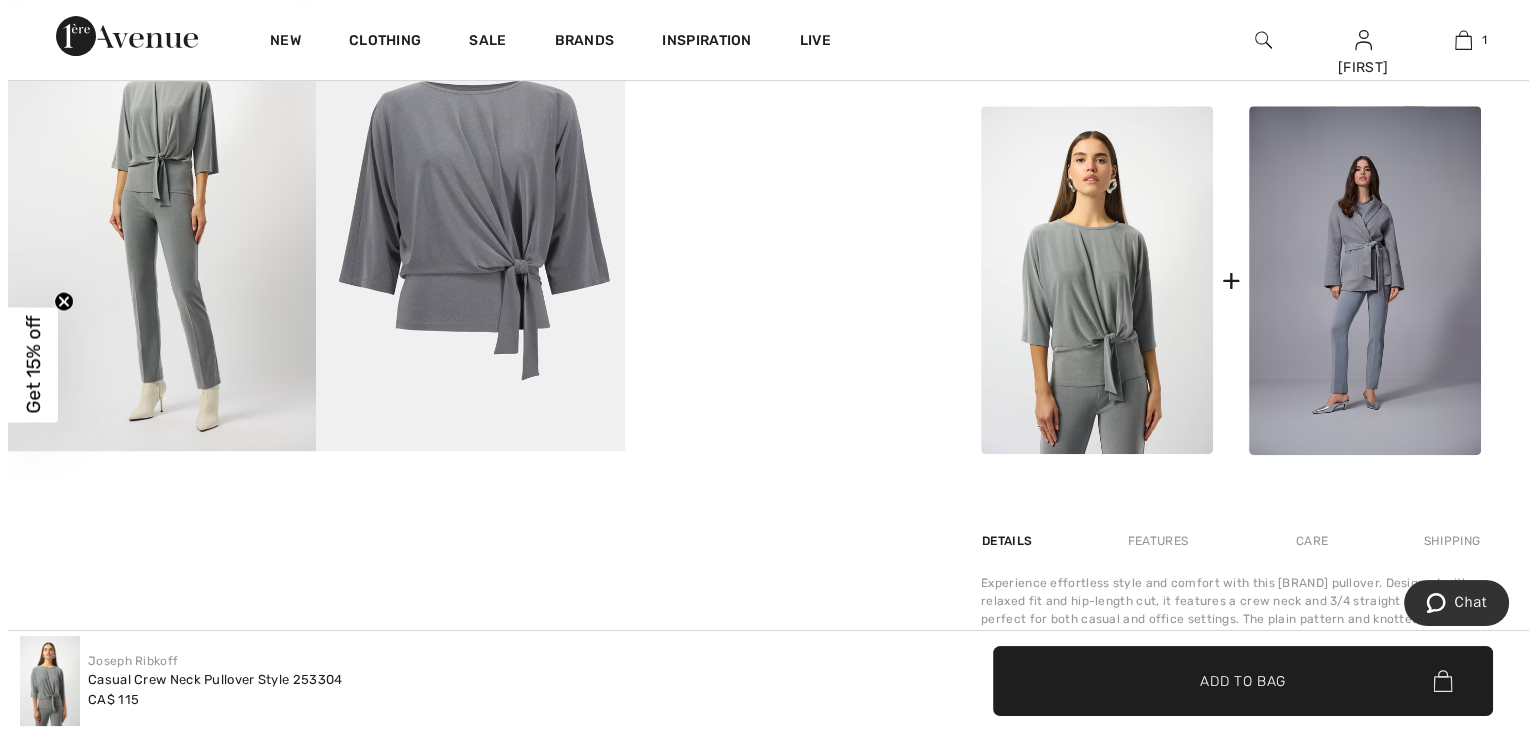 scroll, scrollTop: 932, scrollLeft: 0, axis: vertical 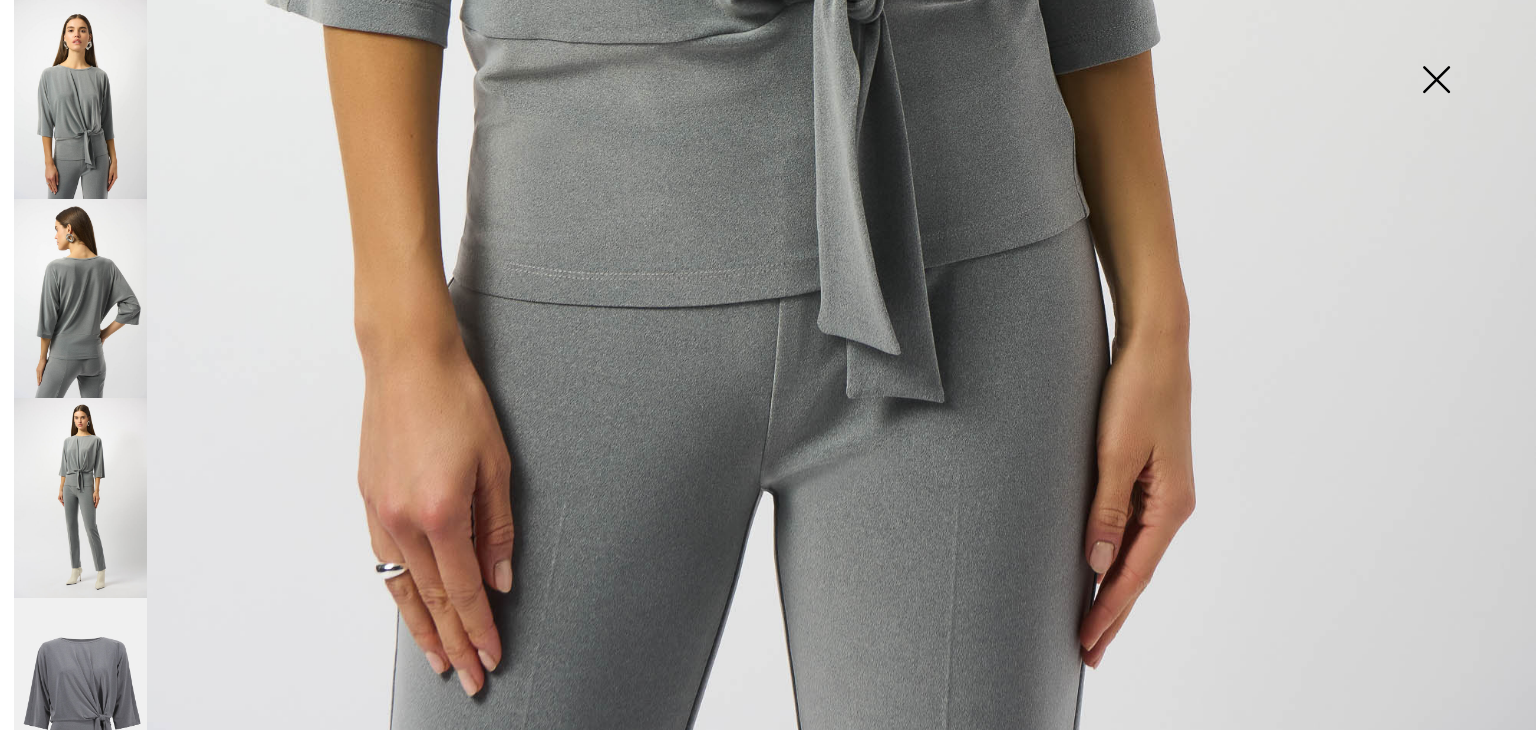click at bounding box center (768, -398) 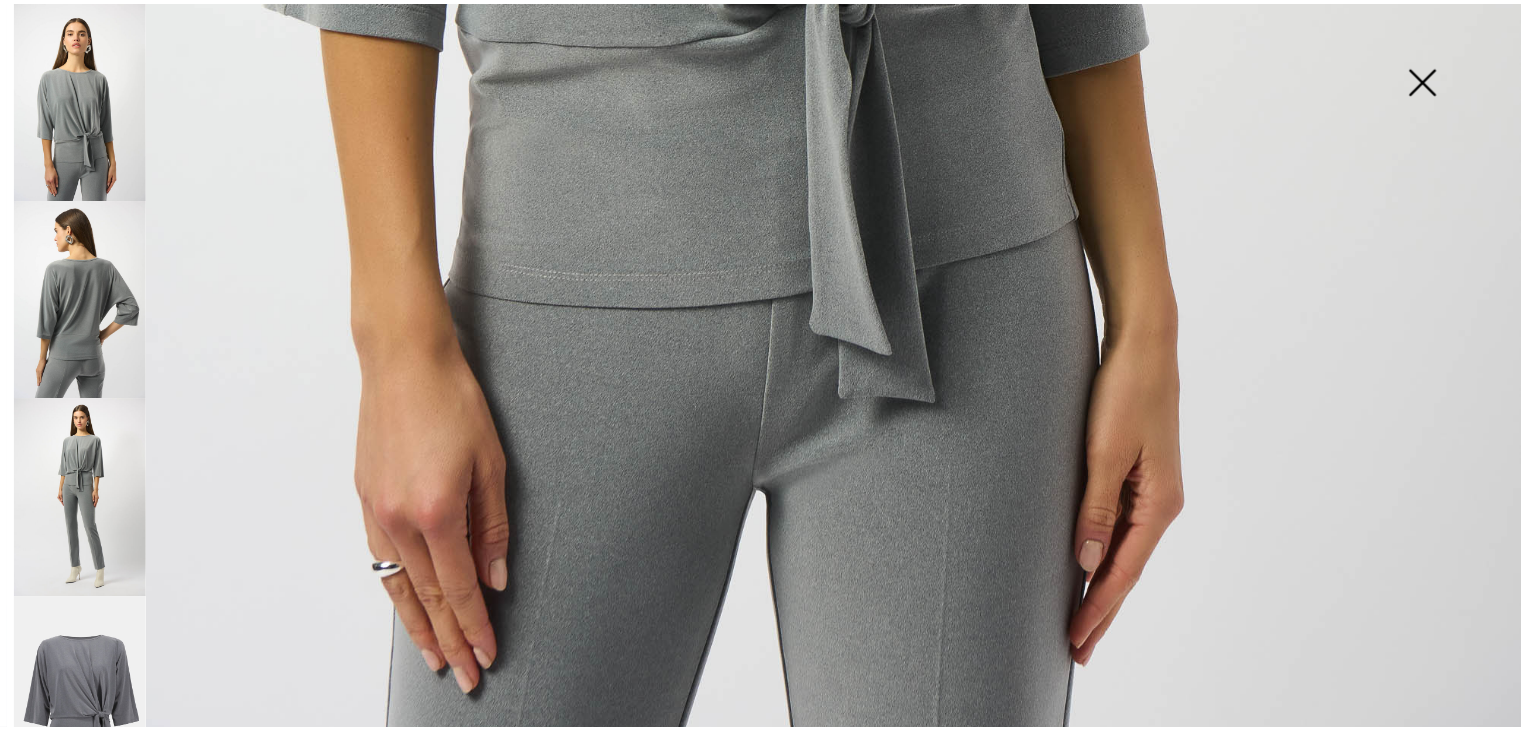 scroll, scrollTop: 919, scrollLeft: 0, axis: vertical 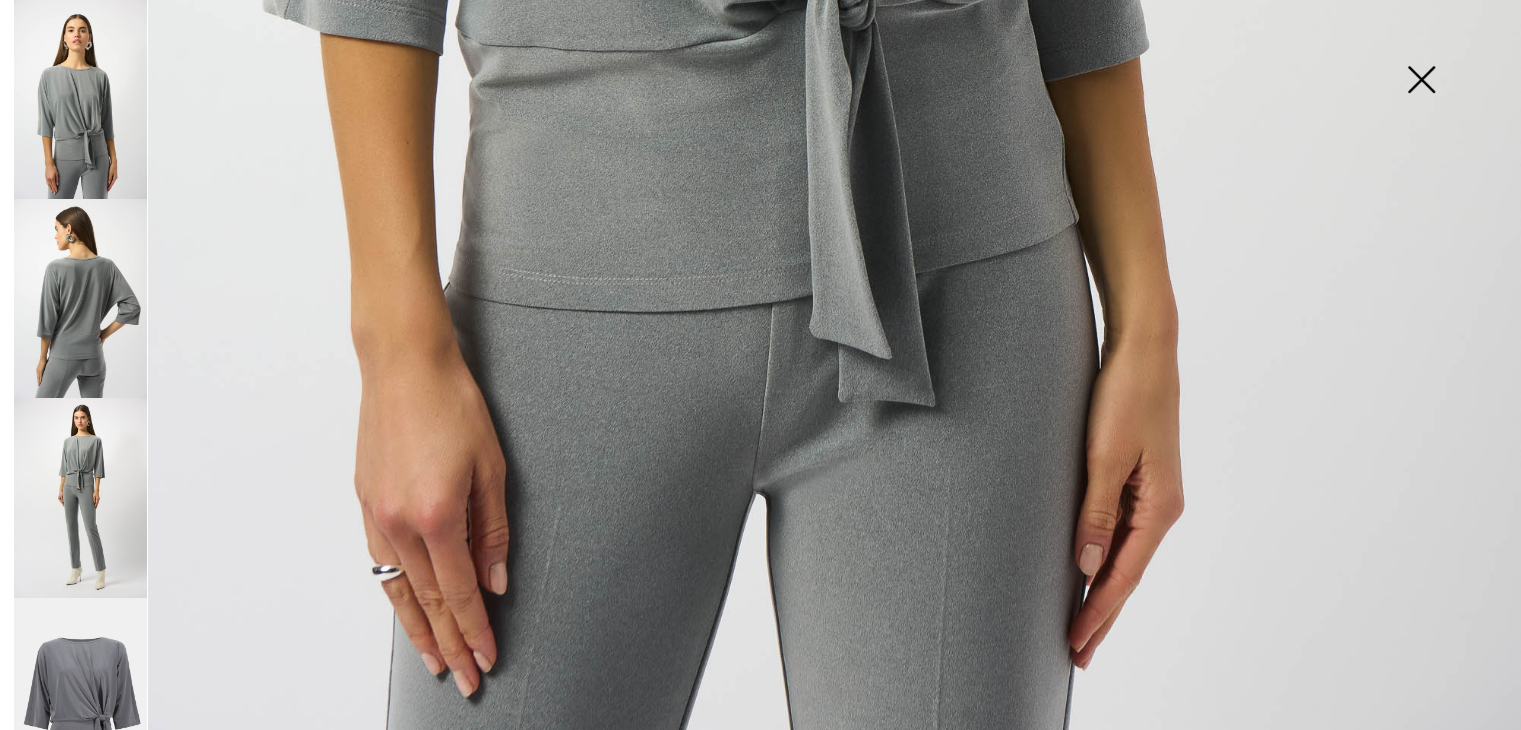 click at bounding box center (760, -387) 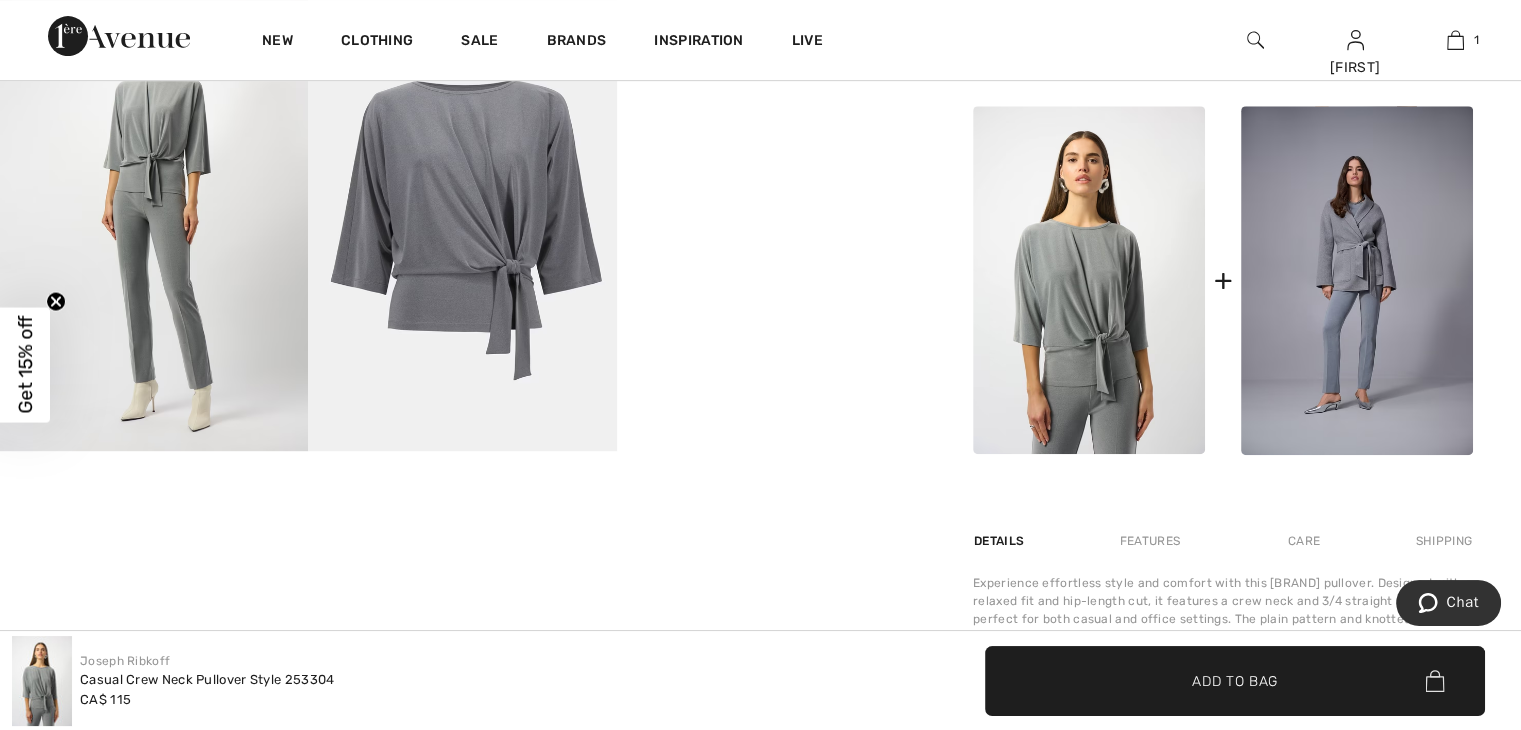 click on "Joseph Ribkoff
Write a review
Casual Crew Neck Pullover  Style 253304
CA$ 115
Color:
Grey melange
Size (CA/US):
2 4 6 8 10 12 14 16 18 20 22 24
Our model is 5'9"/175 cm and wears a size 6.
Size Guide
I can't find my size
Select Size
CAN 2
CAN 4
CAN 6
CAN 8
CAN 10
CAN 12
CAN 14
CAN 16
CAN 18
CAN 20
CAN 22
CAN 24 - Sold Out
✔ Added to Bag
Add to Bag
or 4 payments of  CA$ 28.75" at bounding box center [1223, 167] 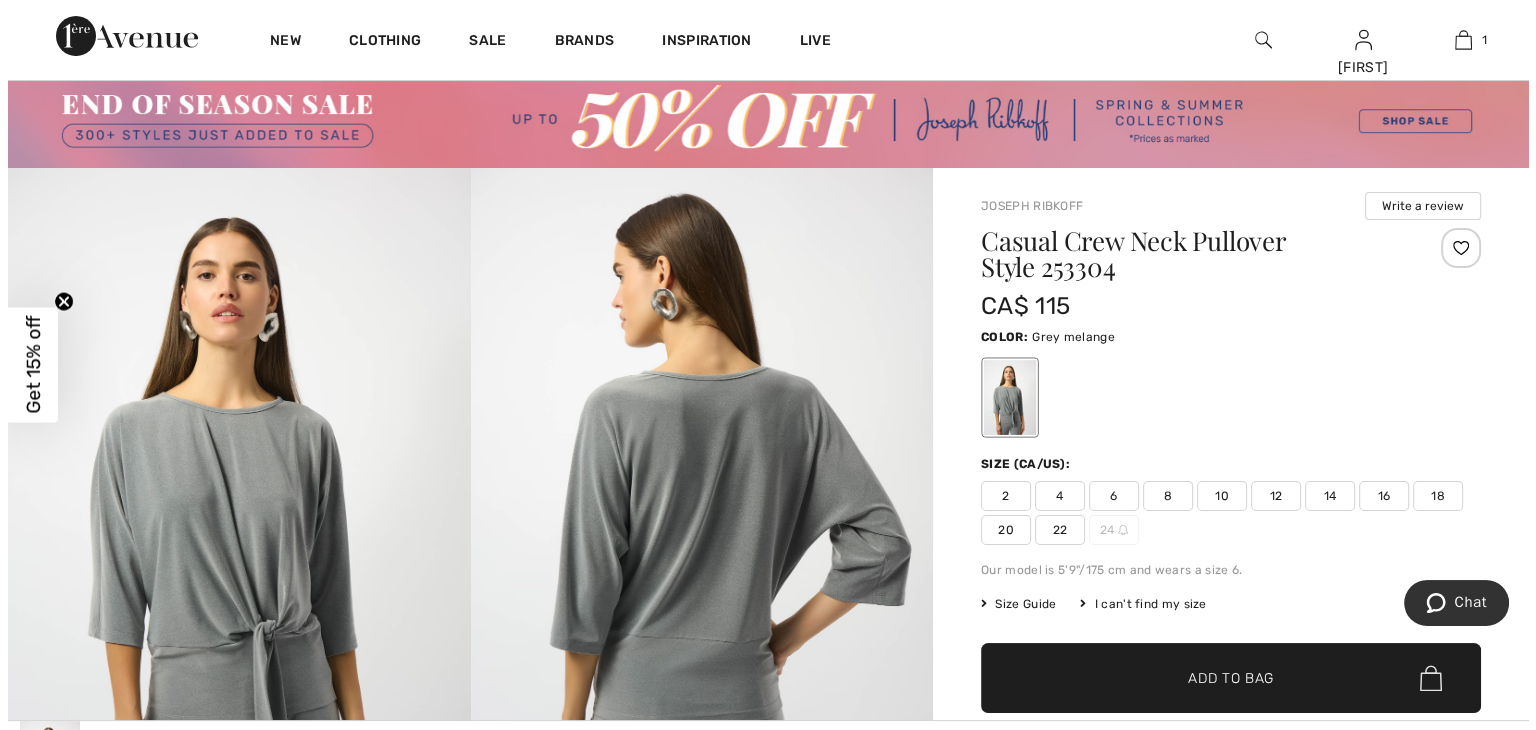 scroll, scrollTop: 0, scrollLeft: 0, axis: both 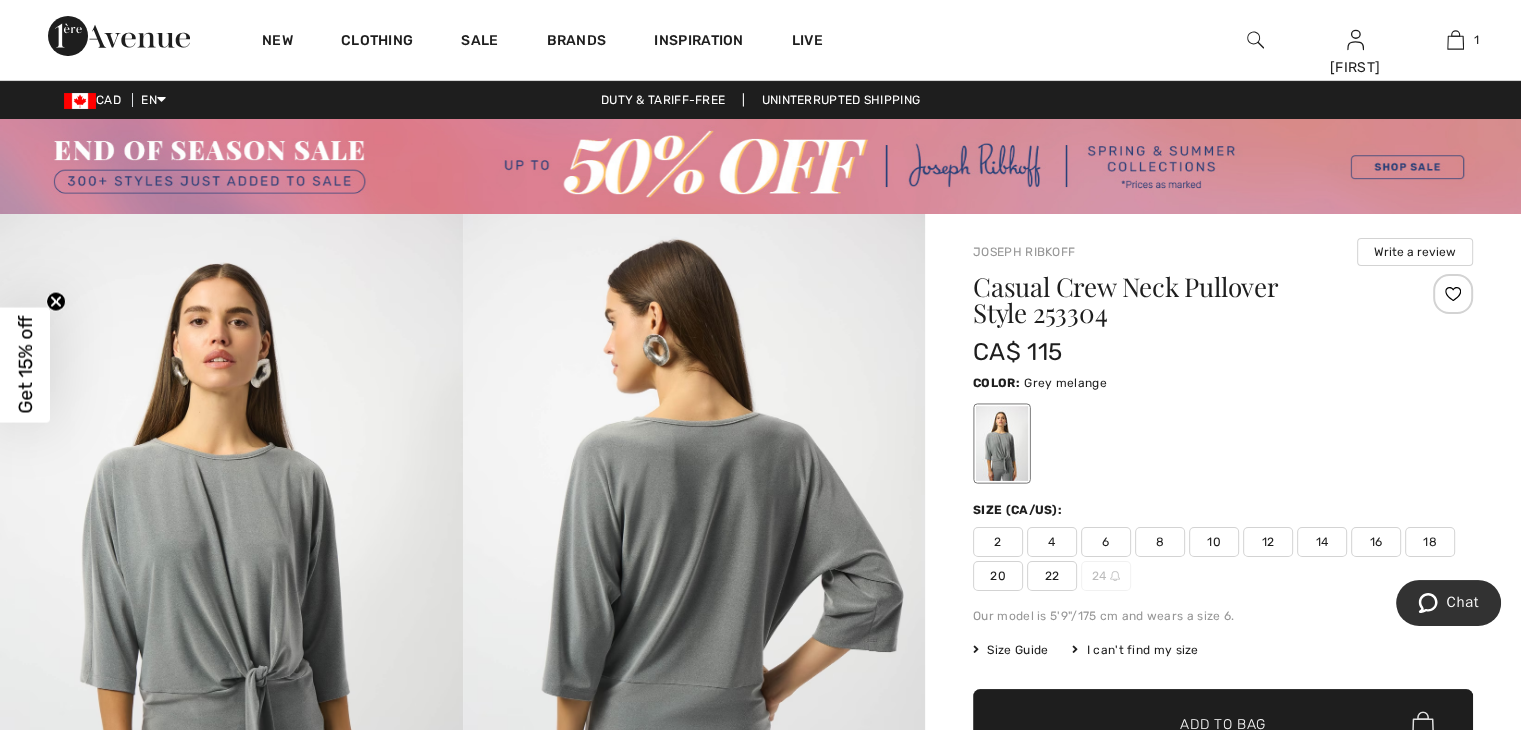 click at bounding box center [1255, 40] 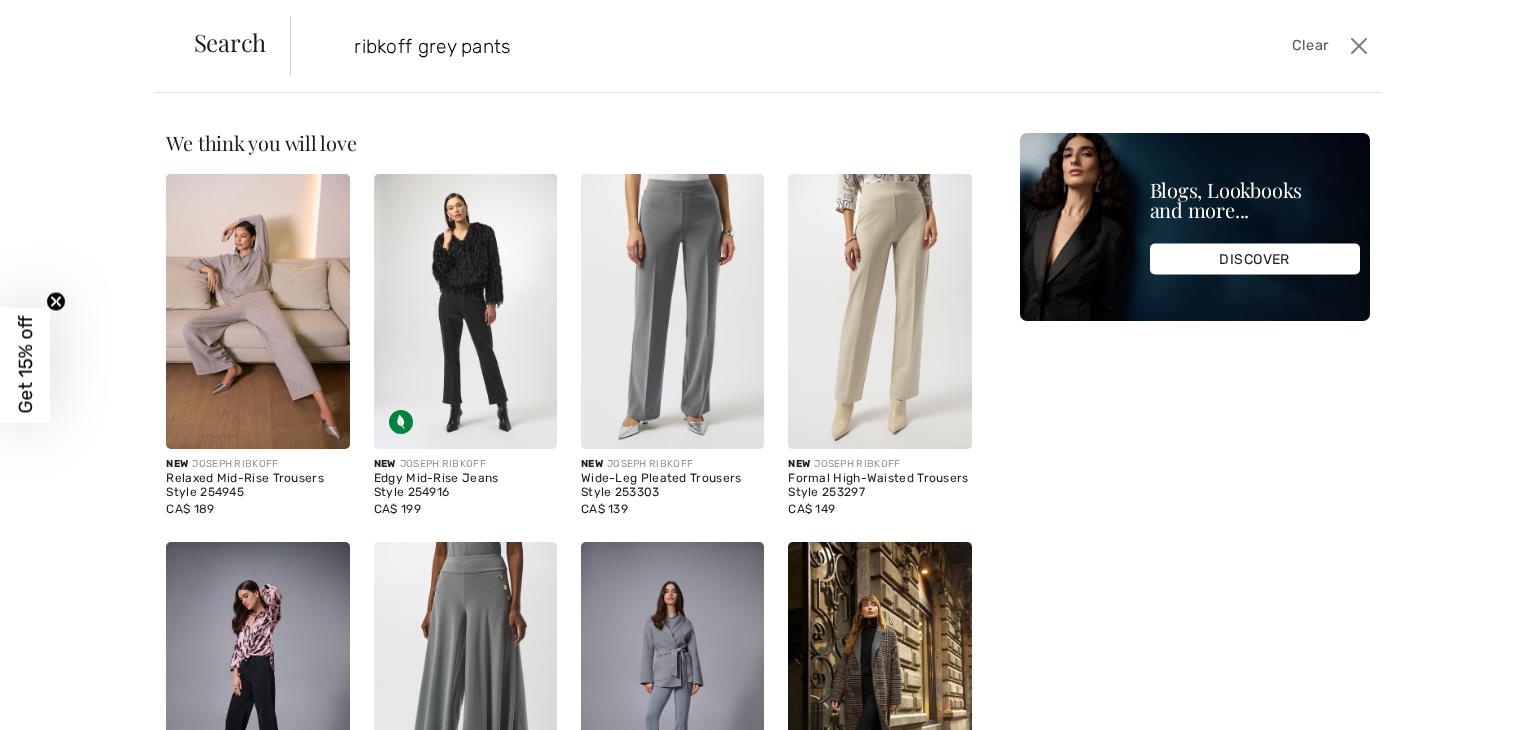 type on "ribkoff grey pants" 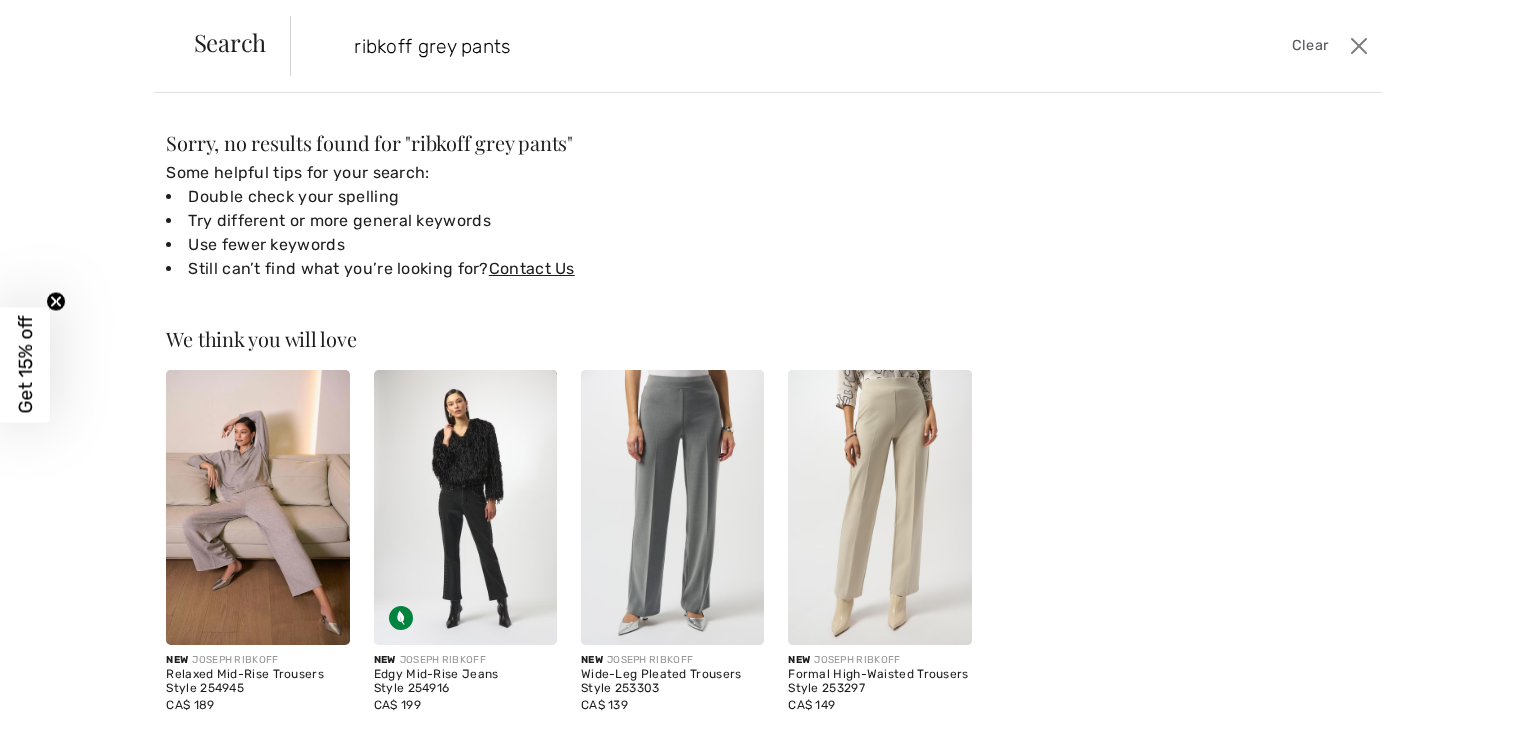 click at bounding box center [672, 507] 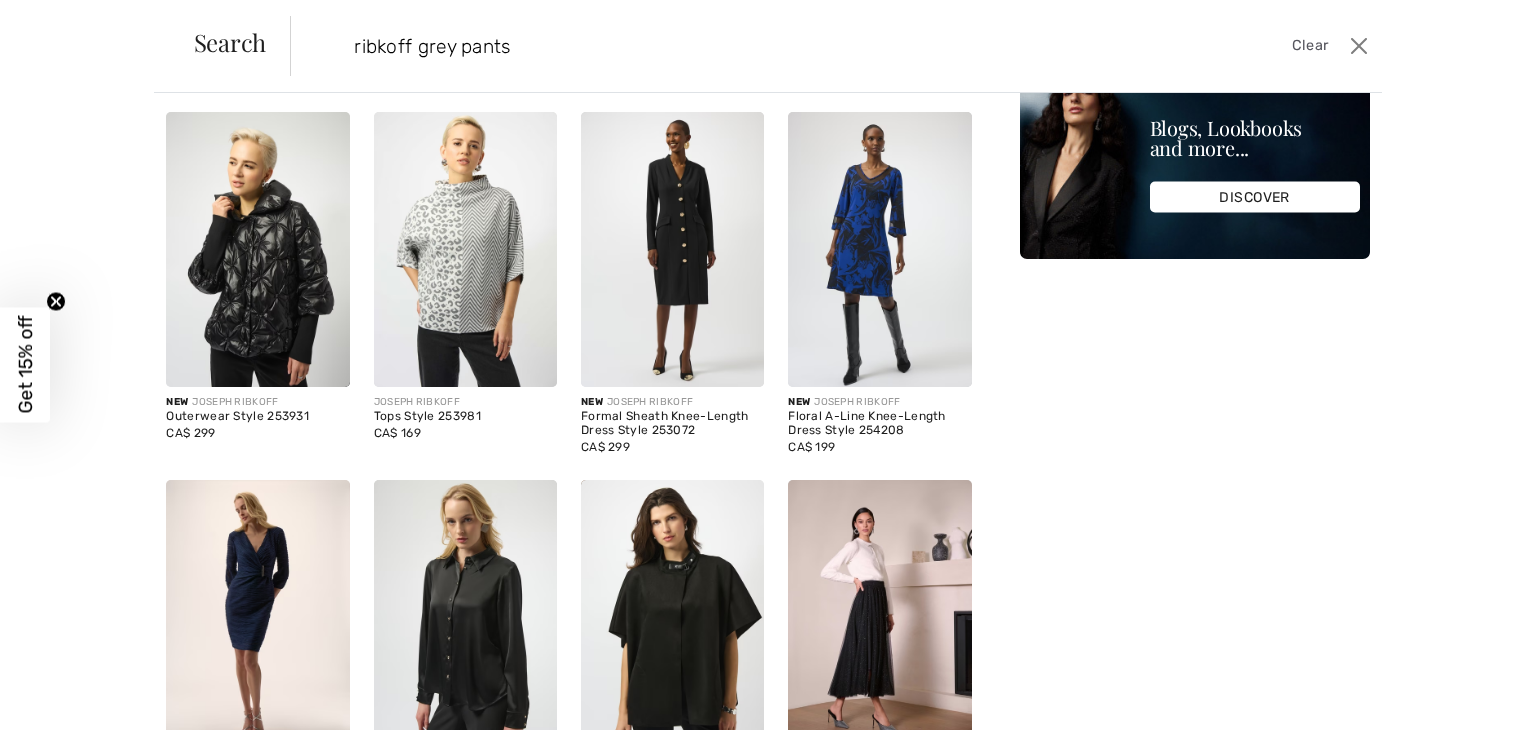 scroll, scrollTop: 0, scrollLeft: 0, axis: both 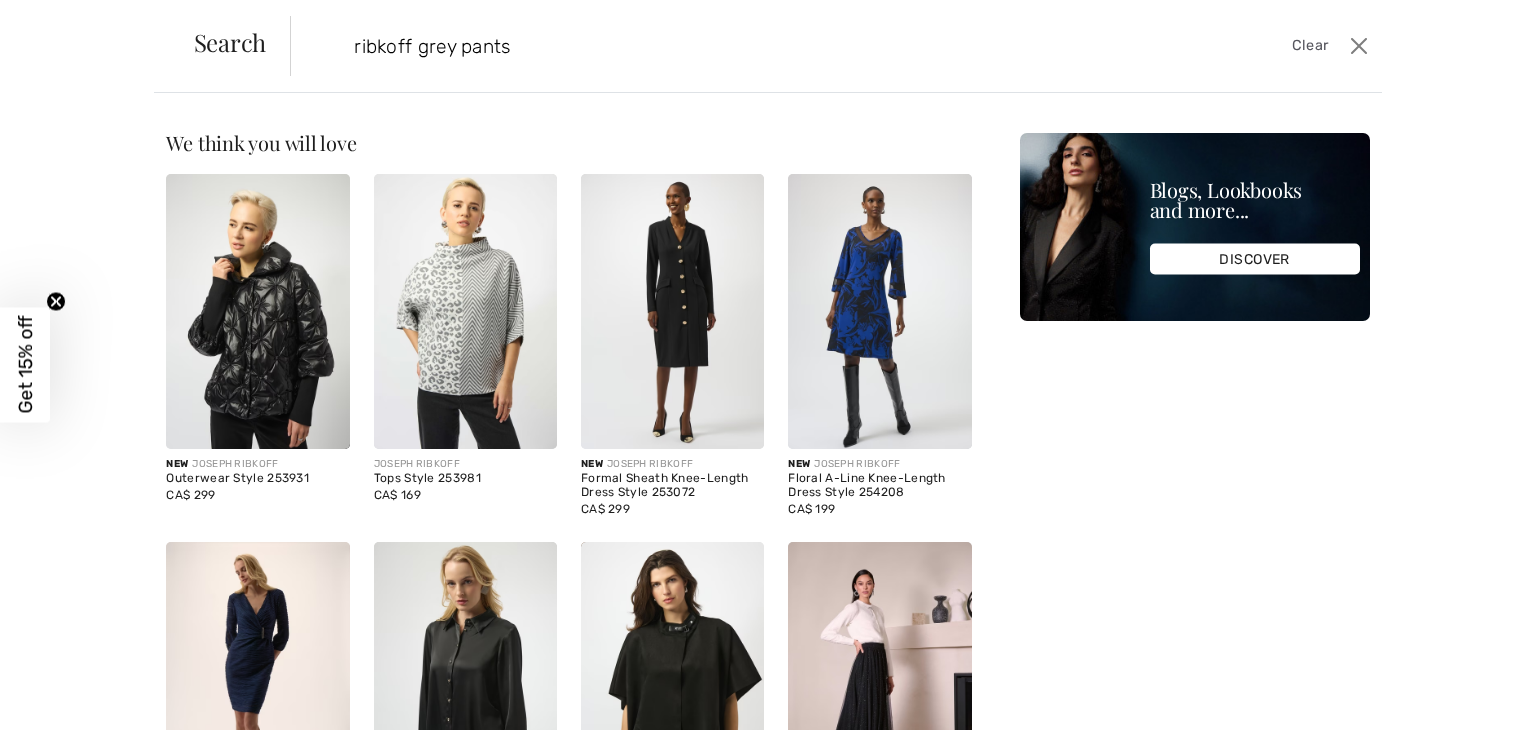 click on "Formal Sheath Knee-Length Dress Style 253072" at bounding box center (672, 486) 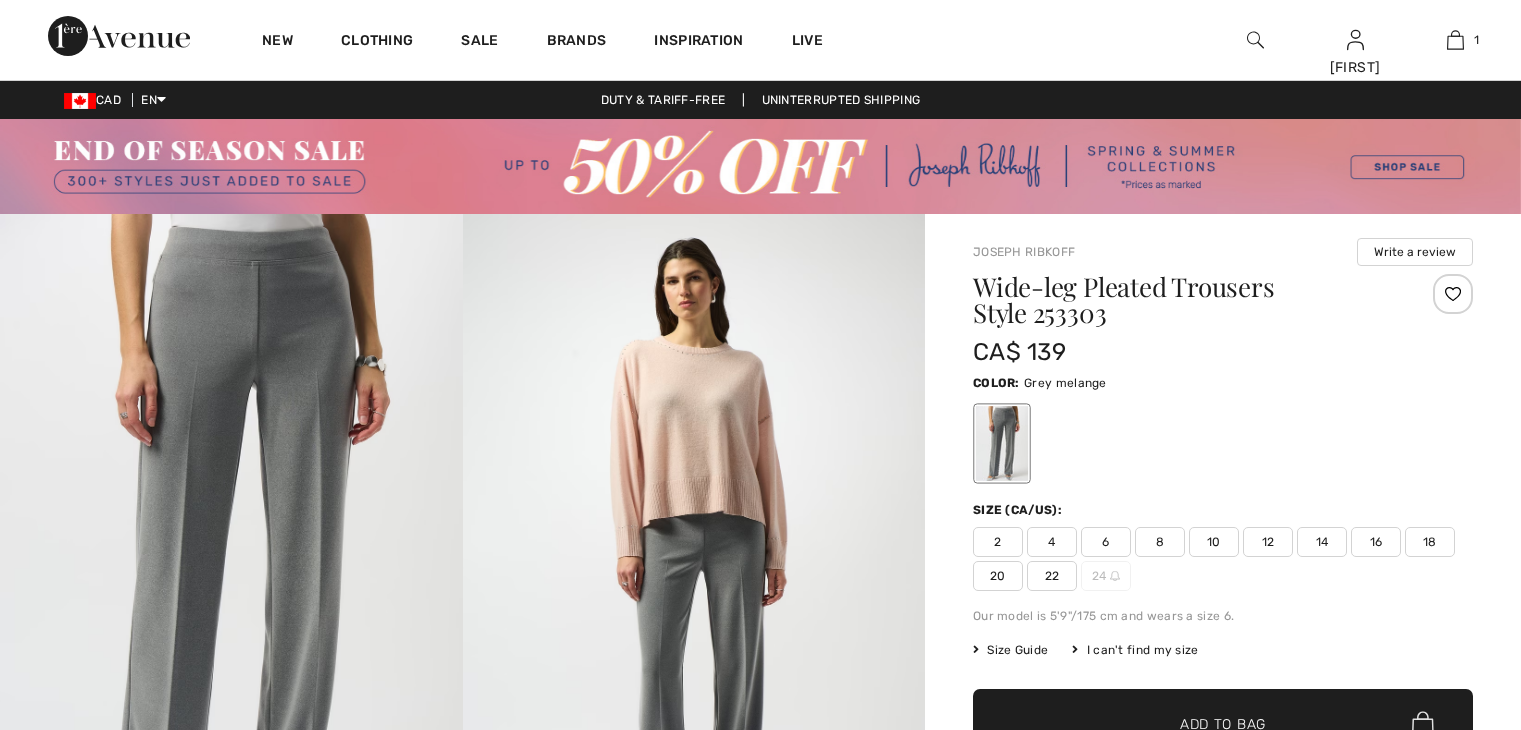 scroll, scrollTop: 0, scrollLeft: 0, axis: both 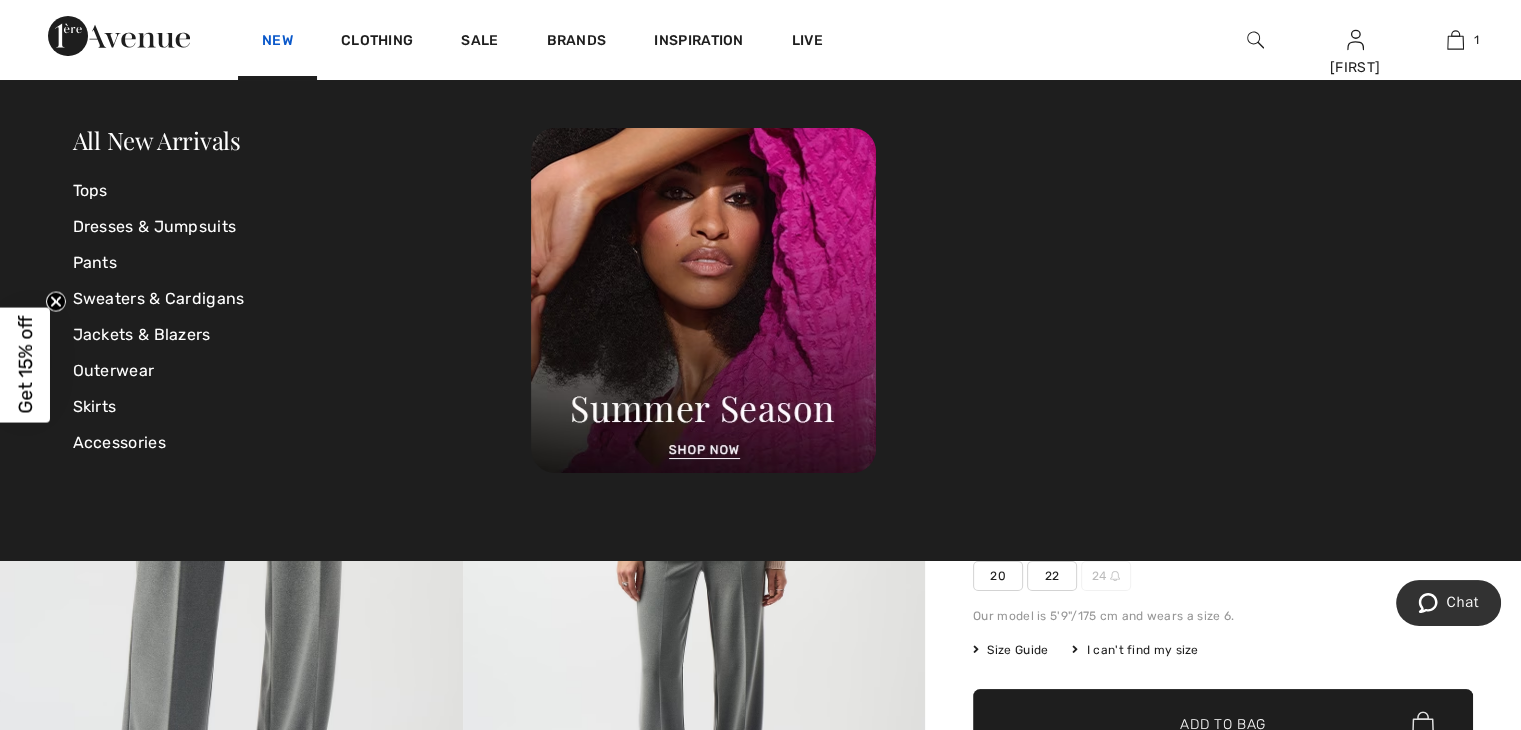click on "New" at bounding box center [277, 42] 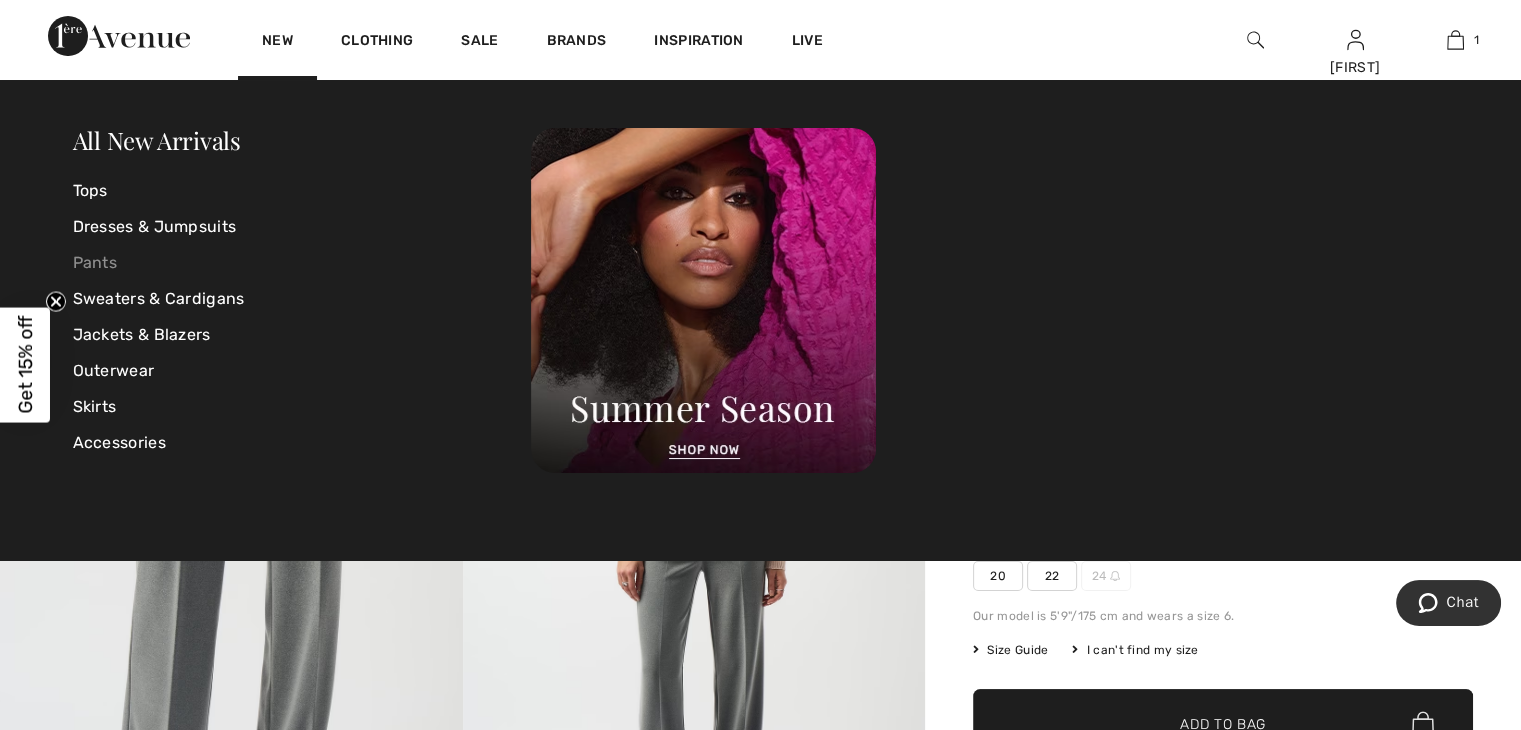 click on "Pants" at bounding box center [302, 263] 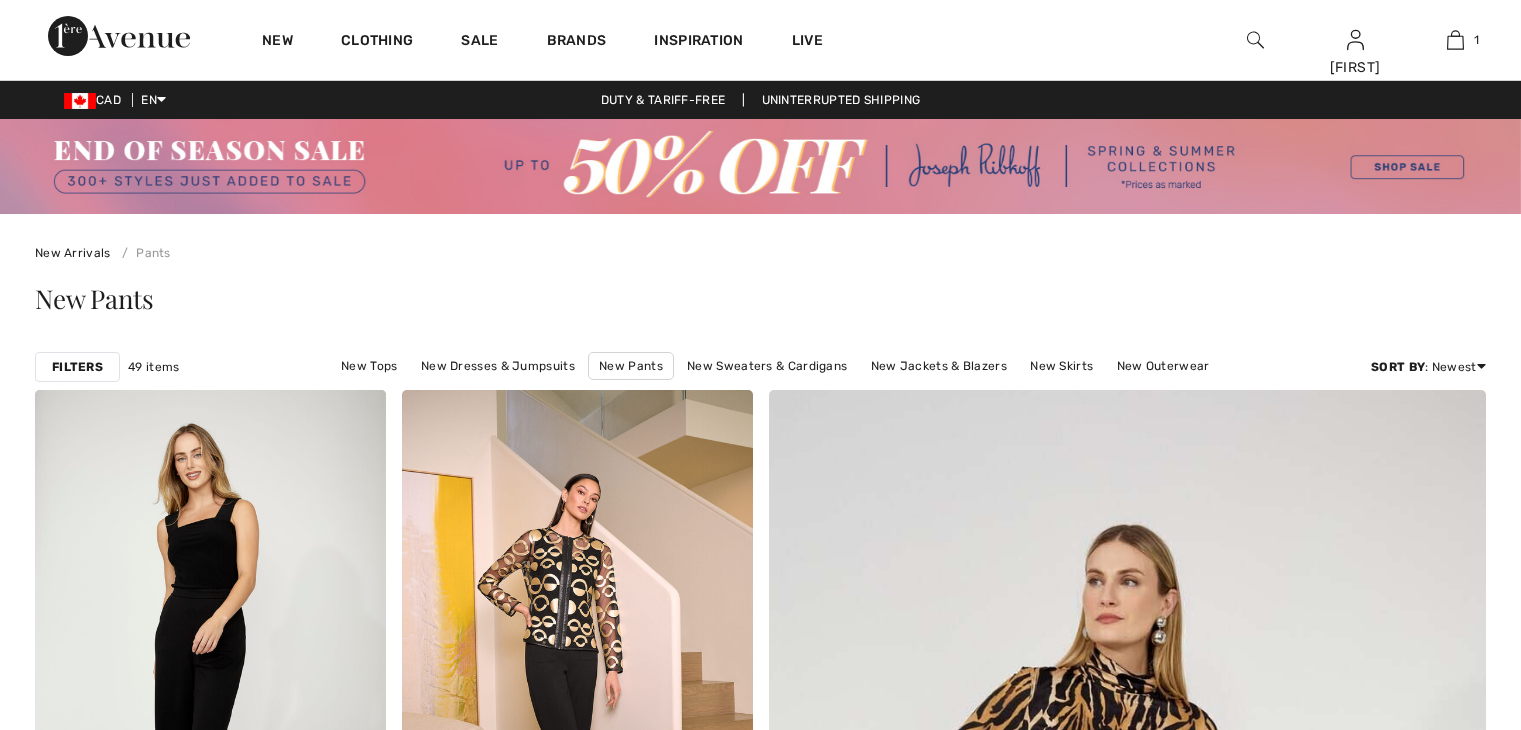 scroll, scrollTop: 0, scrollLeft: 0, axis: both 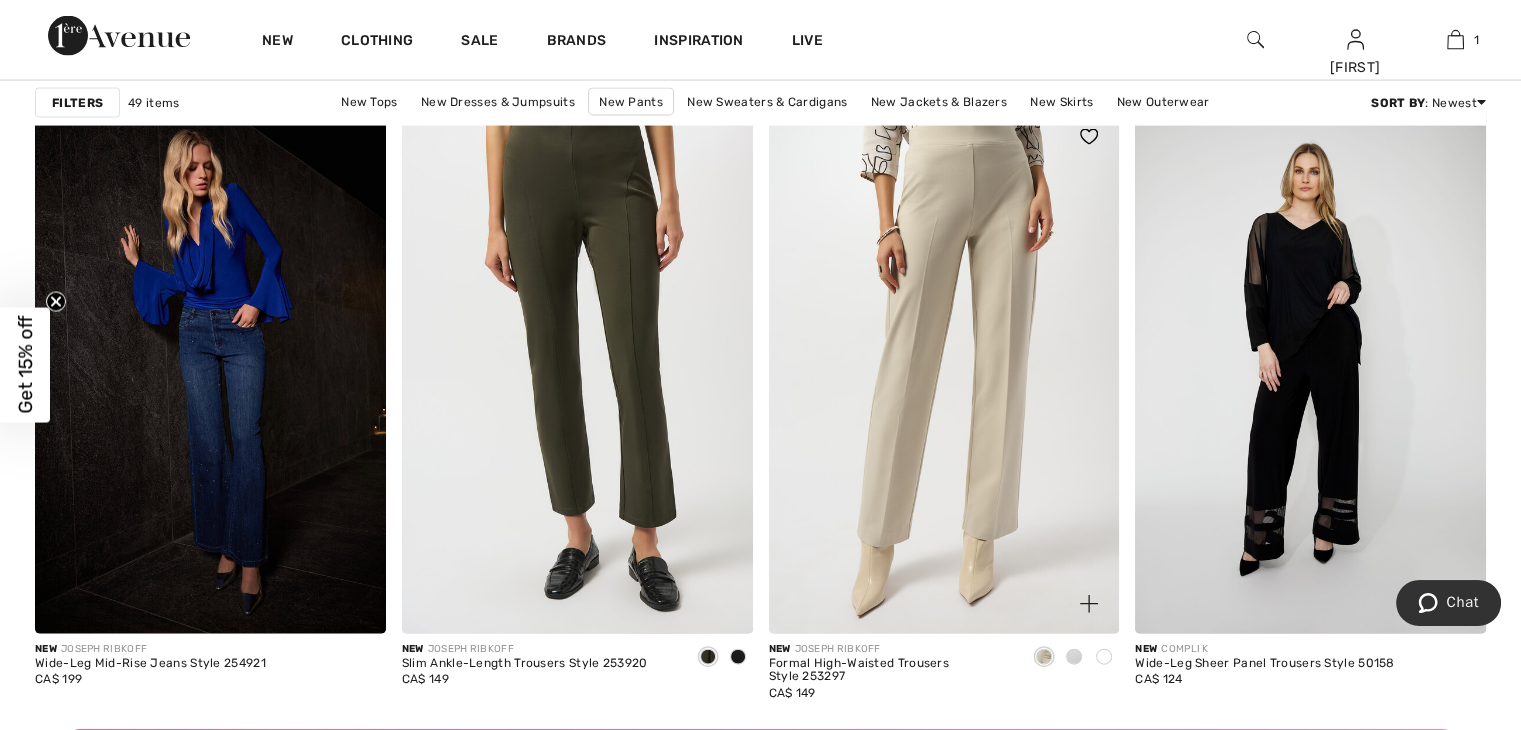 click at bounding box center [1074, 657] 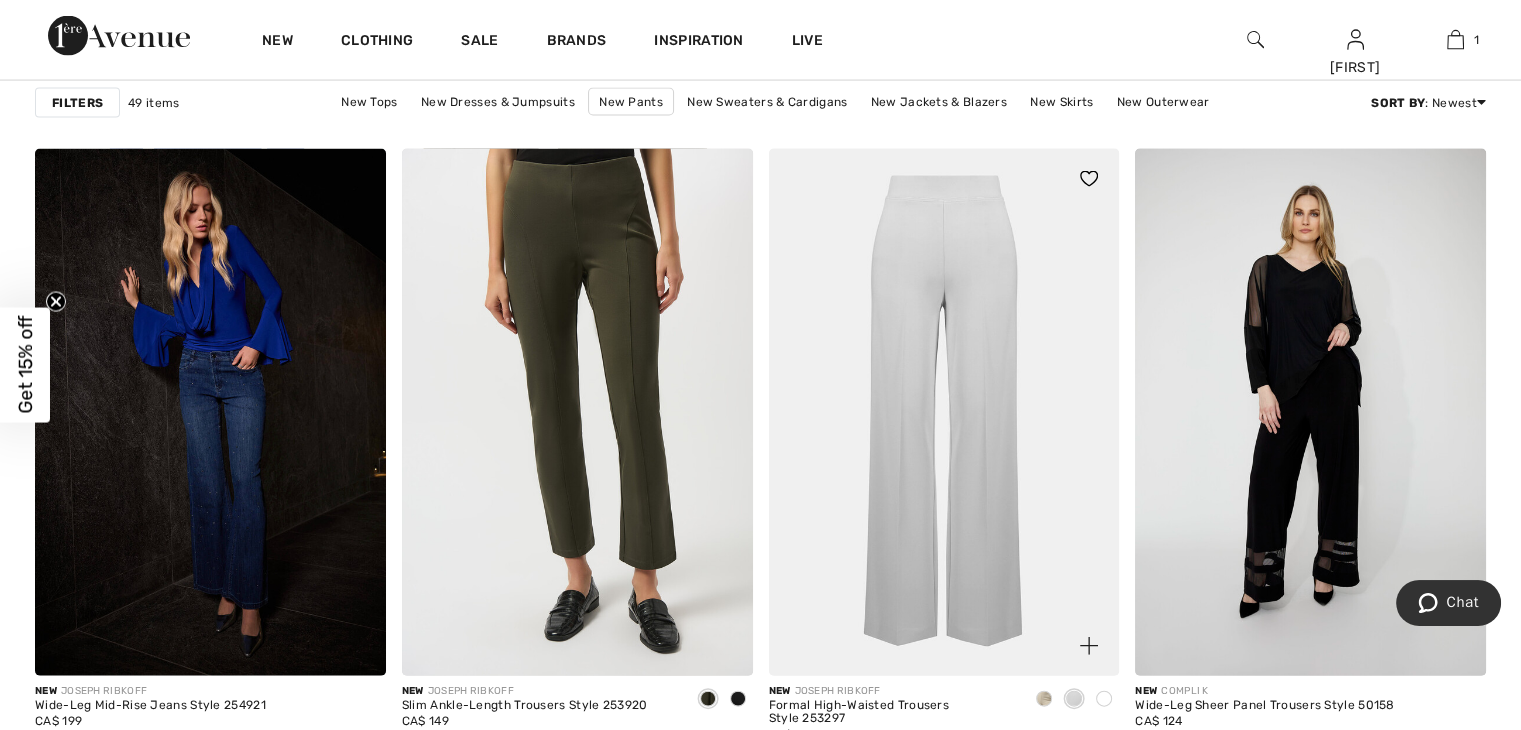 scroll, scrollTop: 4204, scrollLeft: 0, axis: vertical 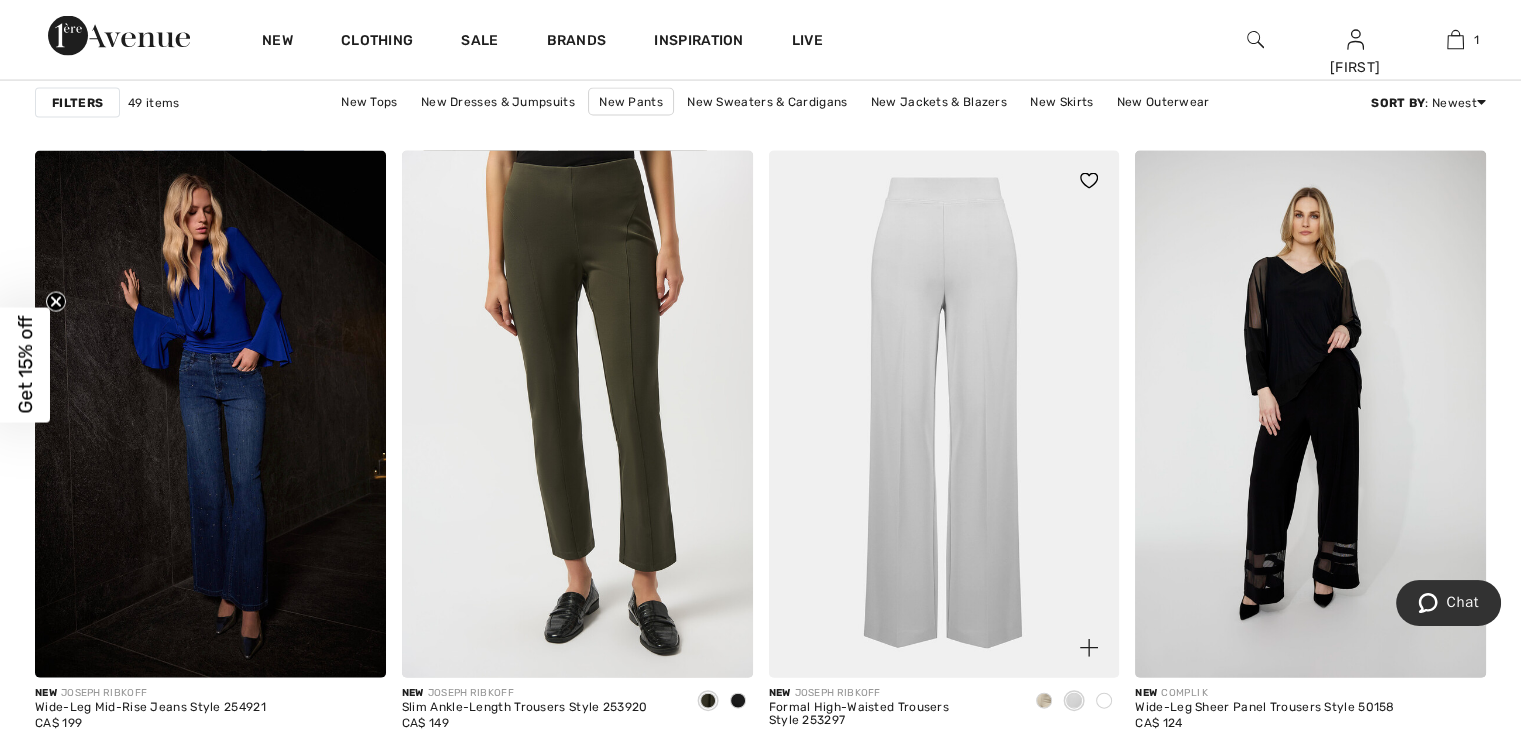 click on "Formal High-Waisted Trousers Style 253297" at bounding box center (891, 715) 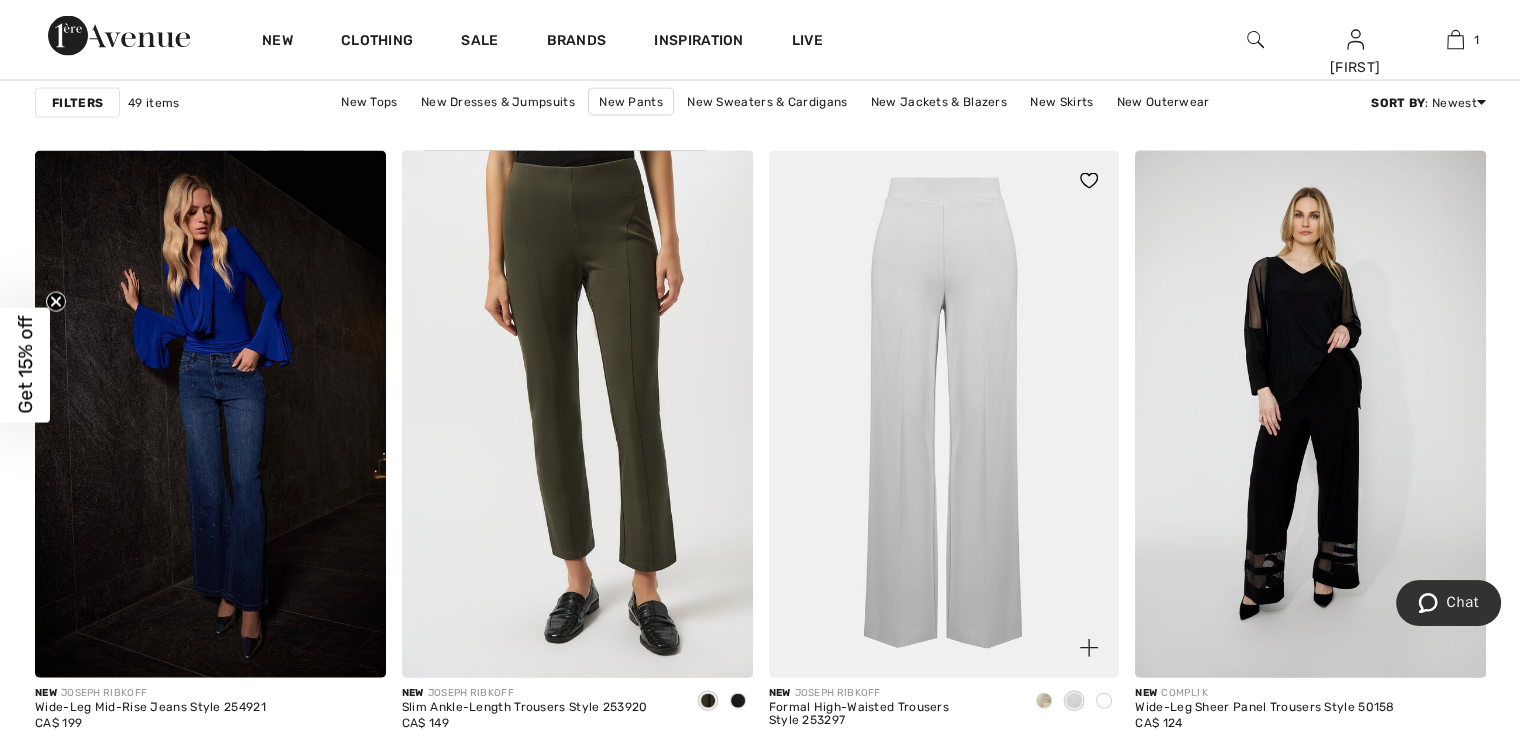click at bounding box center (944, 414) 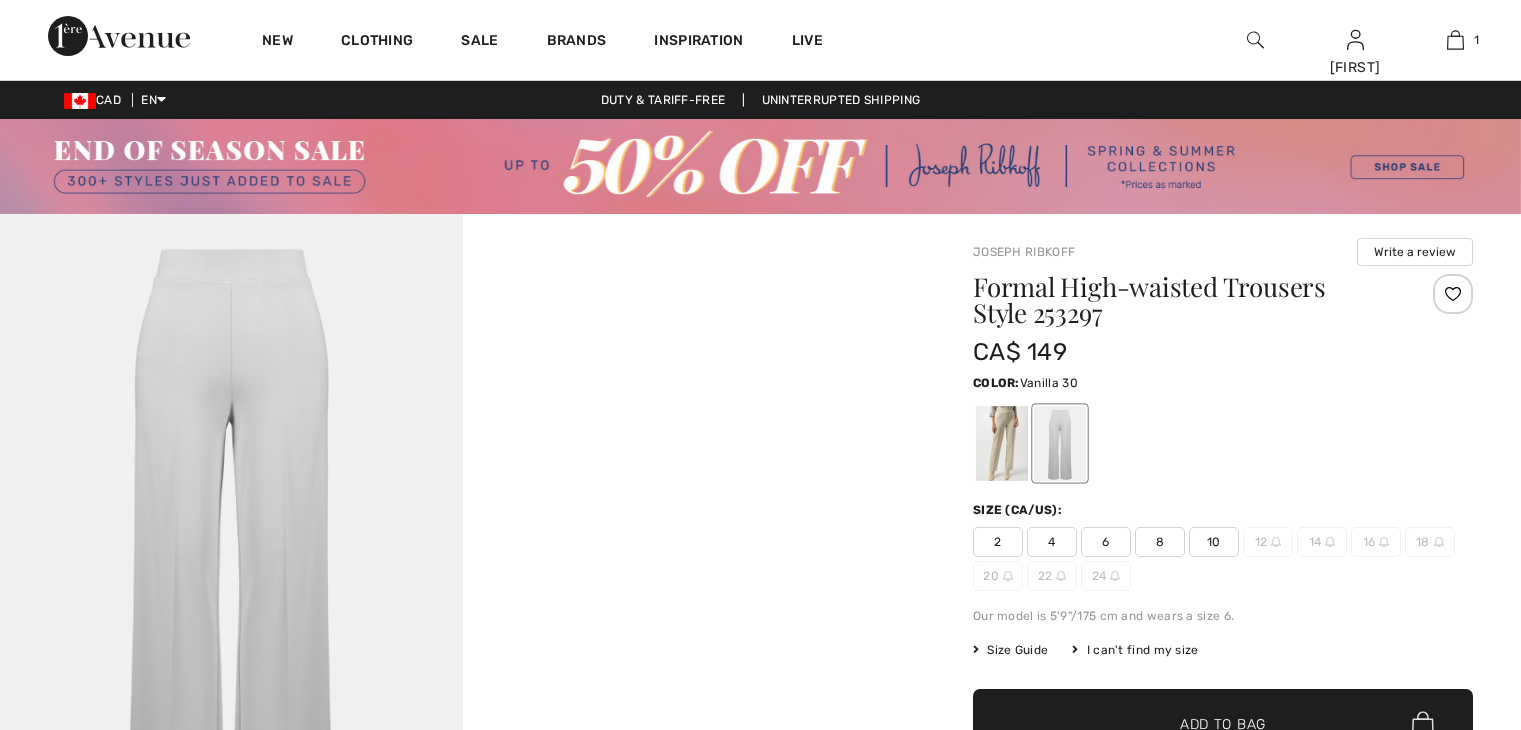 scroll, scrollTop: 0, scrollLeft: 0, axis: both 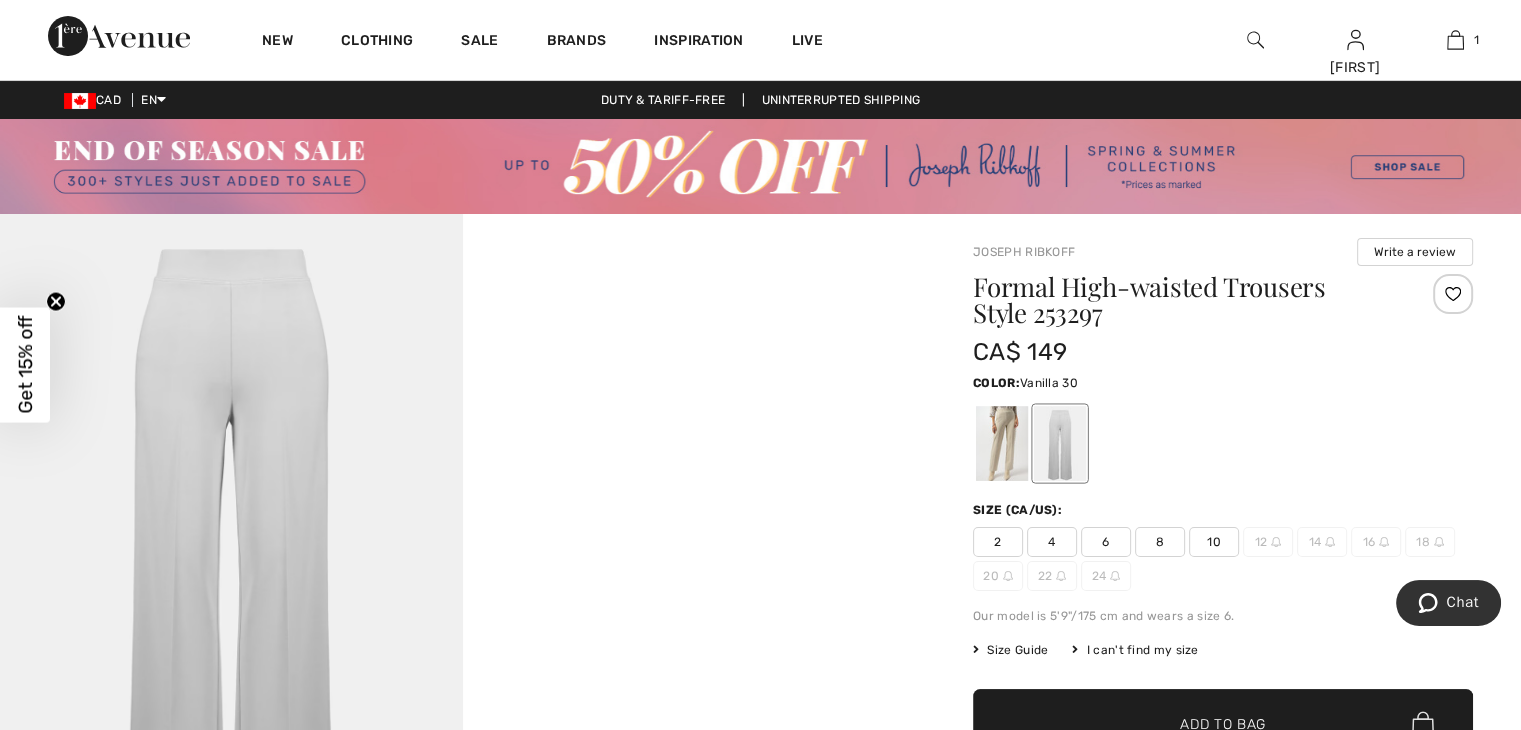 click at bounding box center [1060, 443] 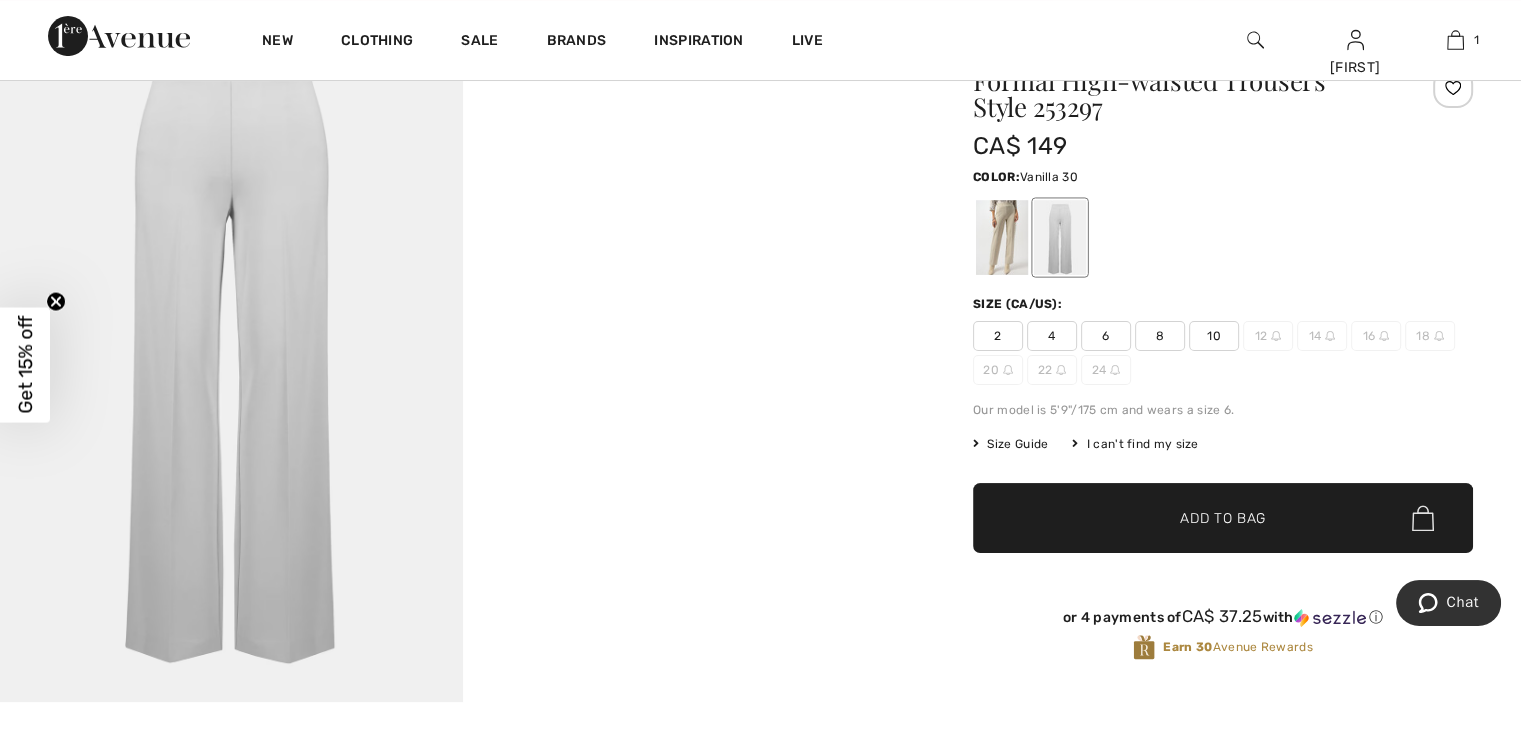 scroll, scrollTop: 201, scrollLeft: 0, axis: vertical 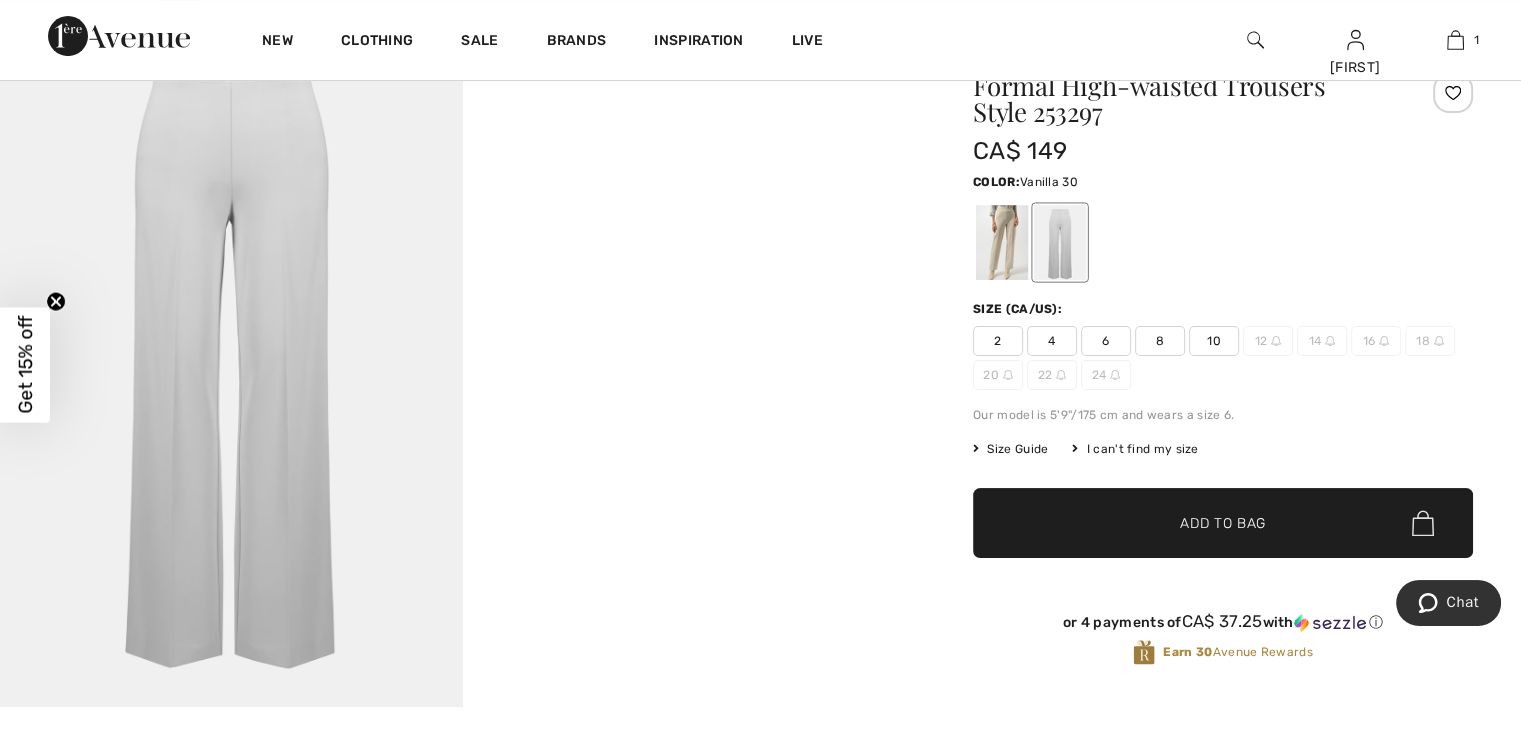click at bounding box center [1118, 242] 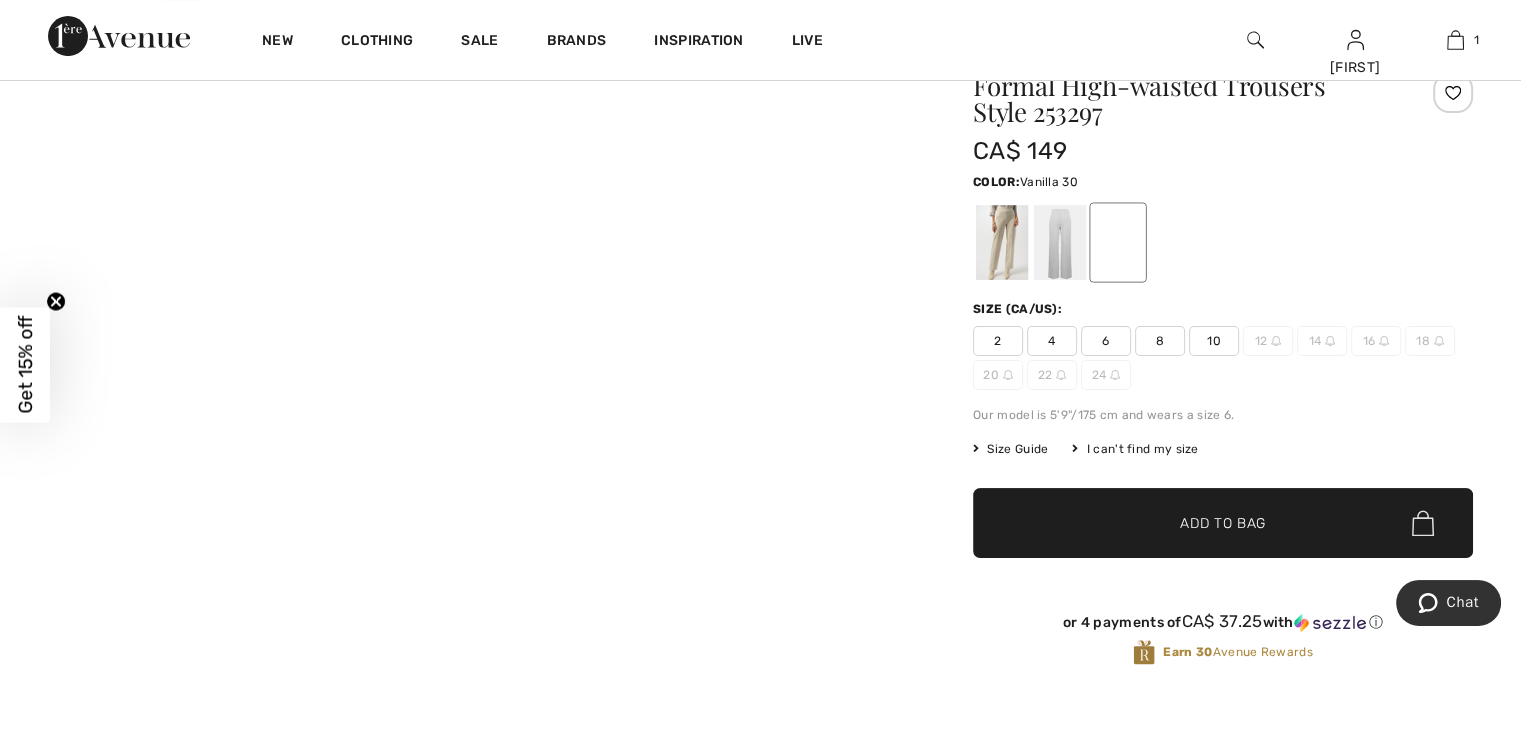 click at bounding box center (1255, 40) 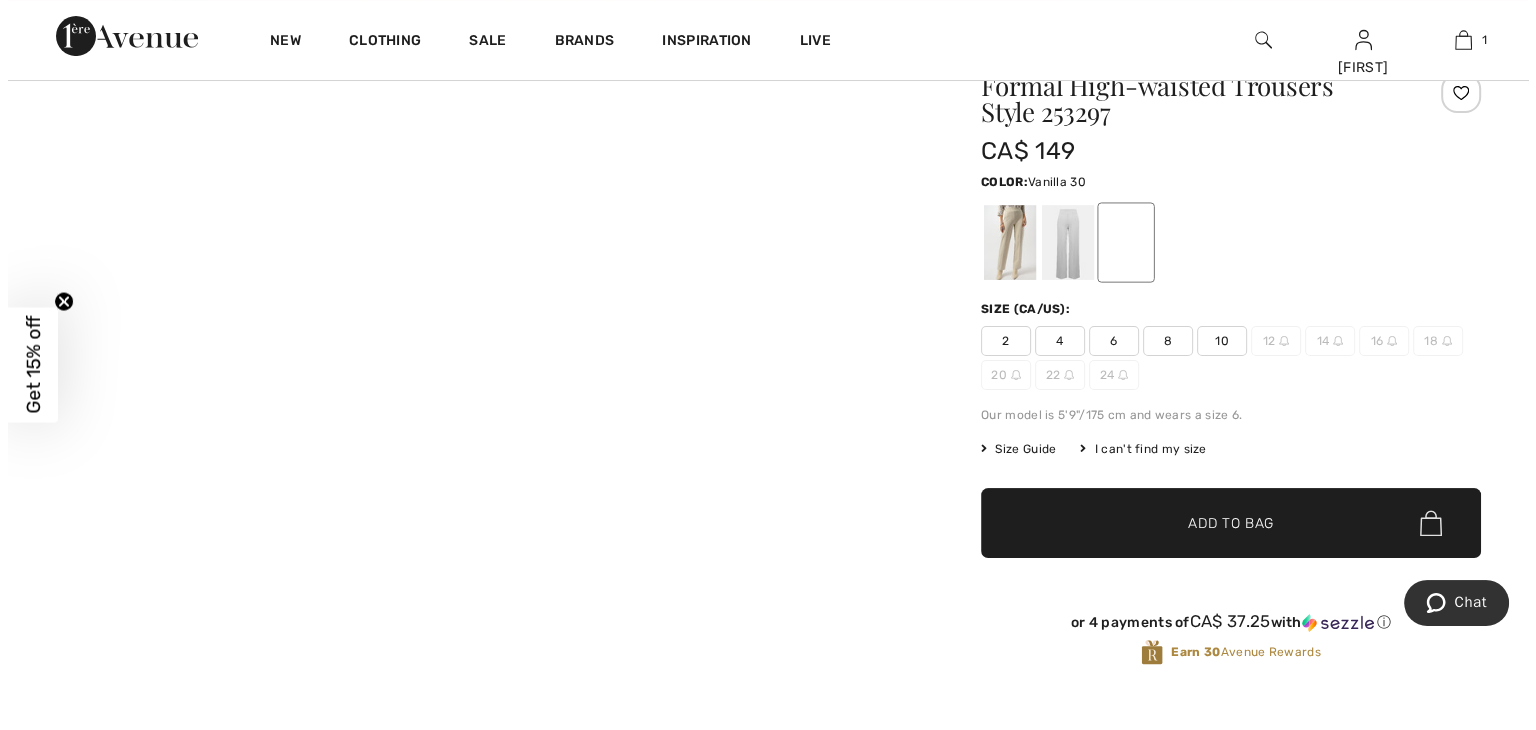 scroll, scrollTop: 203, scrollLeft: 0, axis: vertical 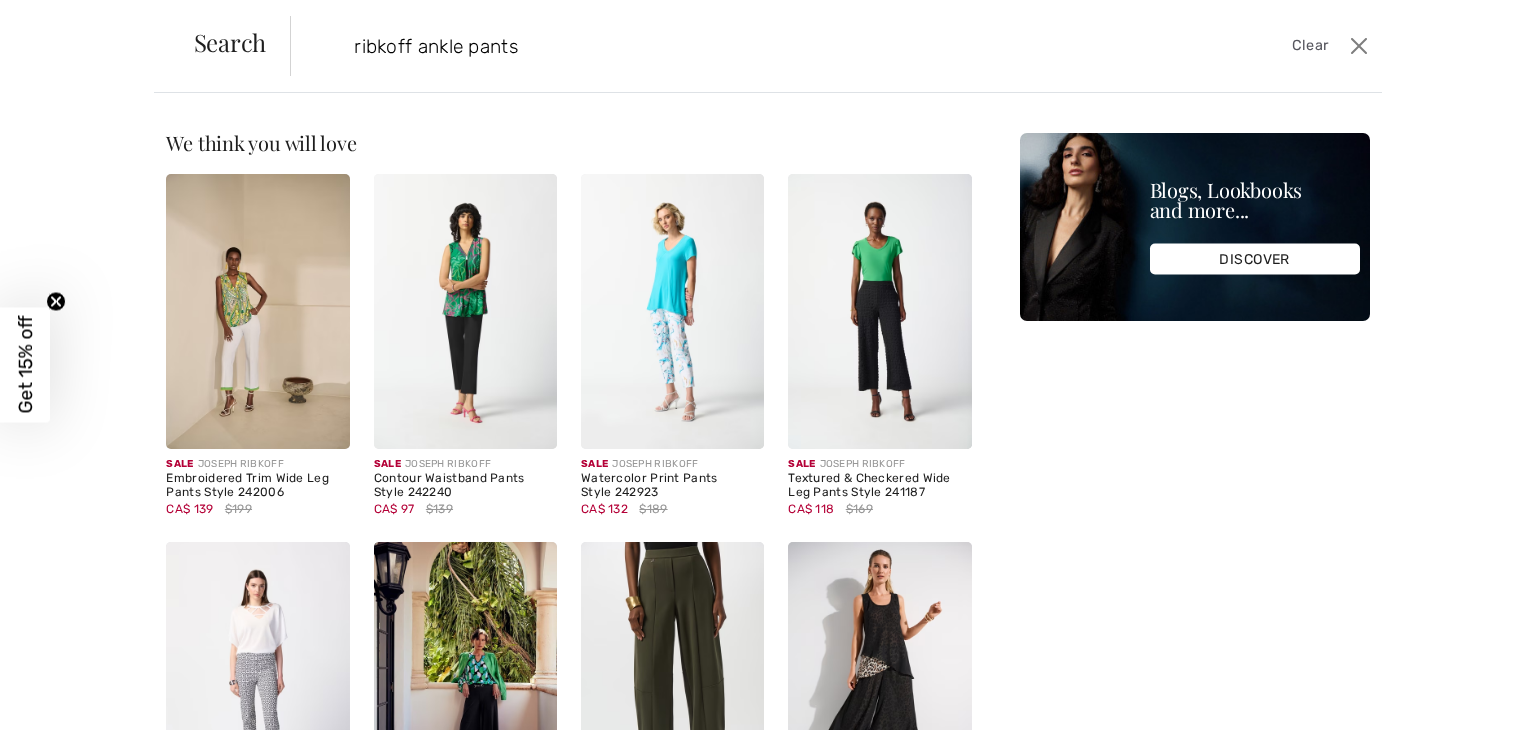 type on "ribkoff ankle pants" 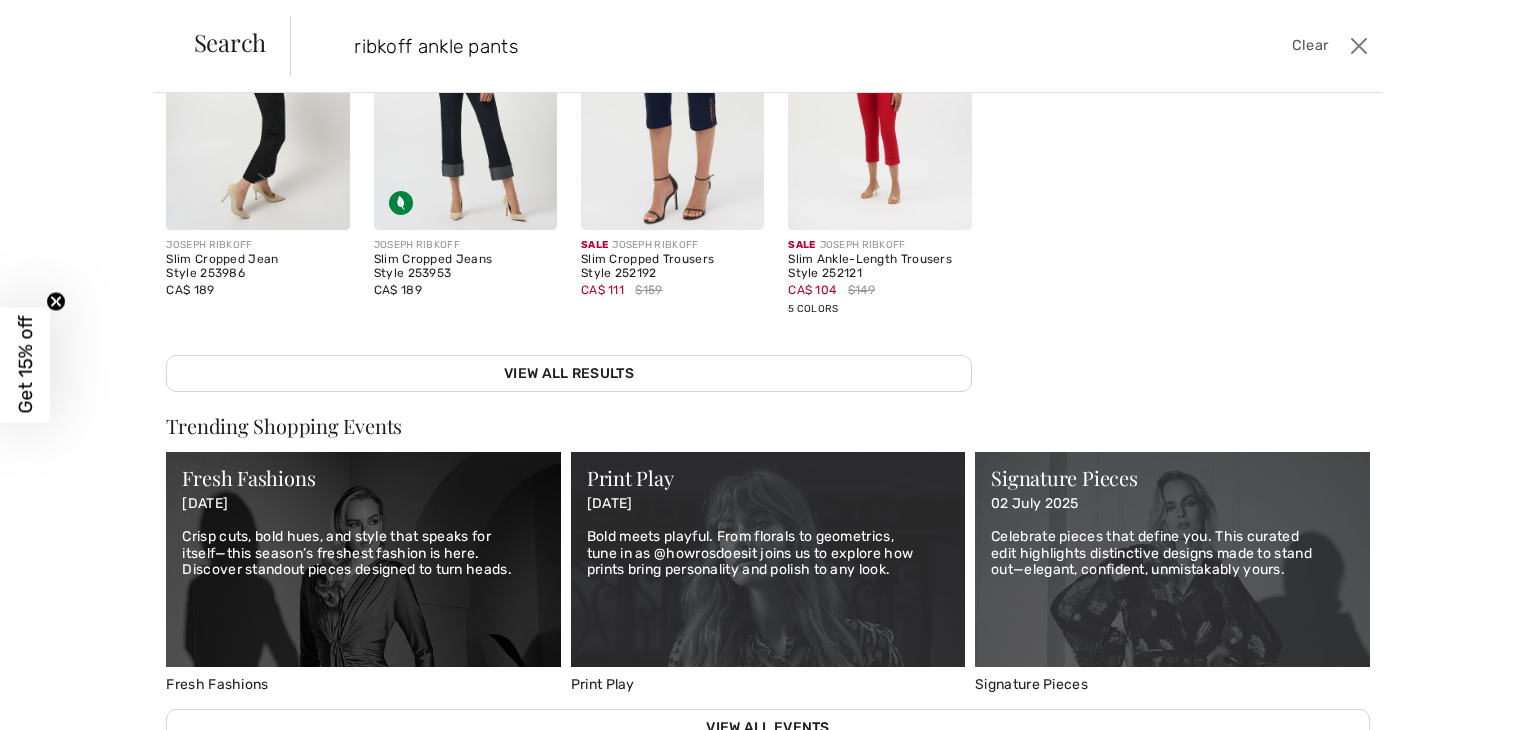 scroll, scrollTop: 632, scrollLeft: 0, axis: vertical 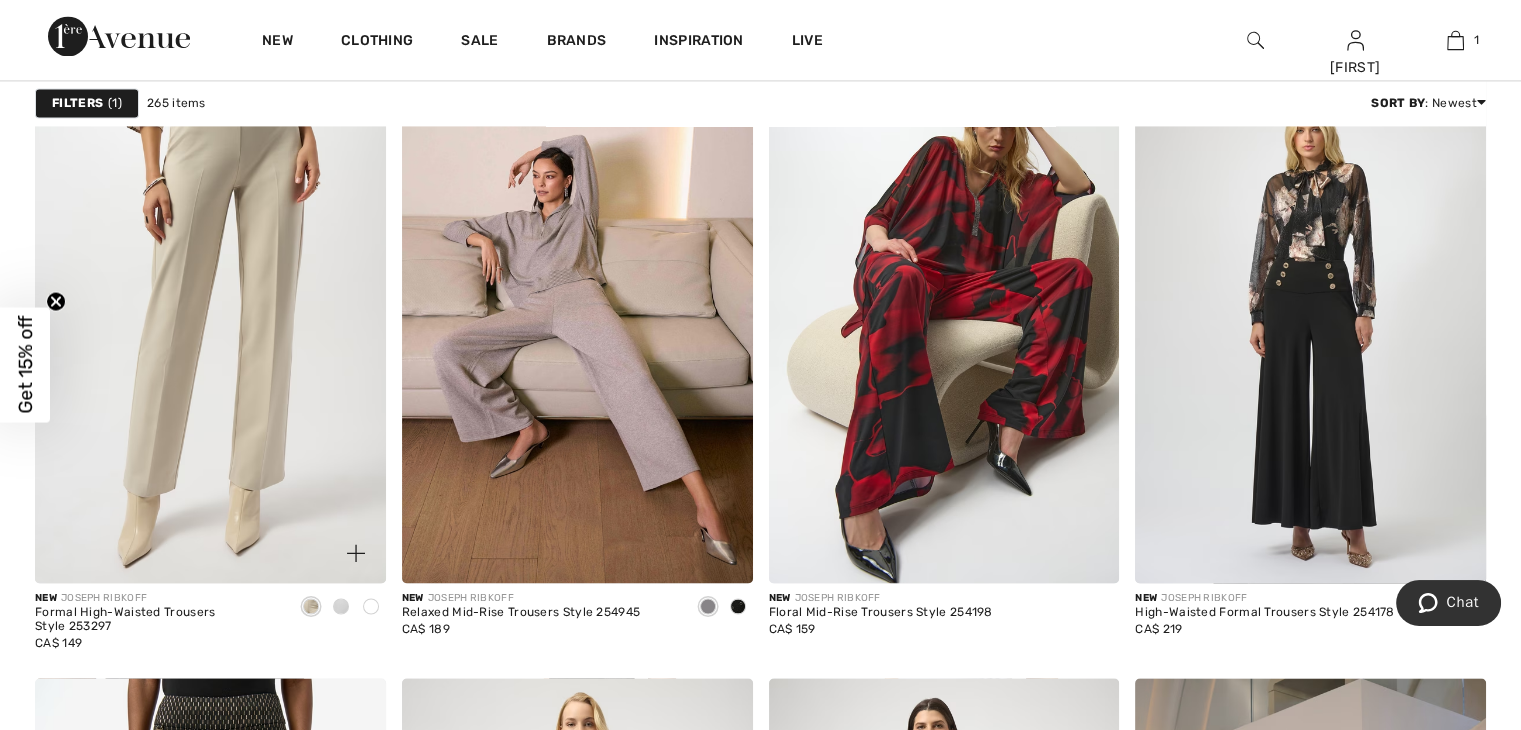 click at bounding box center (341, 606) 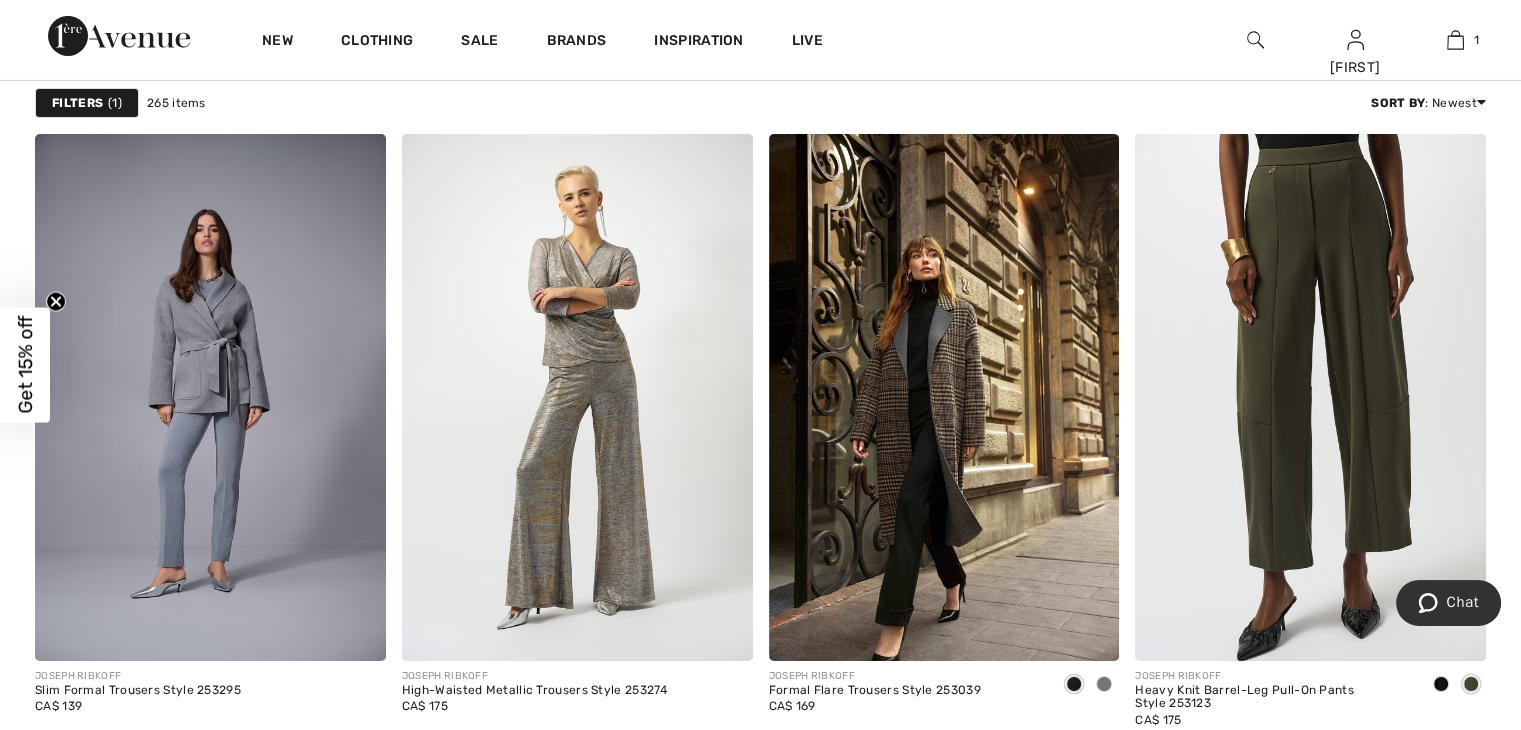 scroll, scrollTop: 6997, scrollLeft: 0, axis: vertical 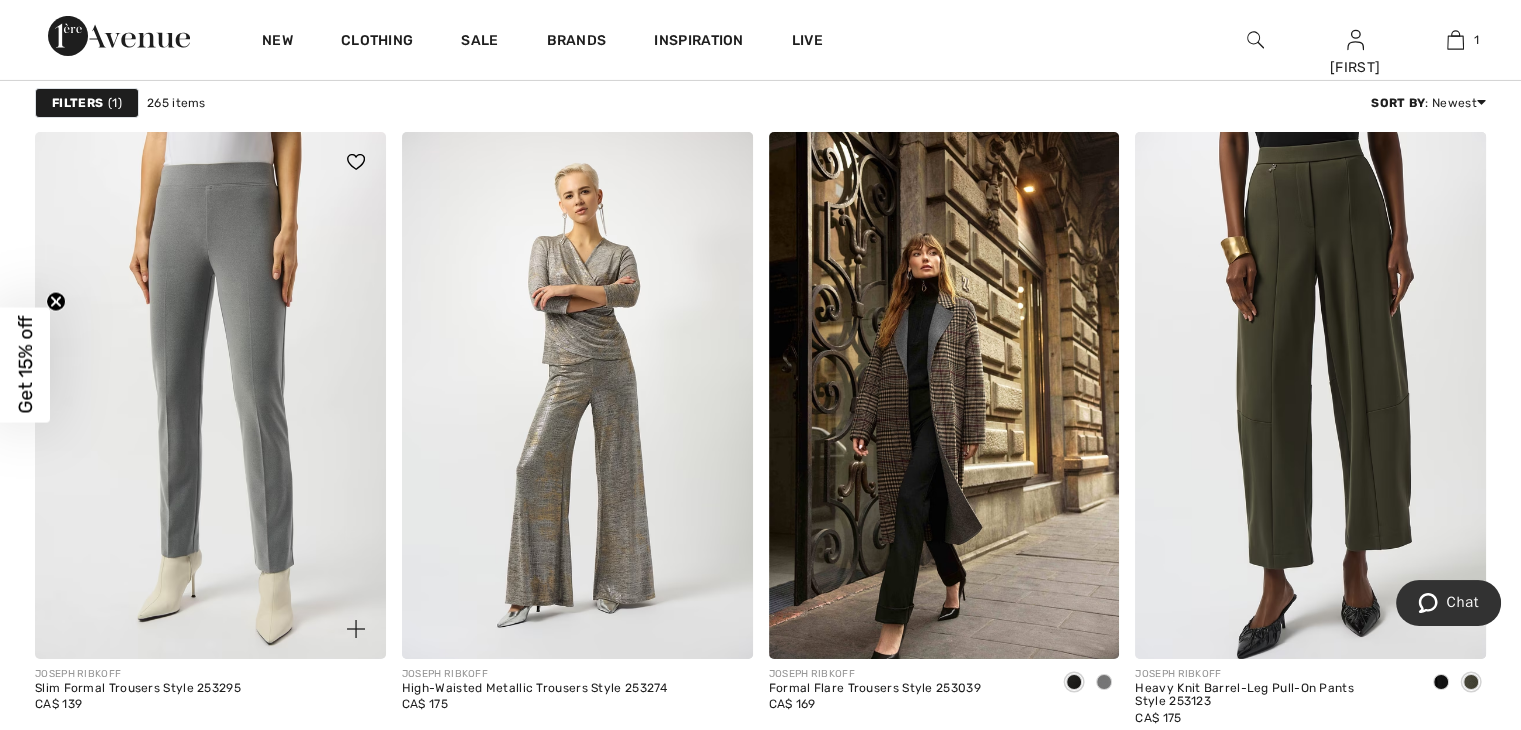 click at bounding box center [210, 395] 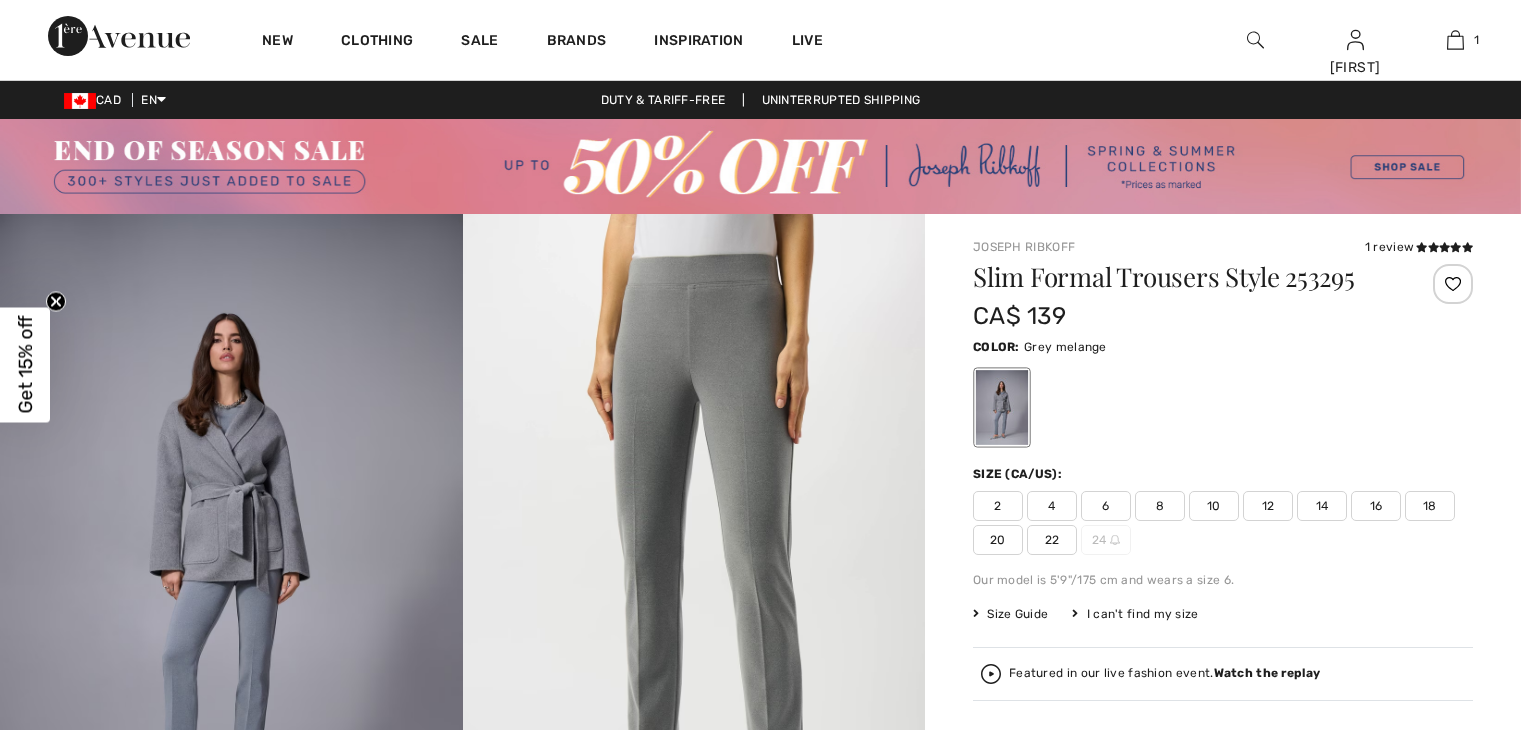 scroll, scrollTop: 0, scrollLeft: 0, axis: both 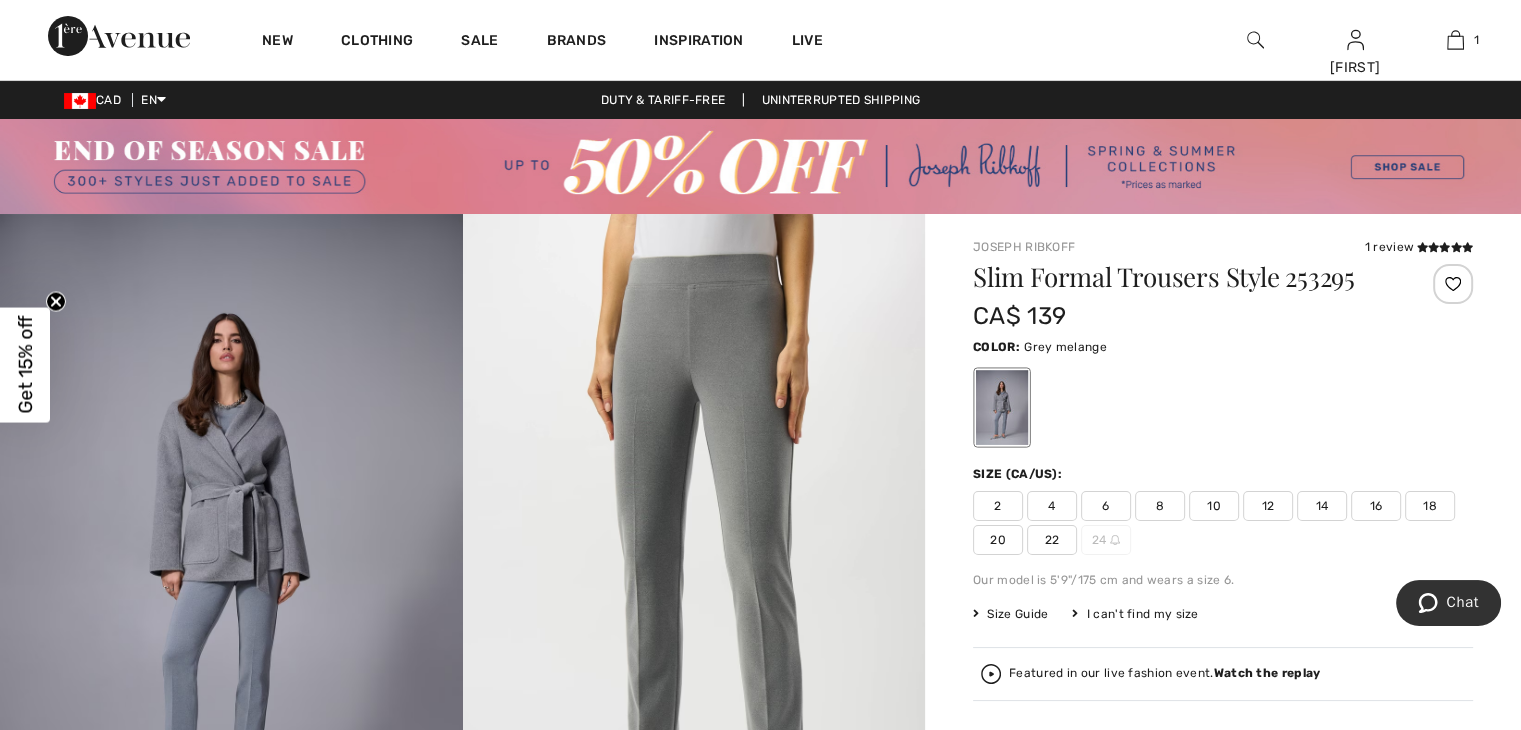 click at bounding box center (694, 560) 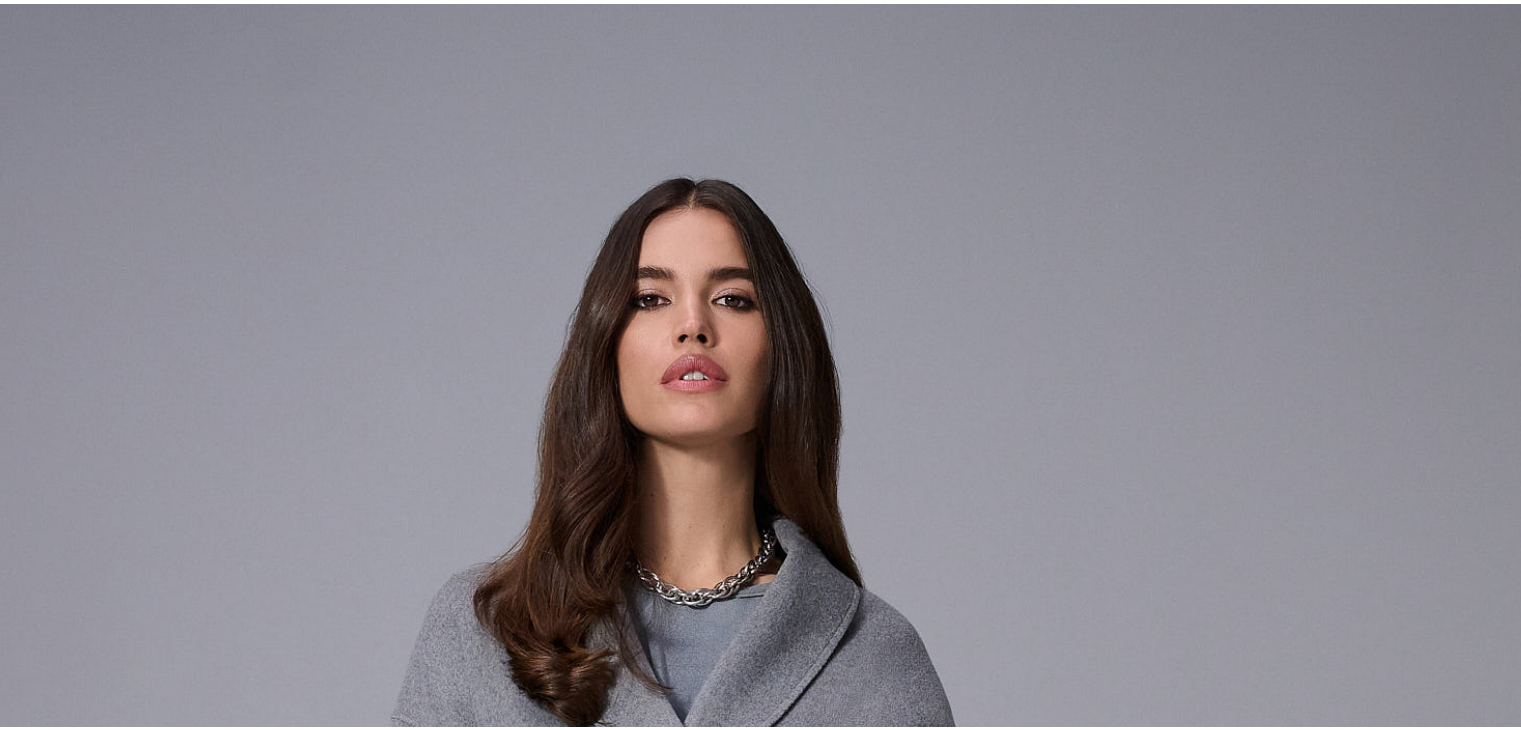 scroll, scrollTop: 217, scrollLeft: 0, axis: vertical 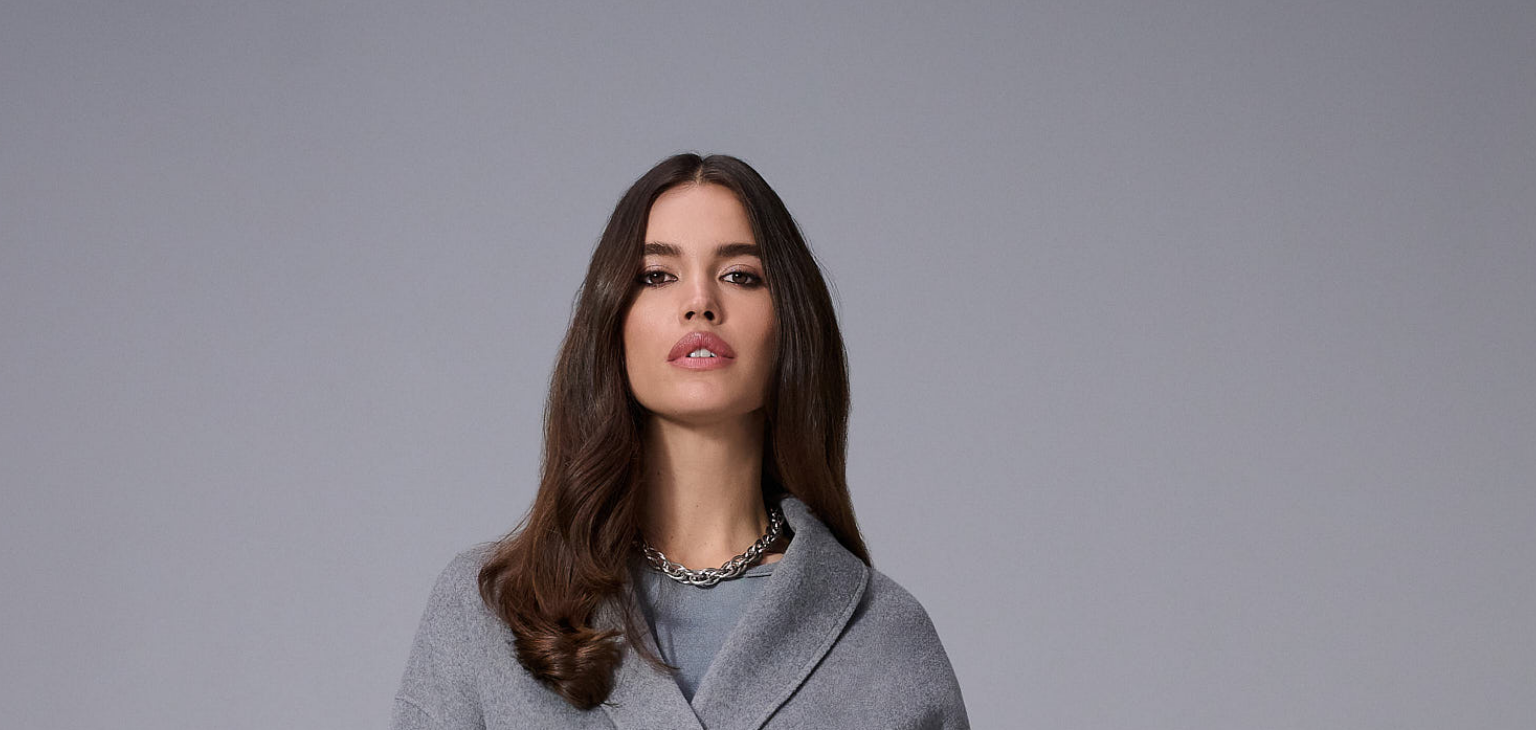 click at bounding box center [768, 935] 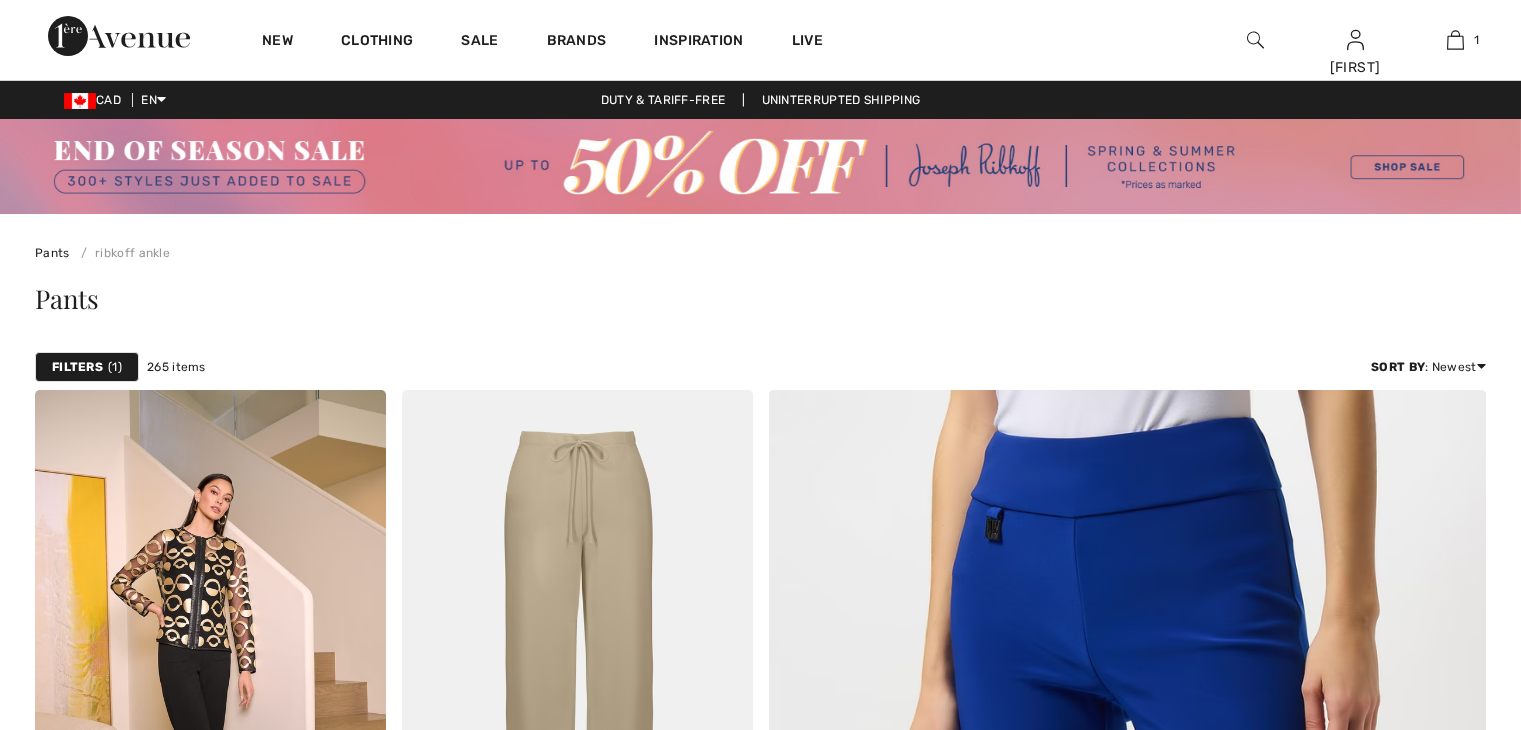 scroll, scrollTop: 6997, scrollLeft: 0, axis: vertical 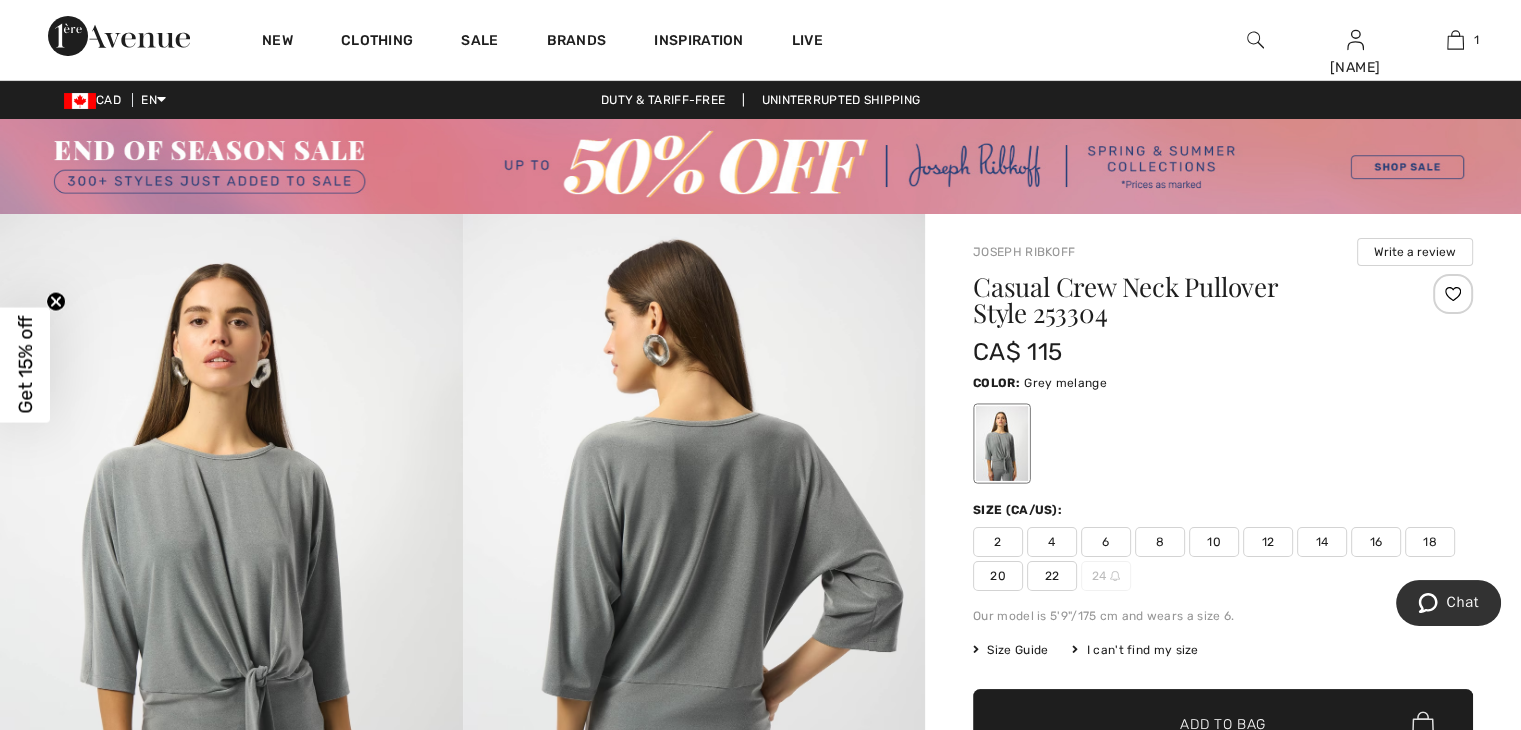 click at bounding box center [1255, 40] 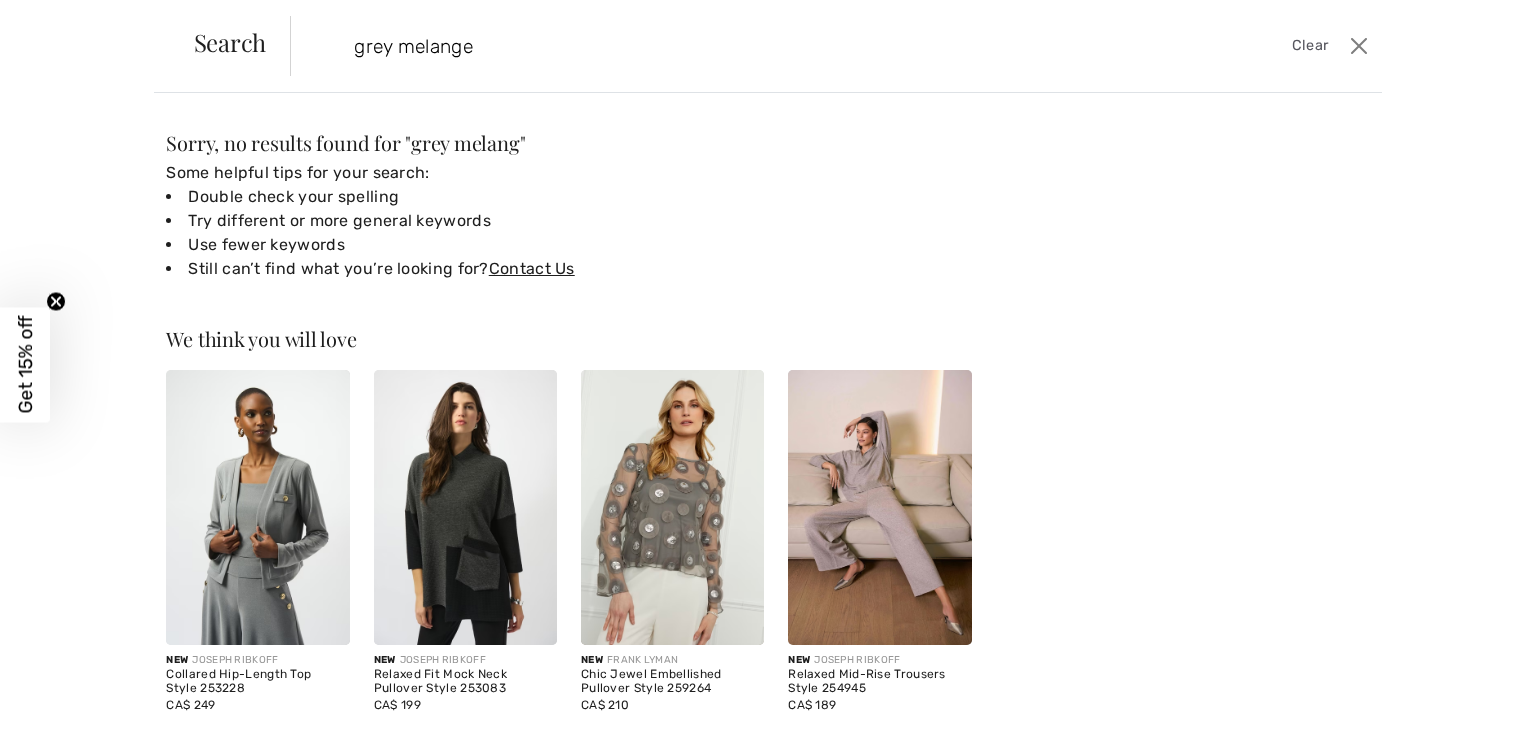 type on "grey melange" 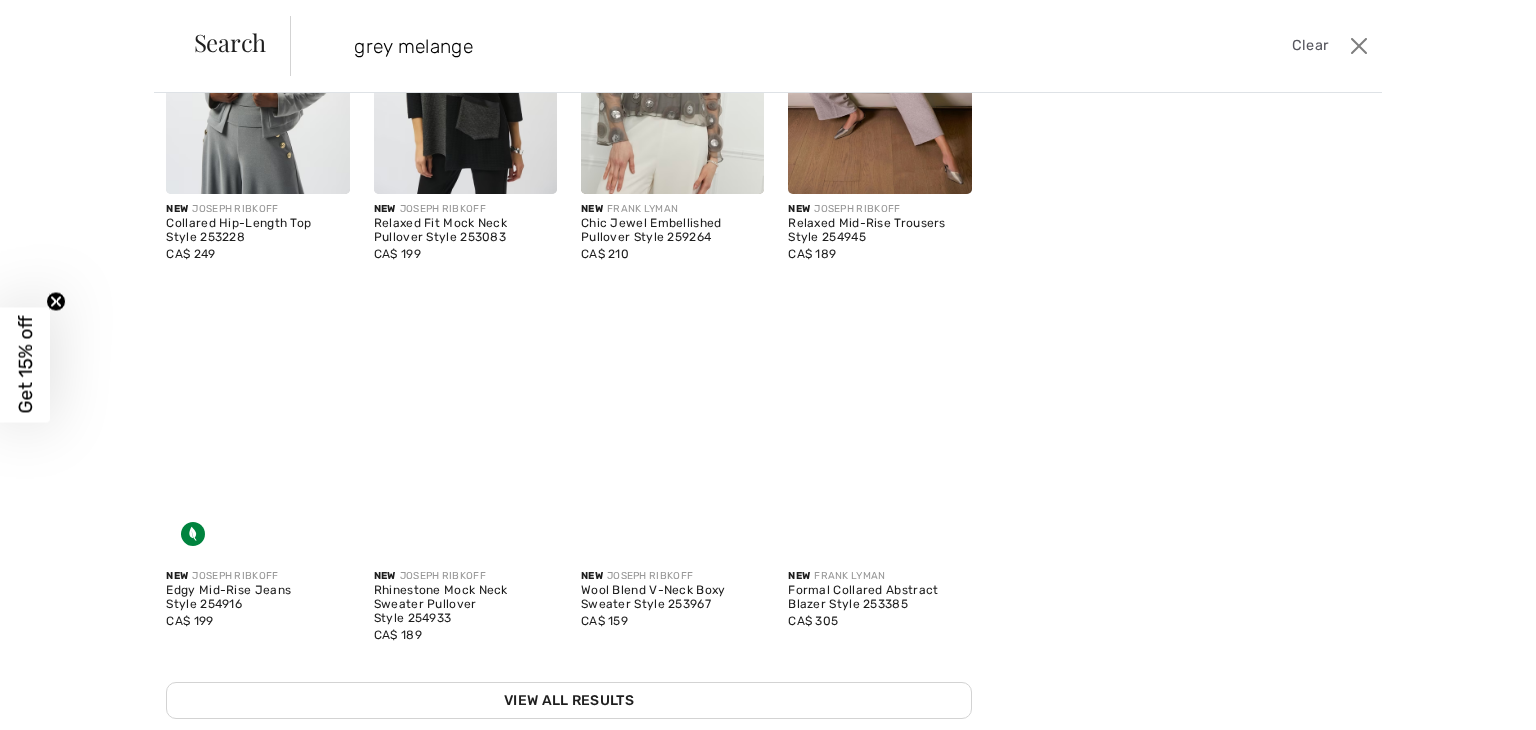 scroll, scrollTop: 456, scrollLeft: 0, axis: vertical 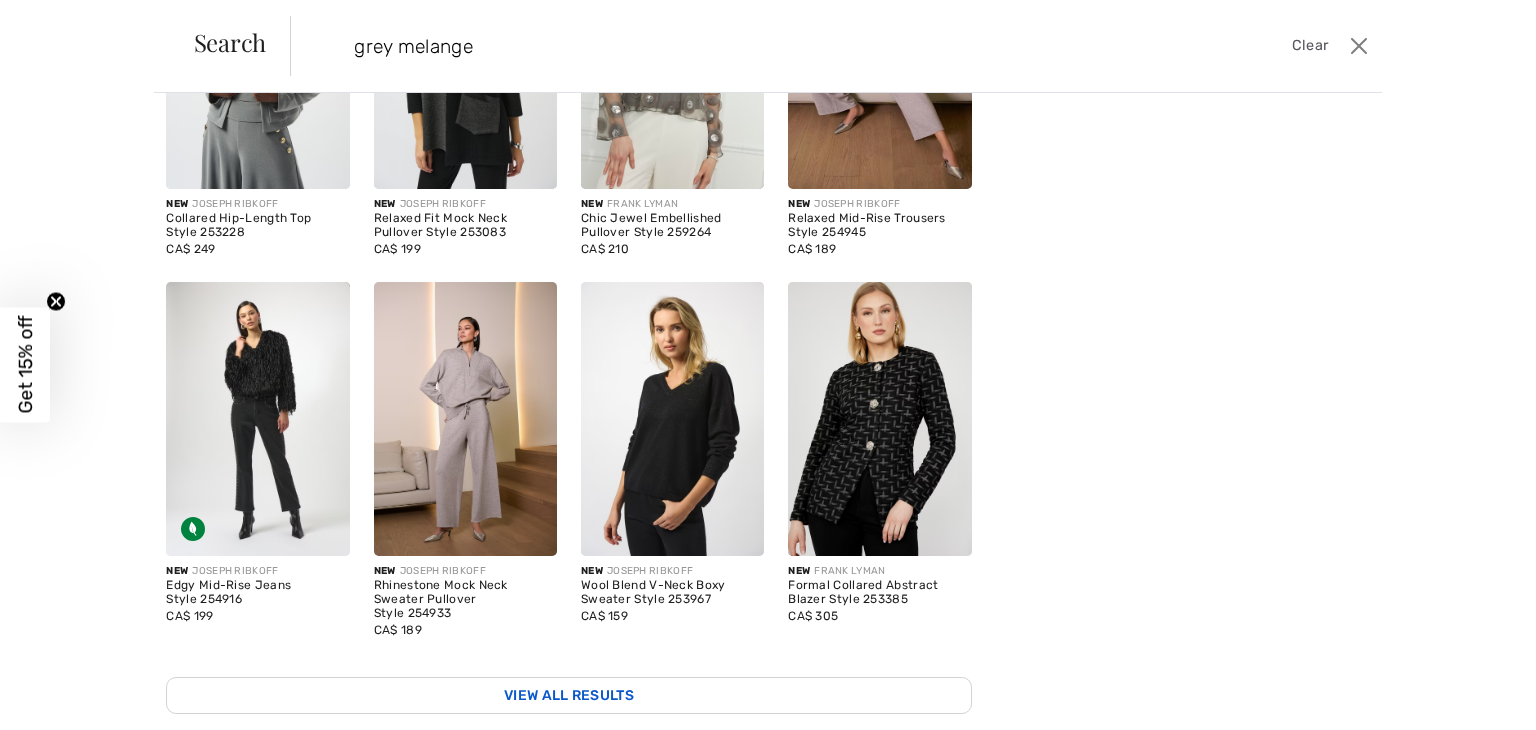 click on "View All Results" at bounding box center [568, 695] 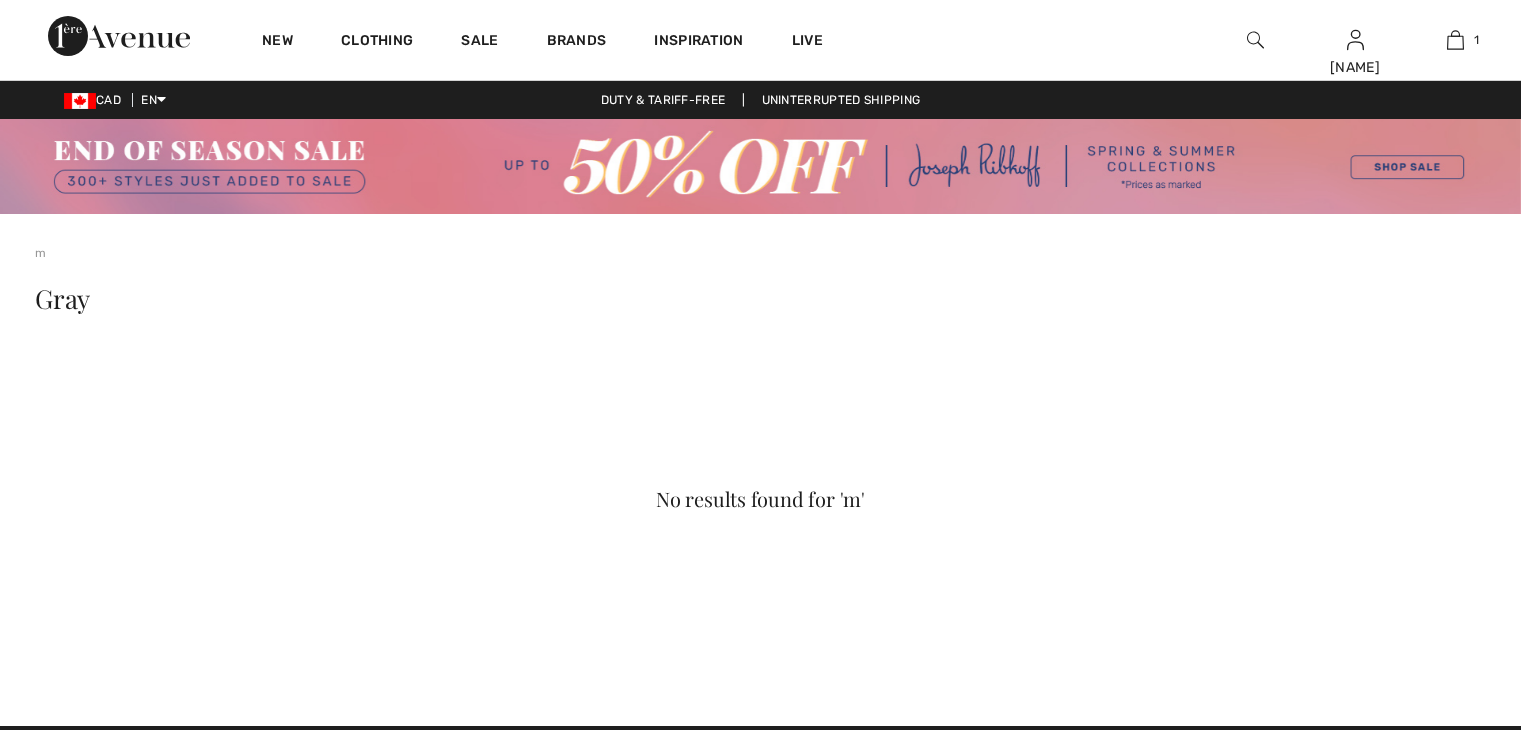 scroll, scrollTop: 0, scrollLeft: 0, axis: both 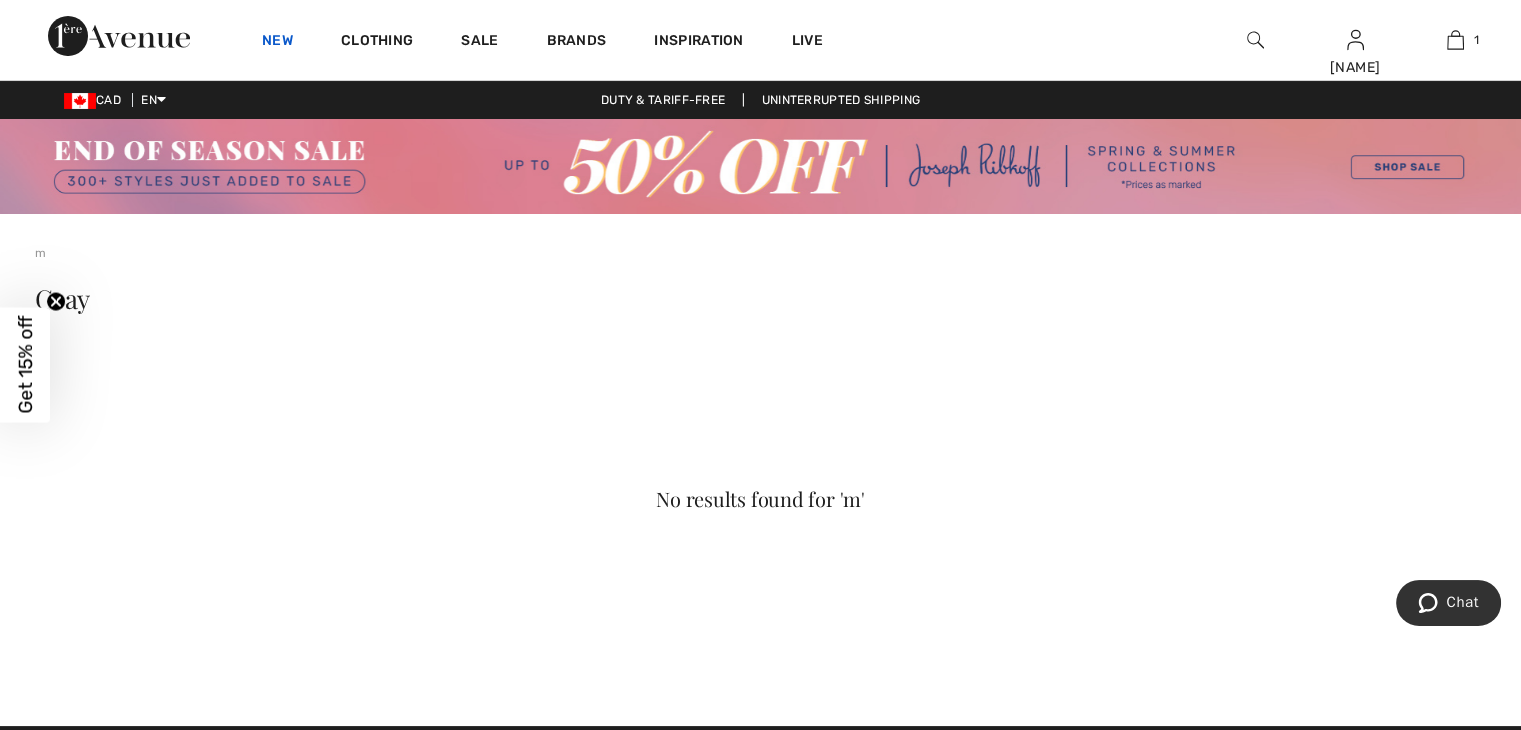 click on "New" at bounding box center (277, 42) 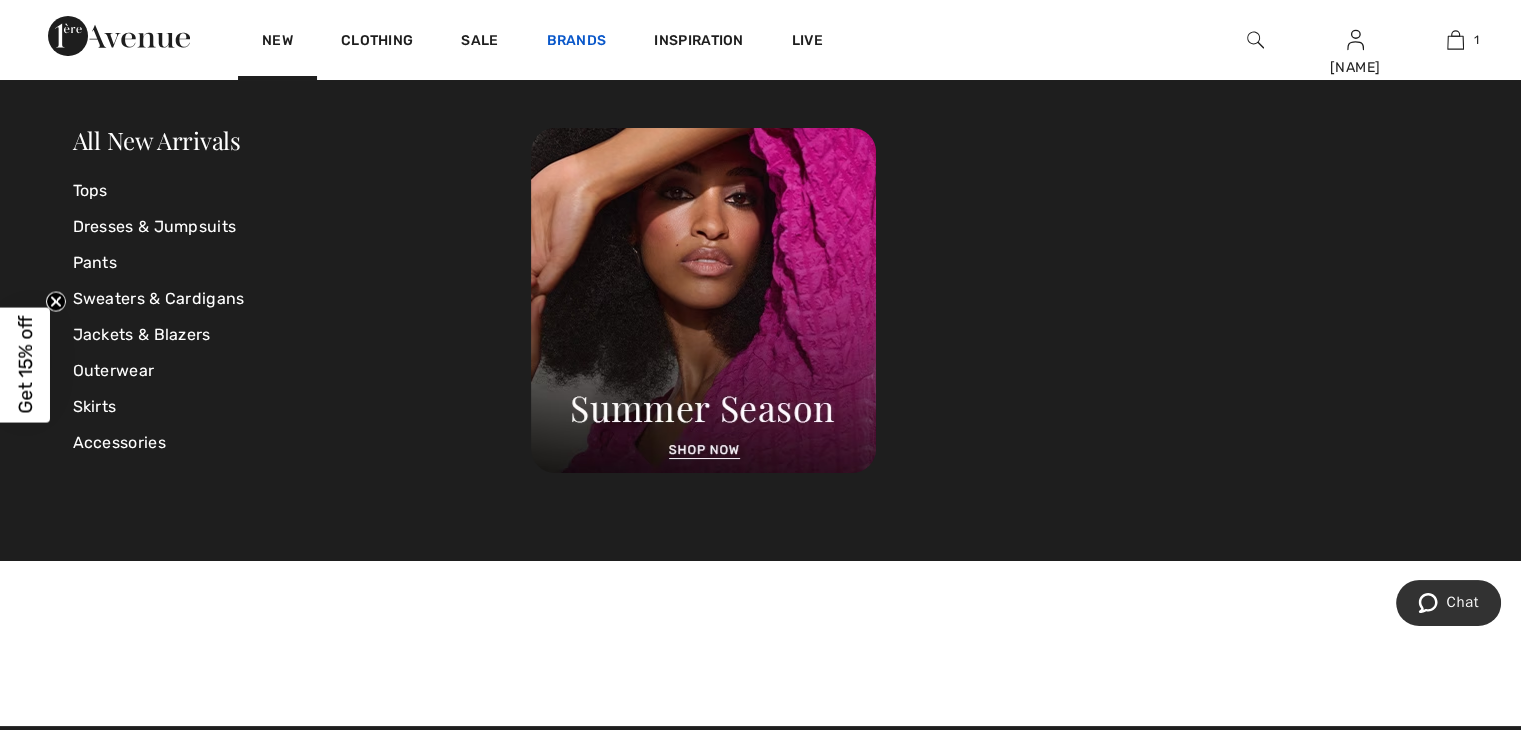 click on "Brands" at bounding box center [577, 42] 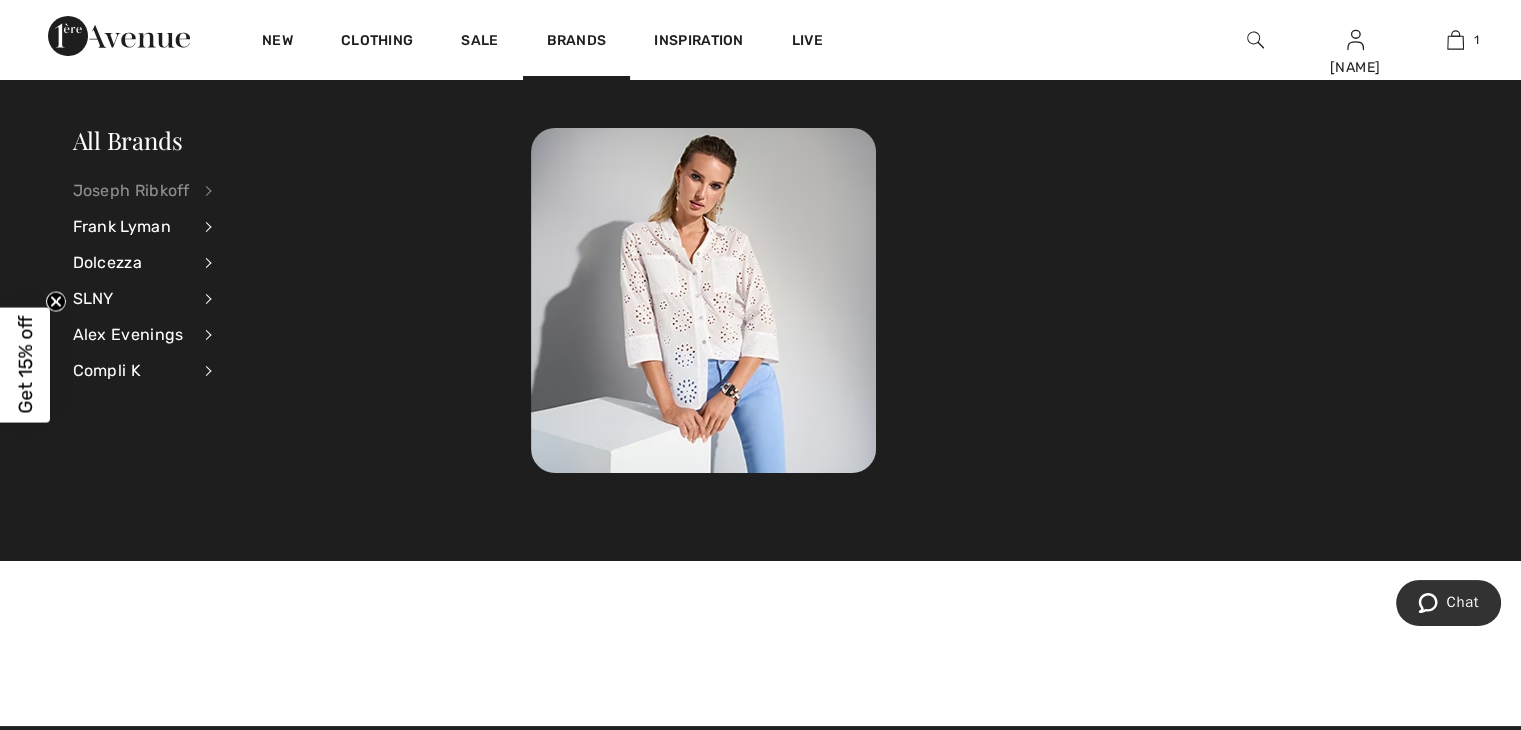 click on "Joseph Ribkoff" at bounding box center [131, 191] 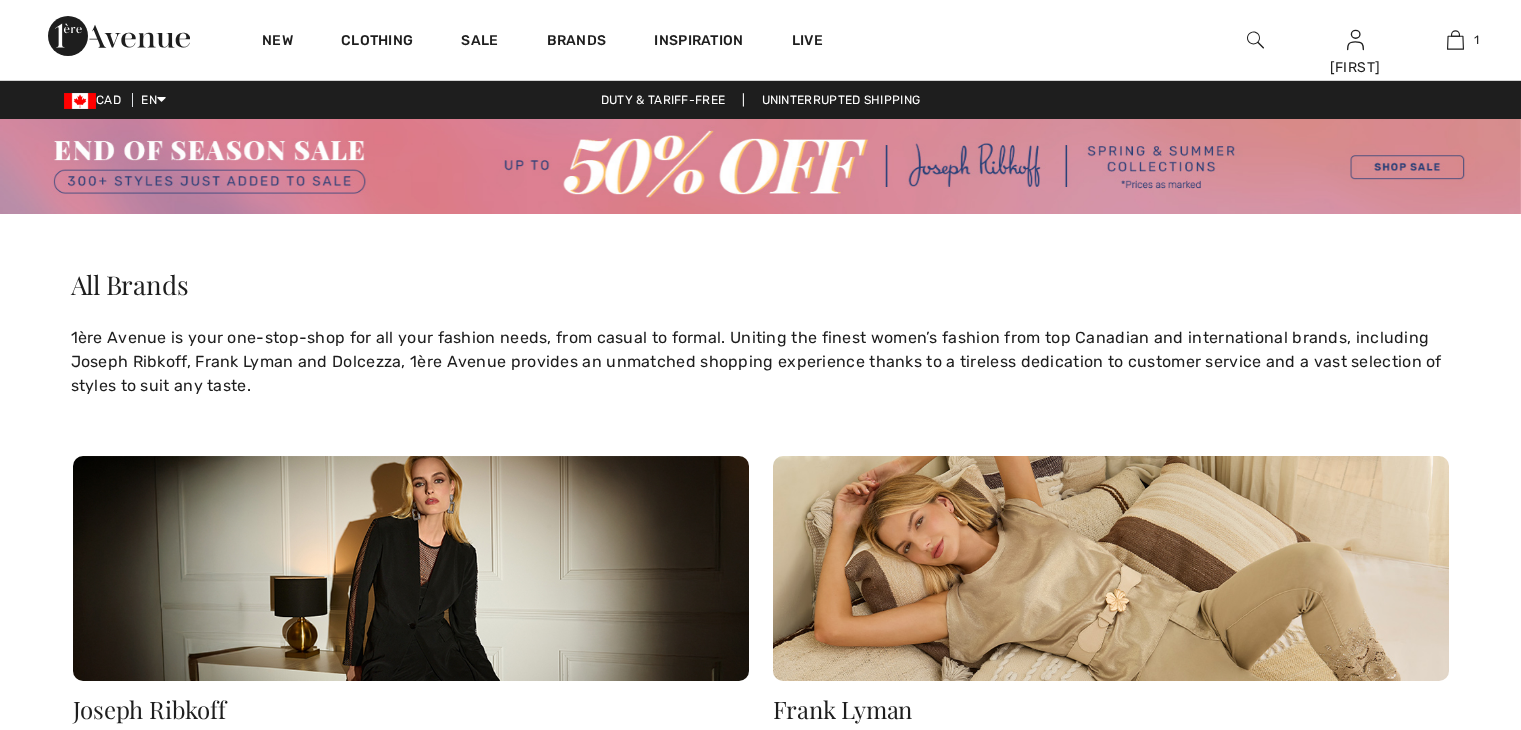 scroll, scrollTop: 0, scrollLeft: 0, axis: both 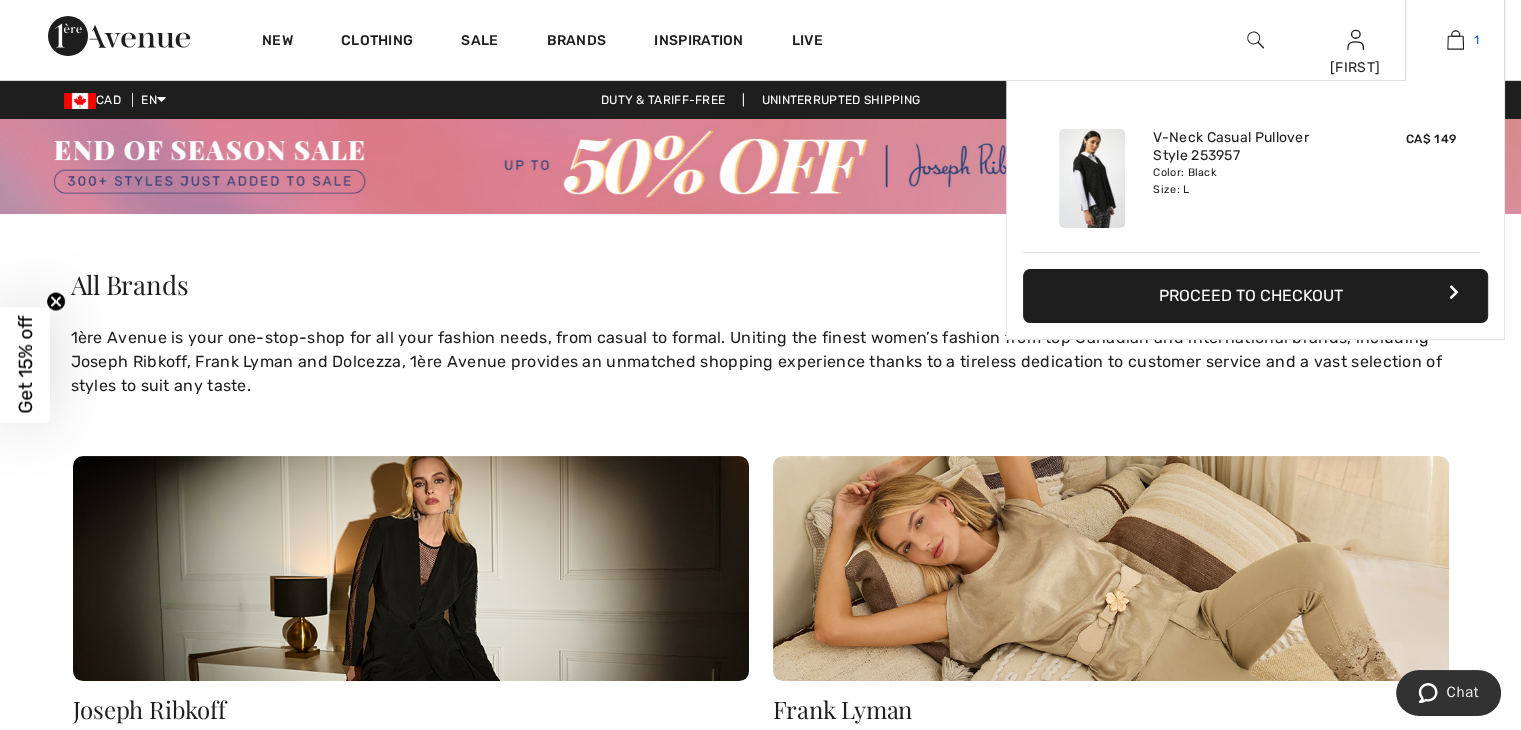 click at bounding box center (1455, 40) 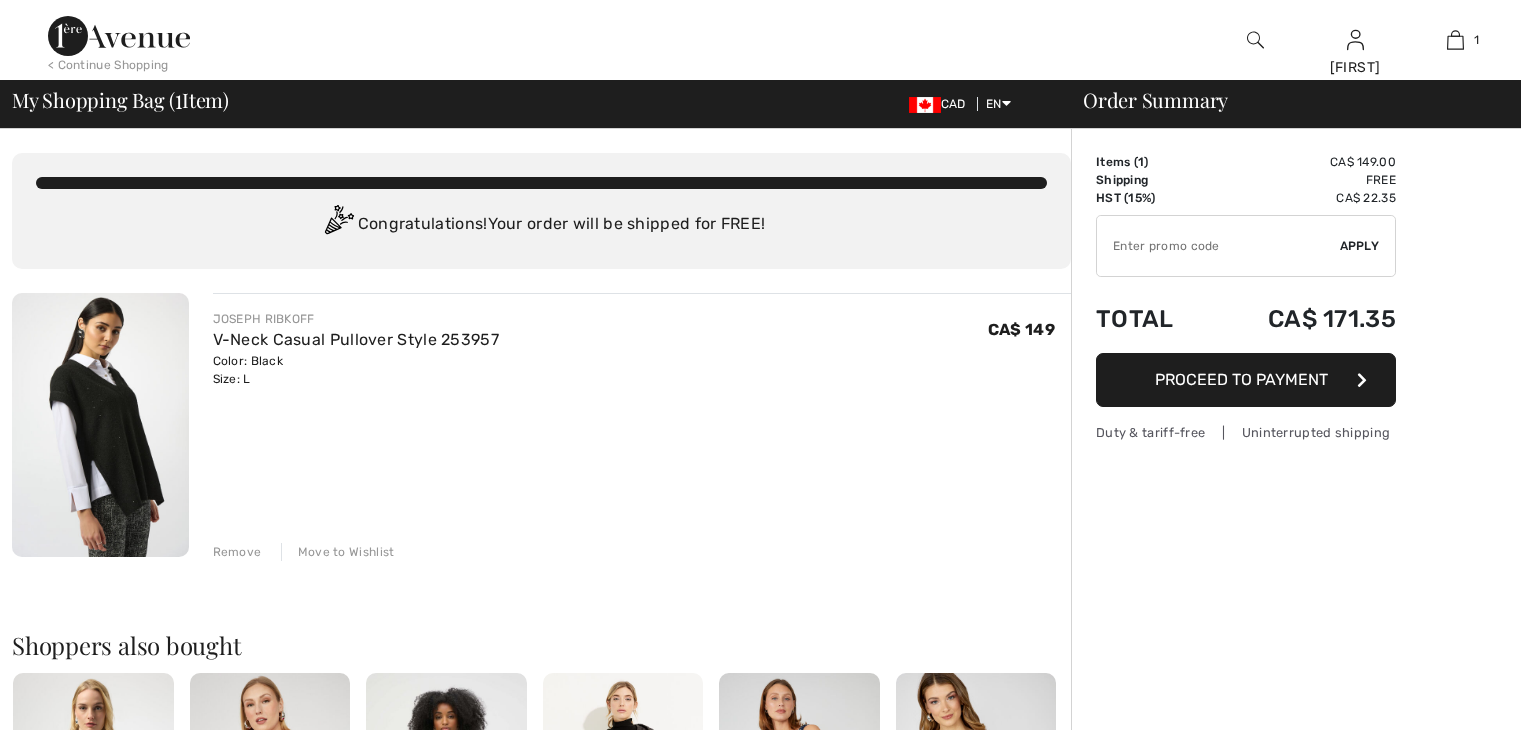 scroll, scrollTop: 0, scrollLeft: 0, axis: both 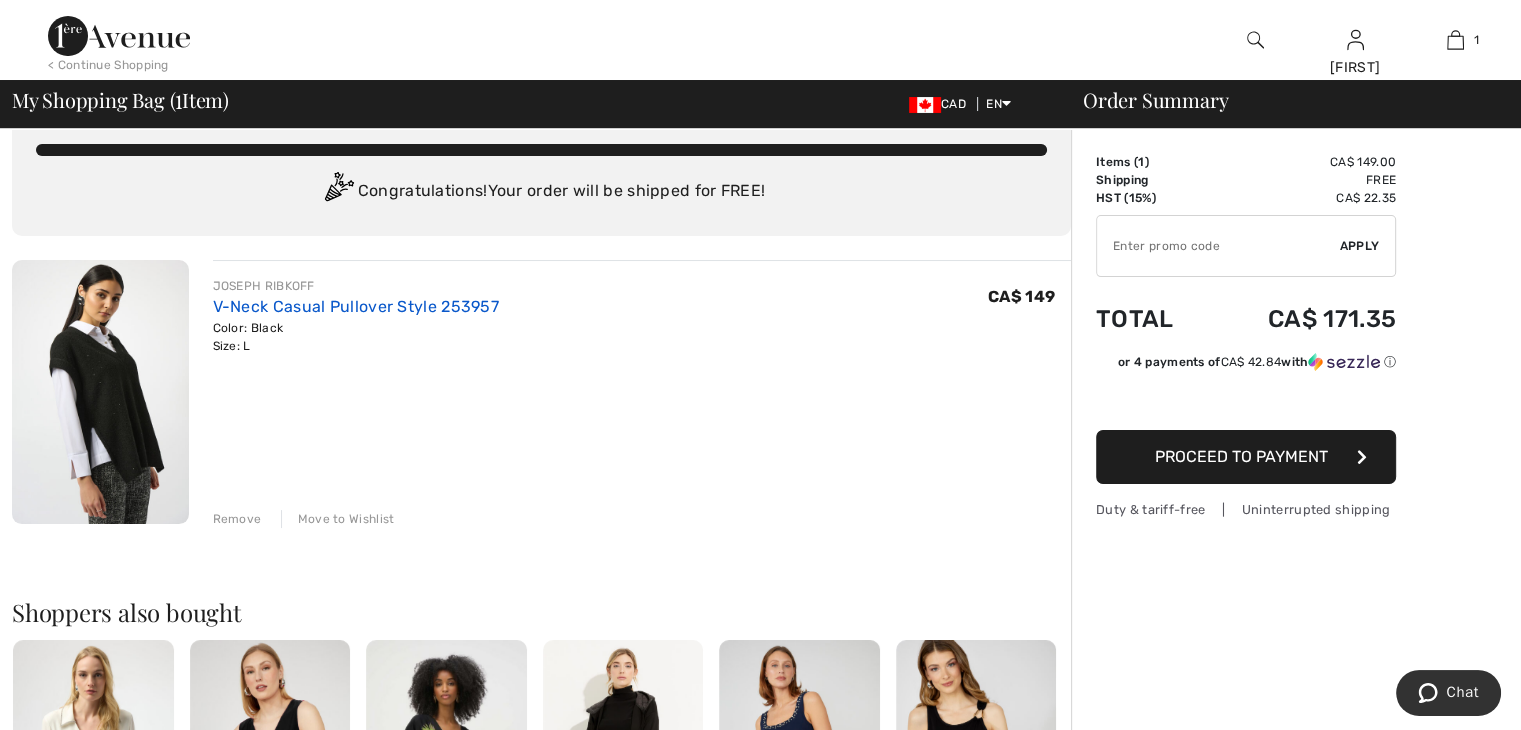 click on "V-Neck Casual Pullover Style 253957" at bounding box center (356, 306) 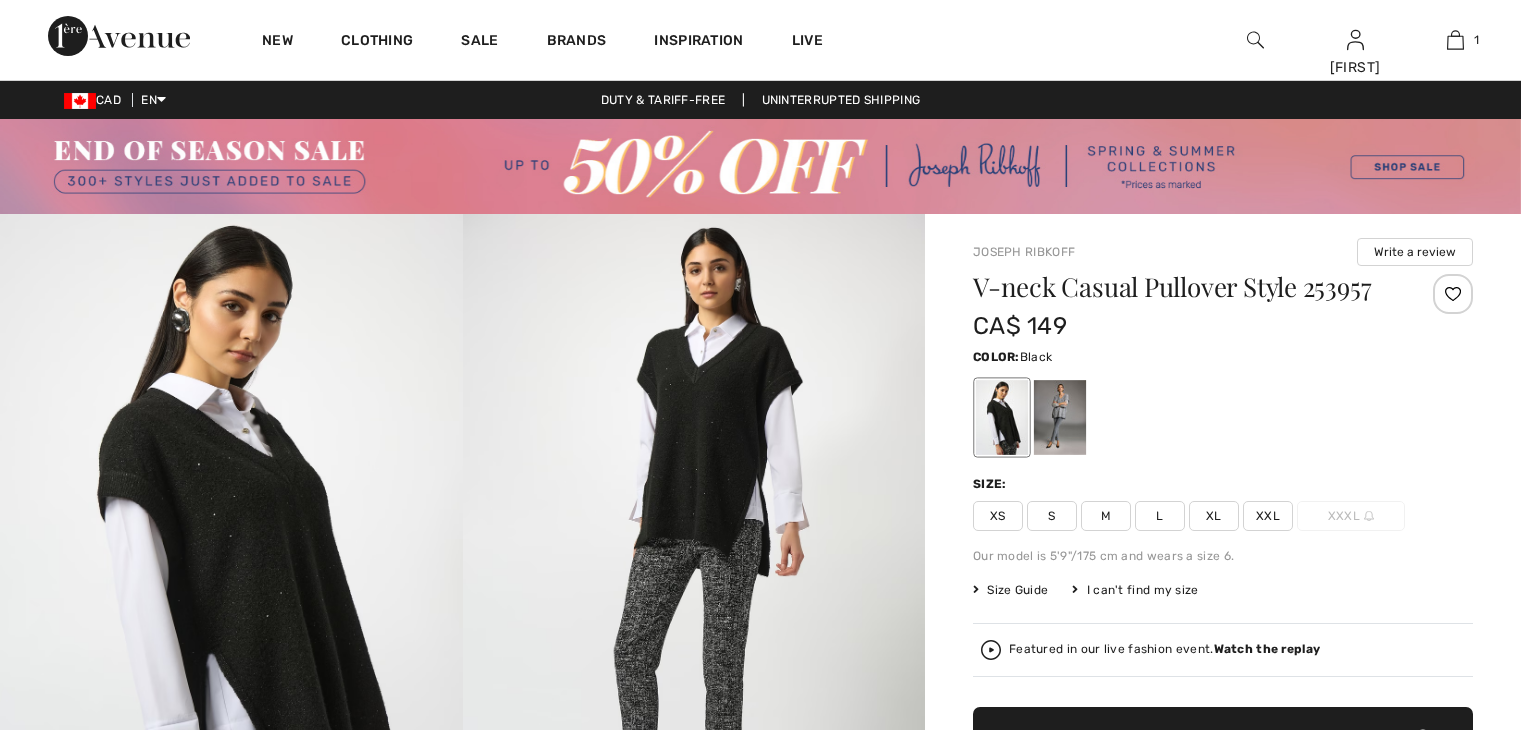 scroll, scrollTop: 0, scrollLeft: 0, axis: both 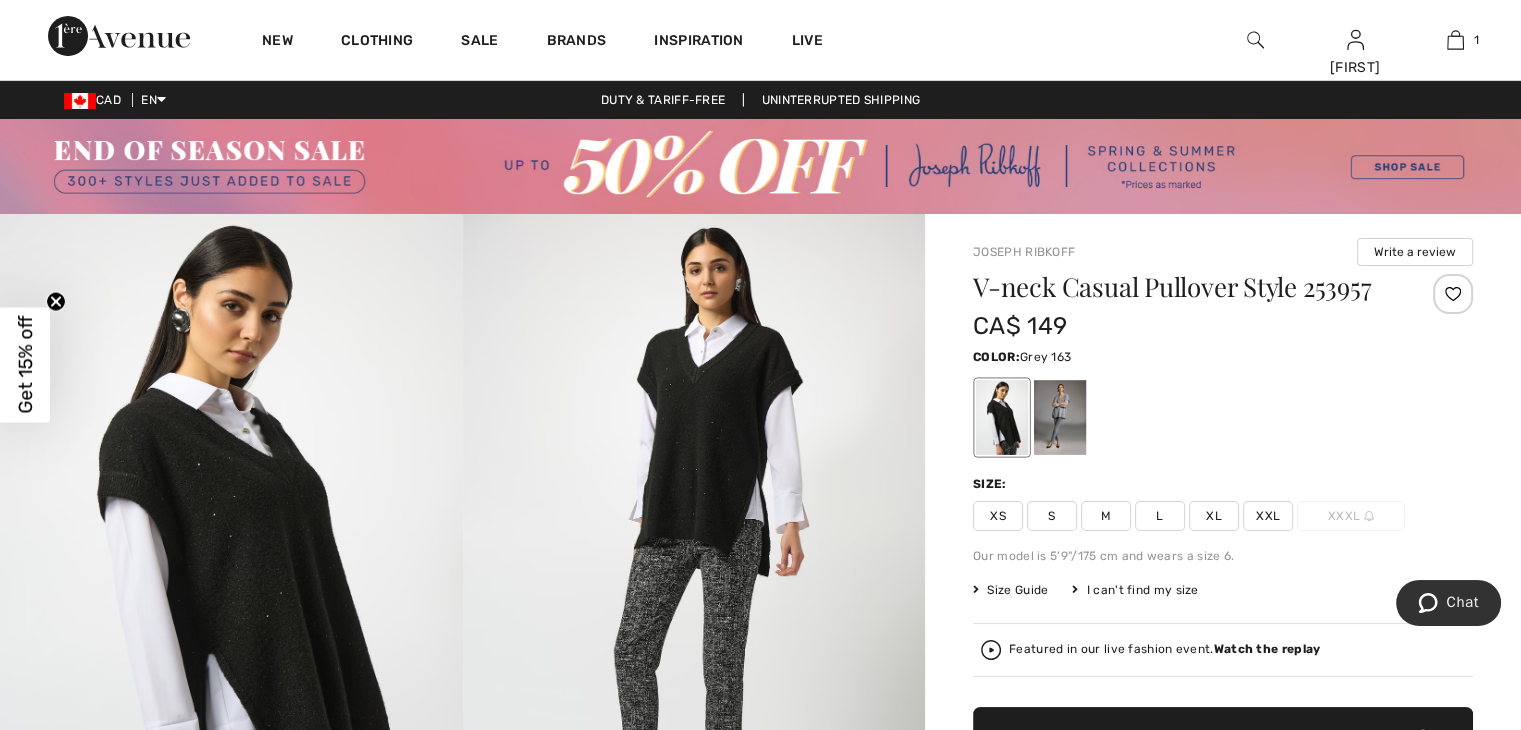 click at bounding box center [1060, 417] 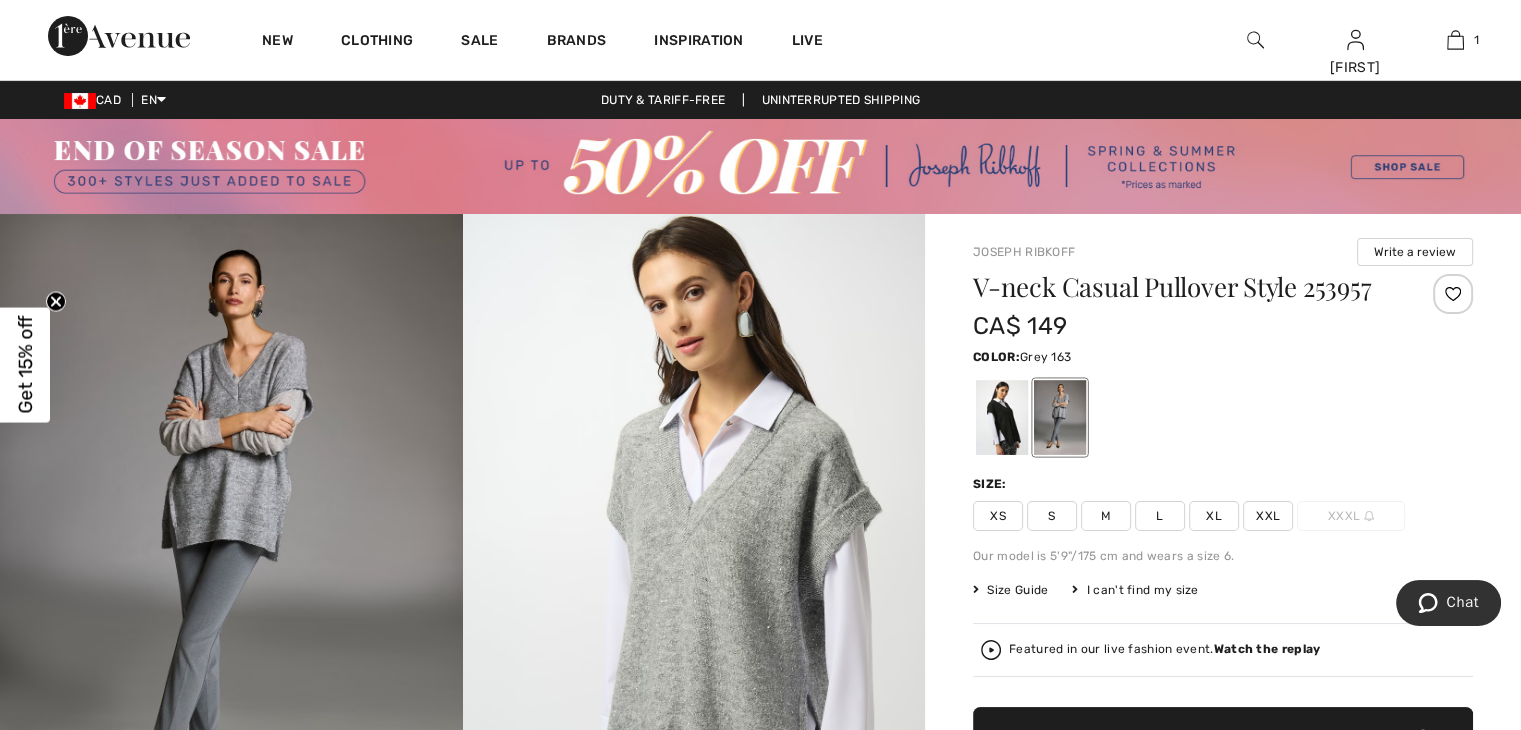 click on "L" at bounding box center (1160, 516) 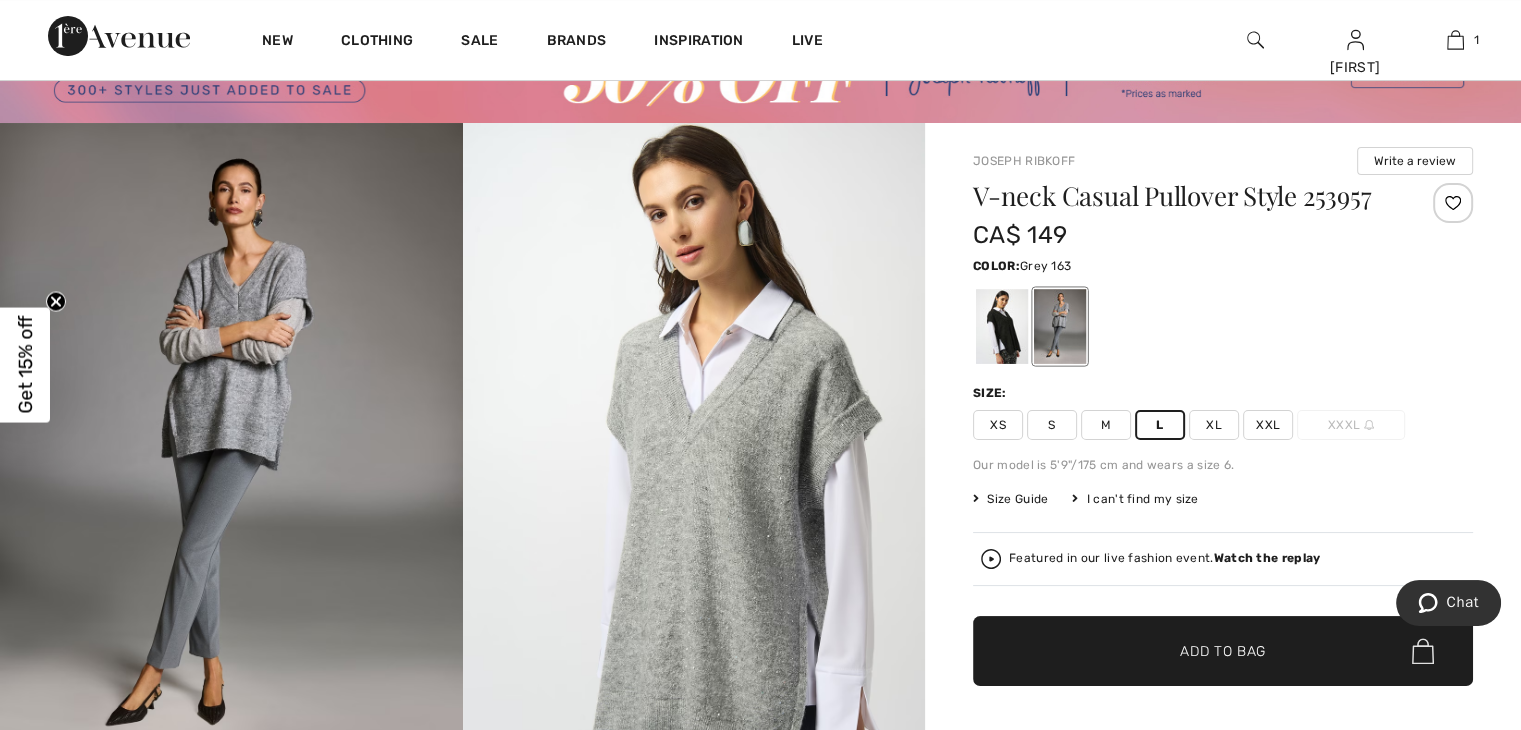 scroll, scrollTop: 116, scrollLeft: 0, axis: vertical 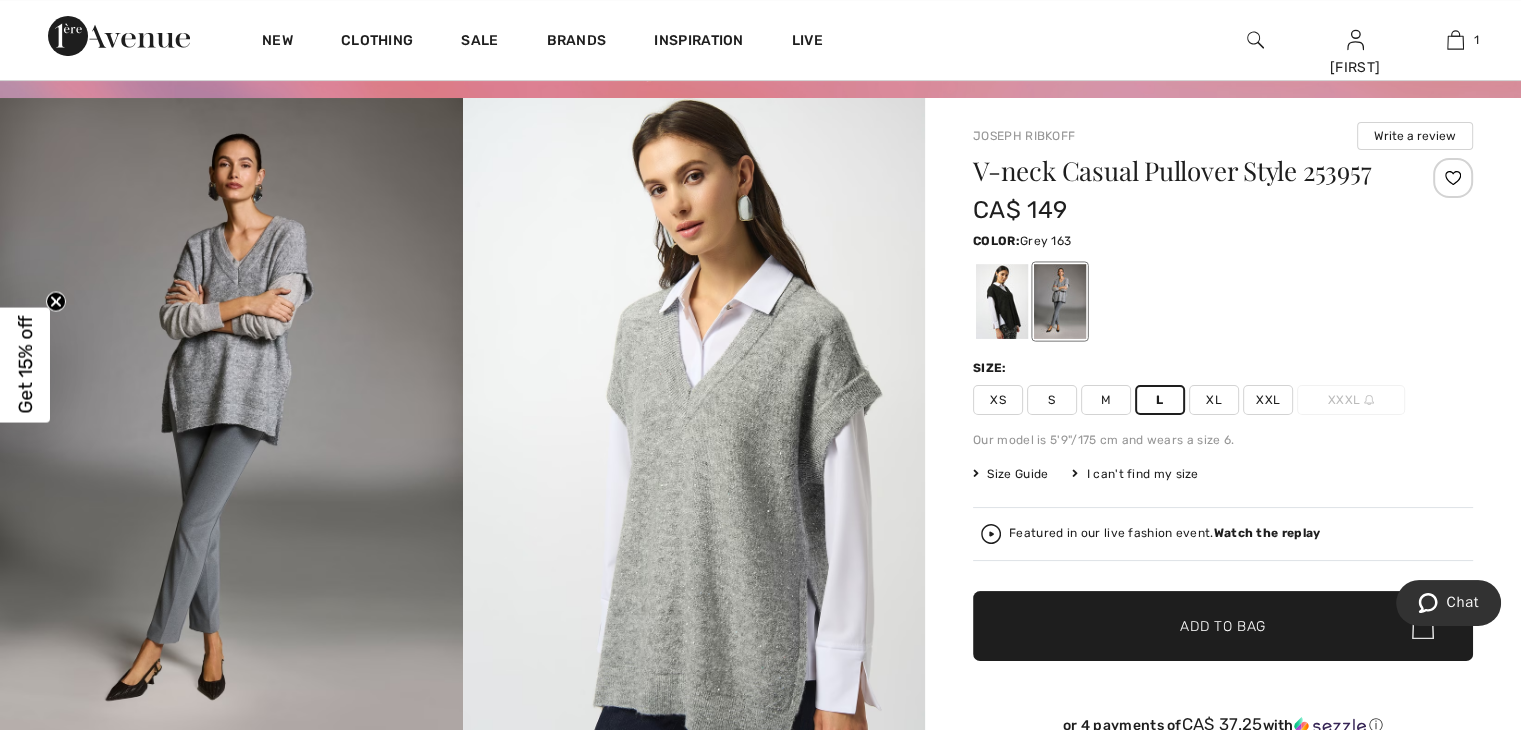 click on "Add to Bag" at bounding box center (1223, 626) 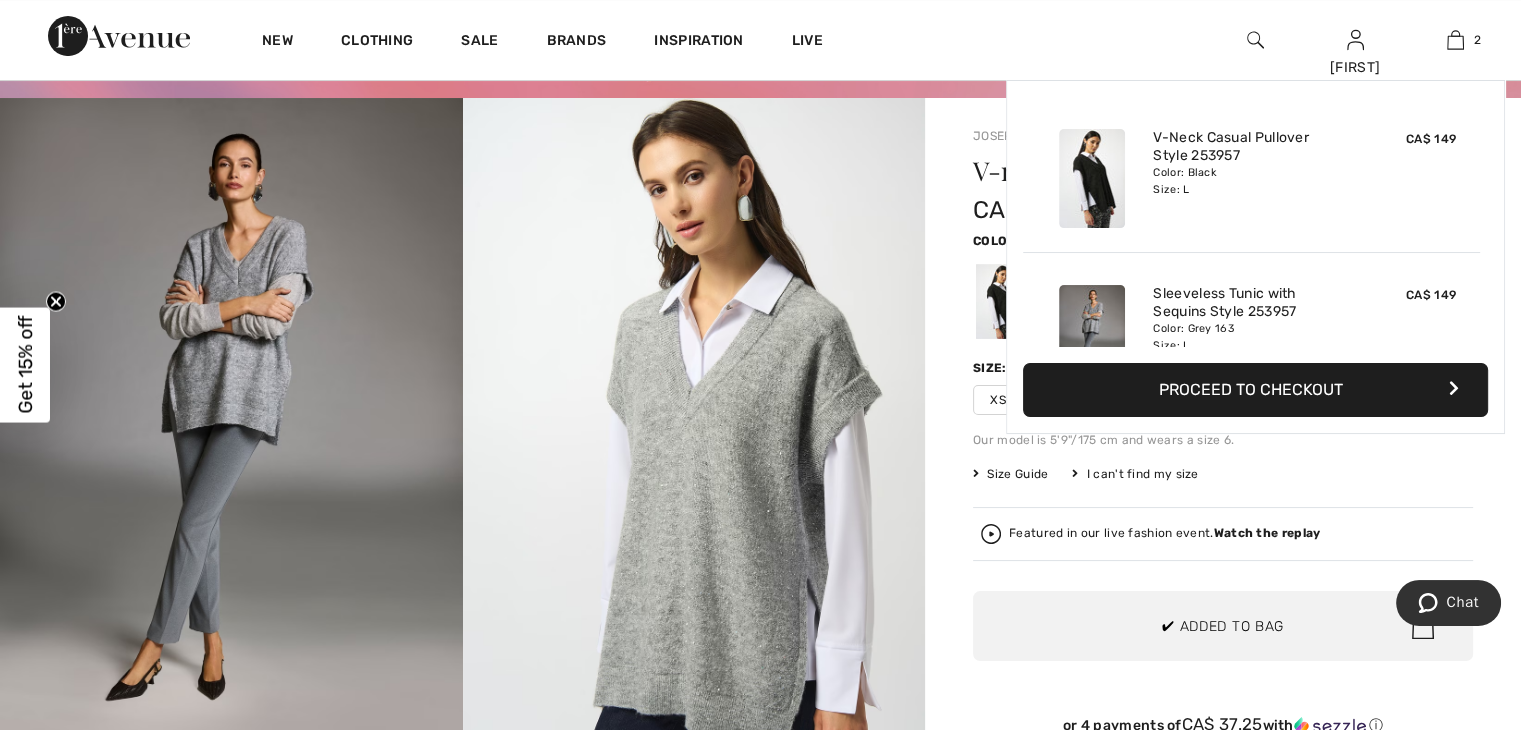 scroll, scrollTop: 0, scrollLeft: 0, axis: both 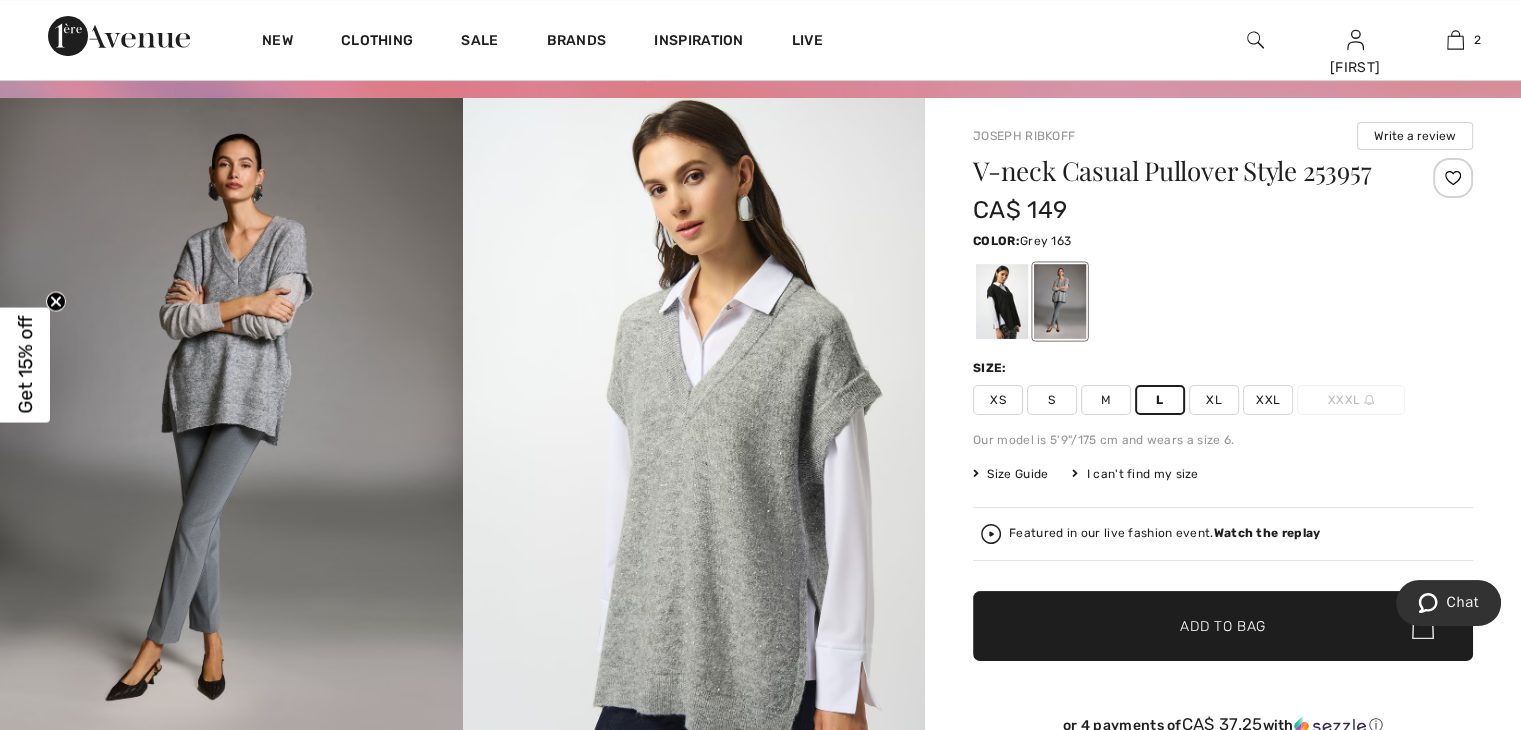 click at bounding box center (231, 444) 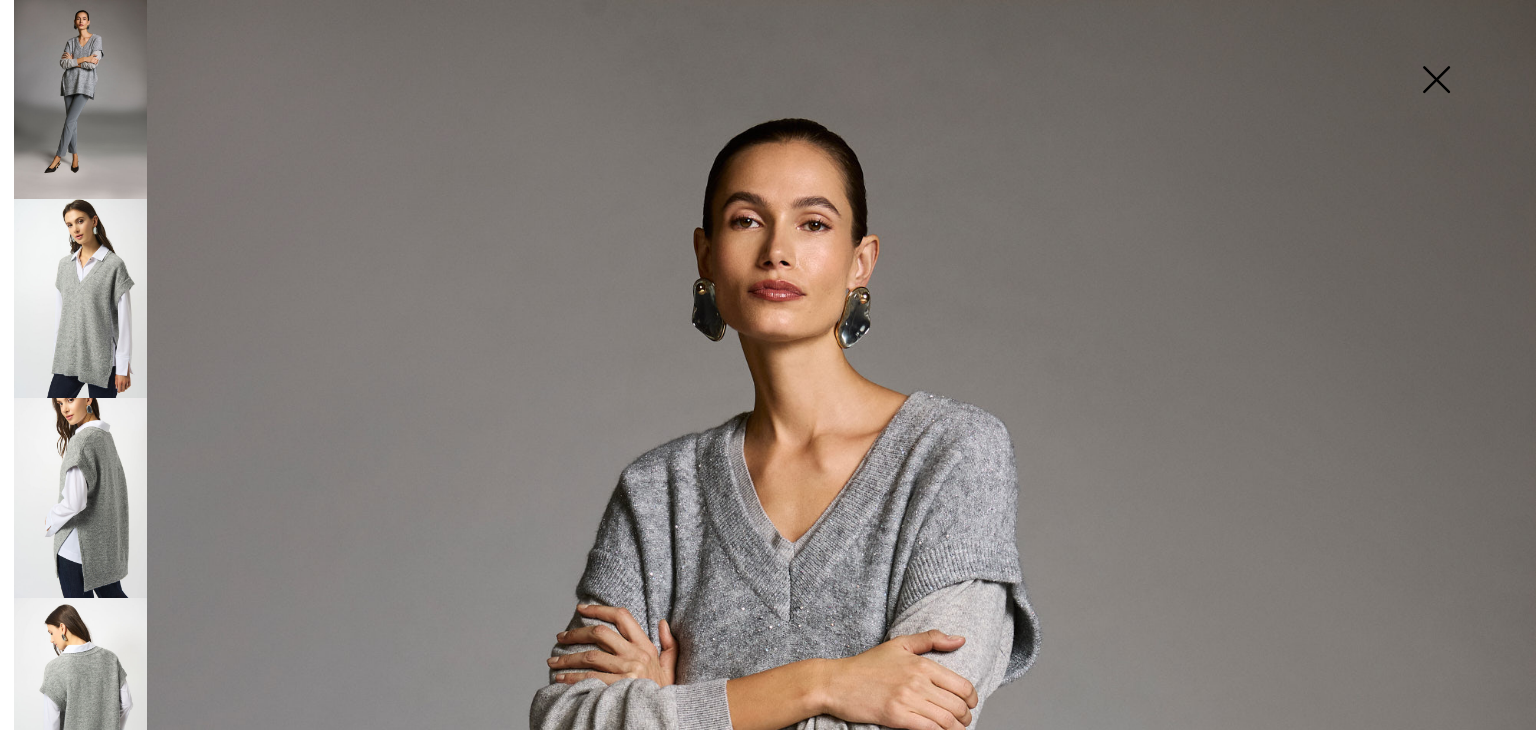 click at bounding box center (80, 298) 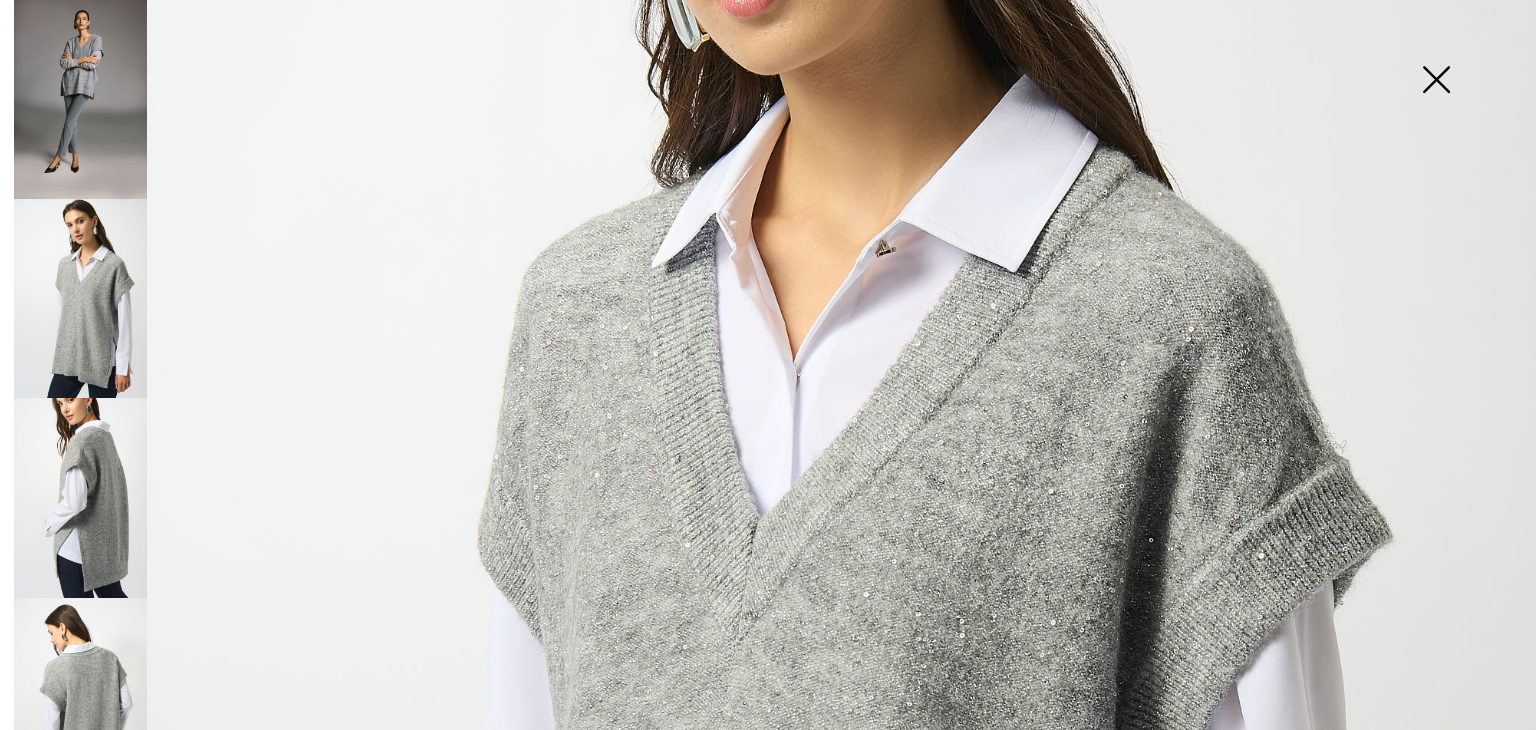 scroll, scrollTop: 0, scrollLeft: 0, axis: both 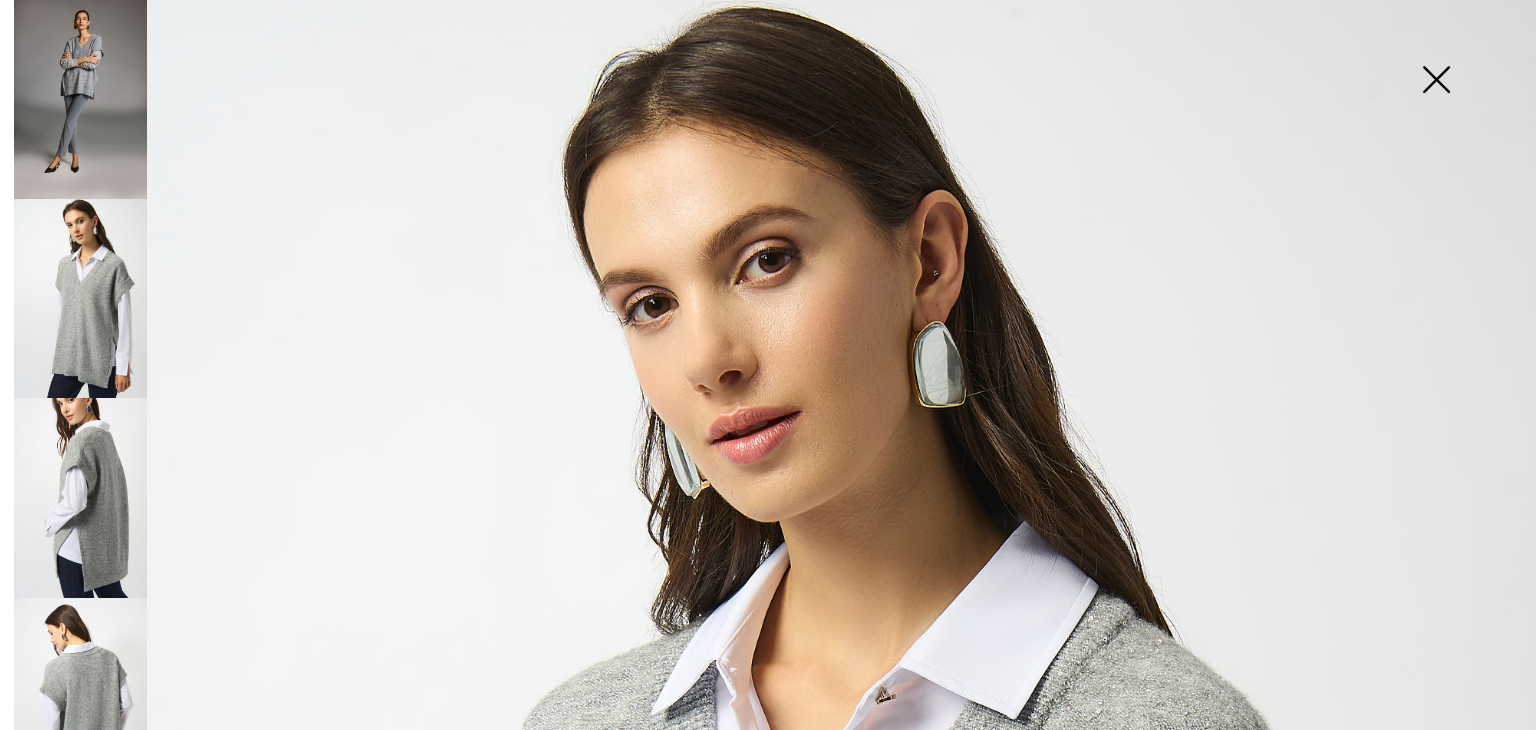 click at bounding box center (1436, 81) 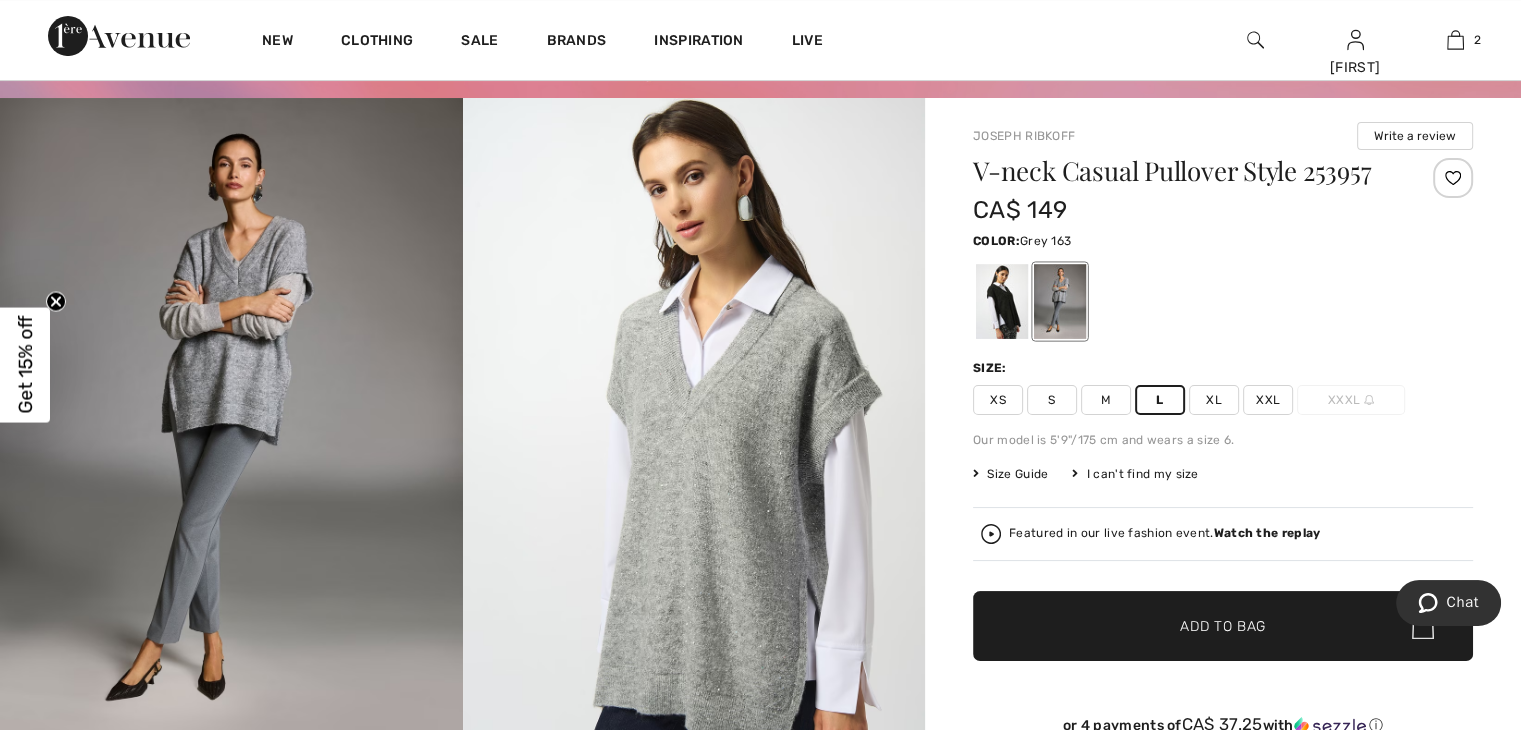 click at bounding box center [231, 444] 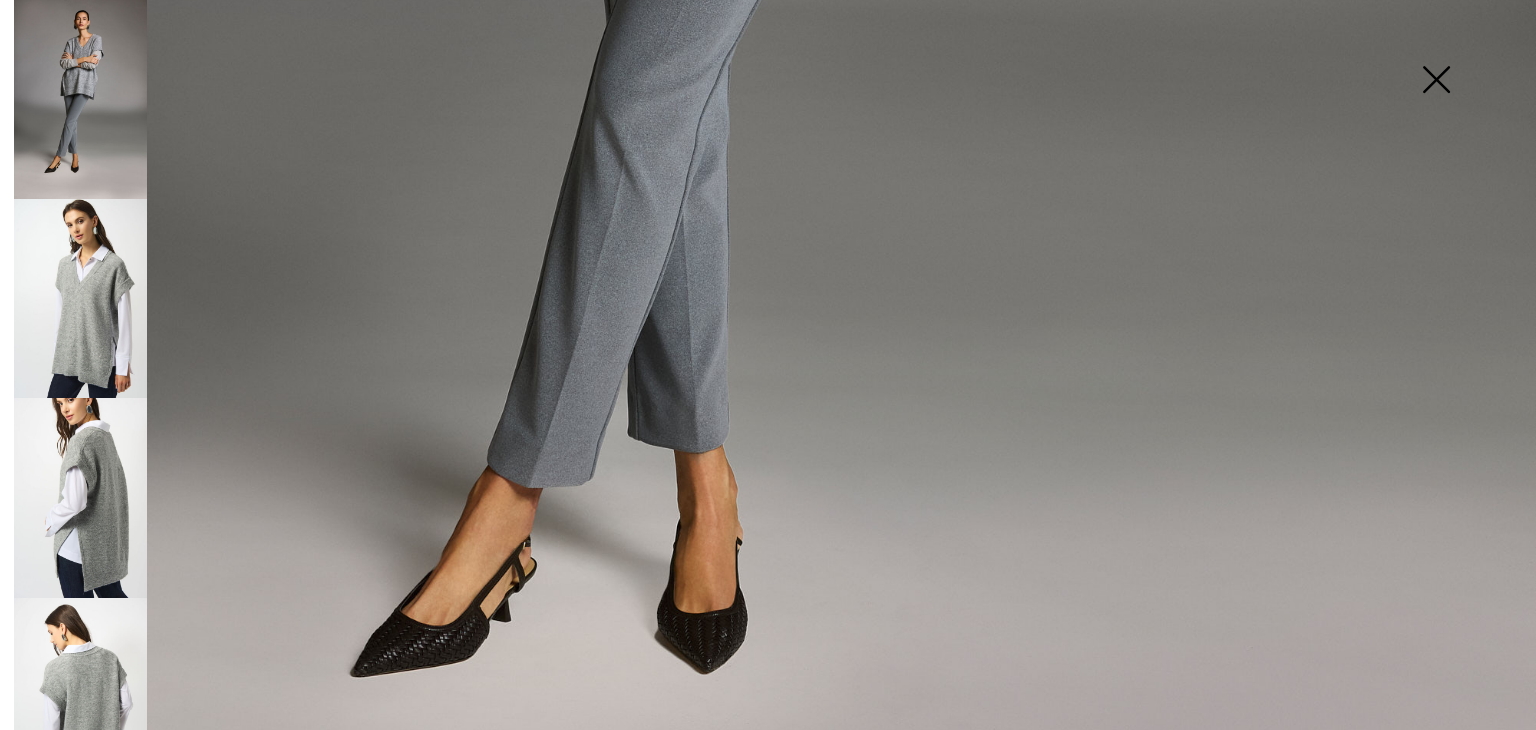scroll, scrollTop: 1328, scrollLeft: 0, axis: vertical 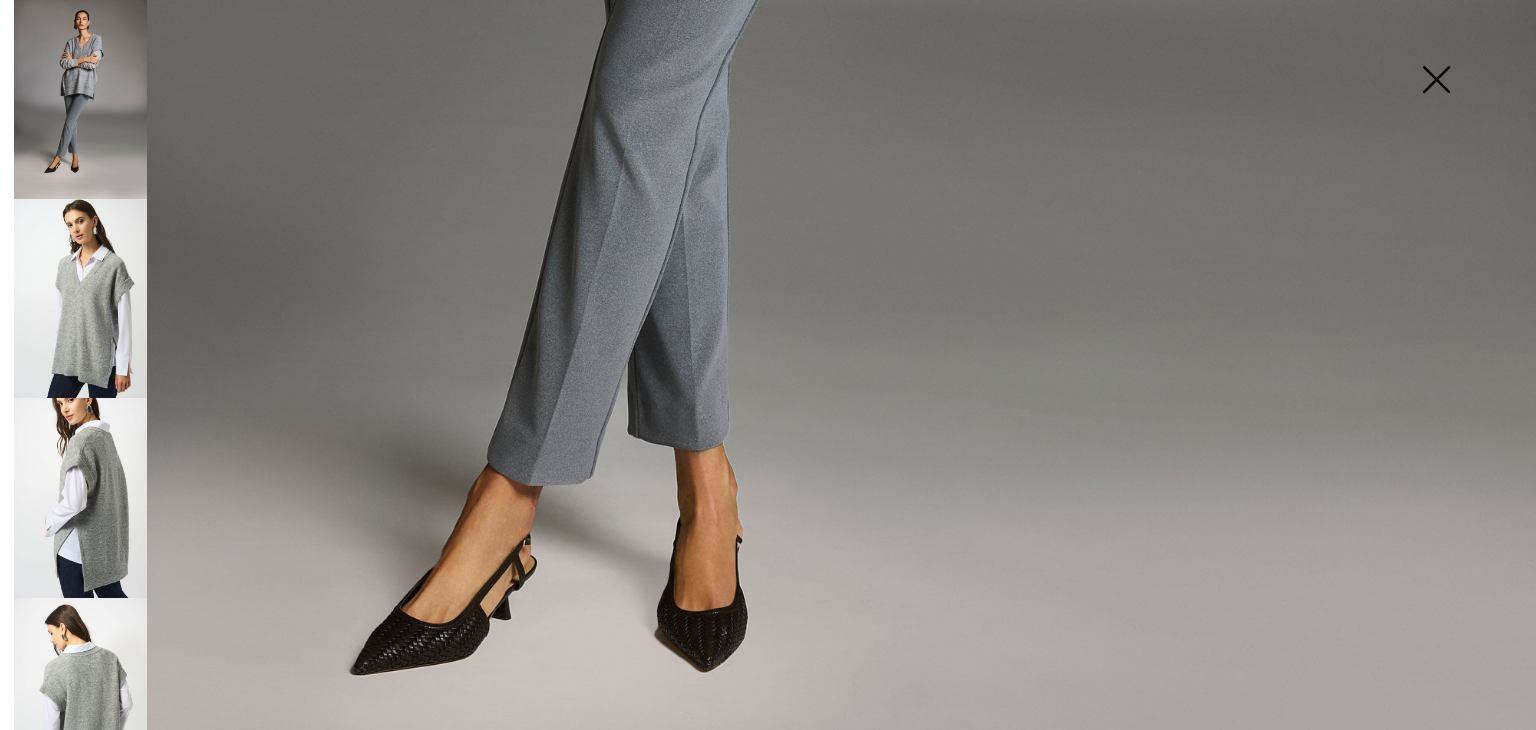 click 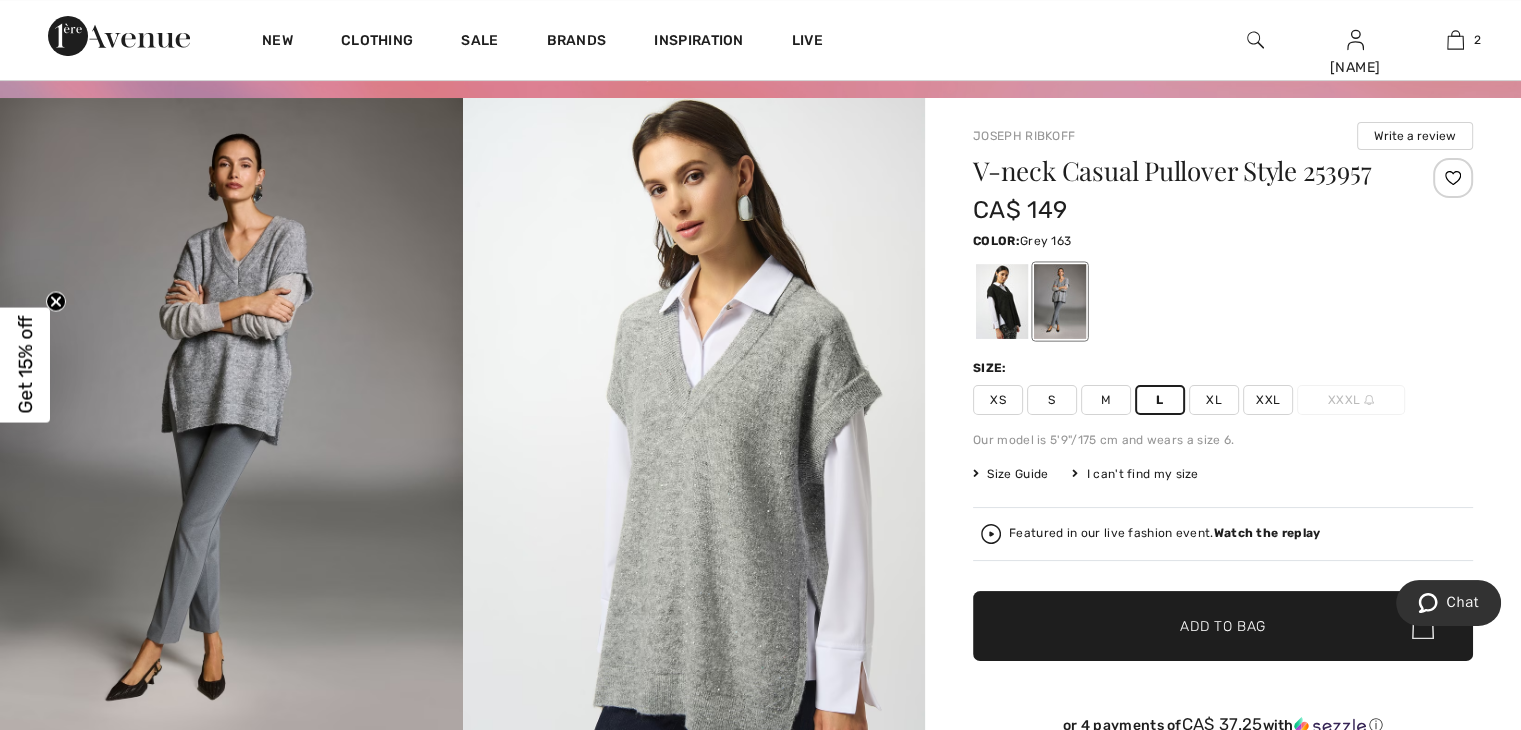 click 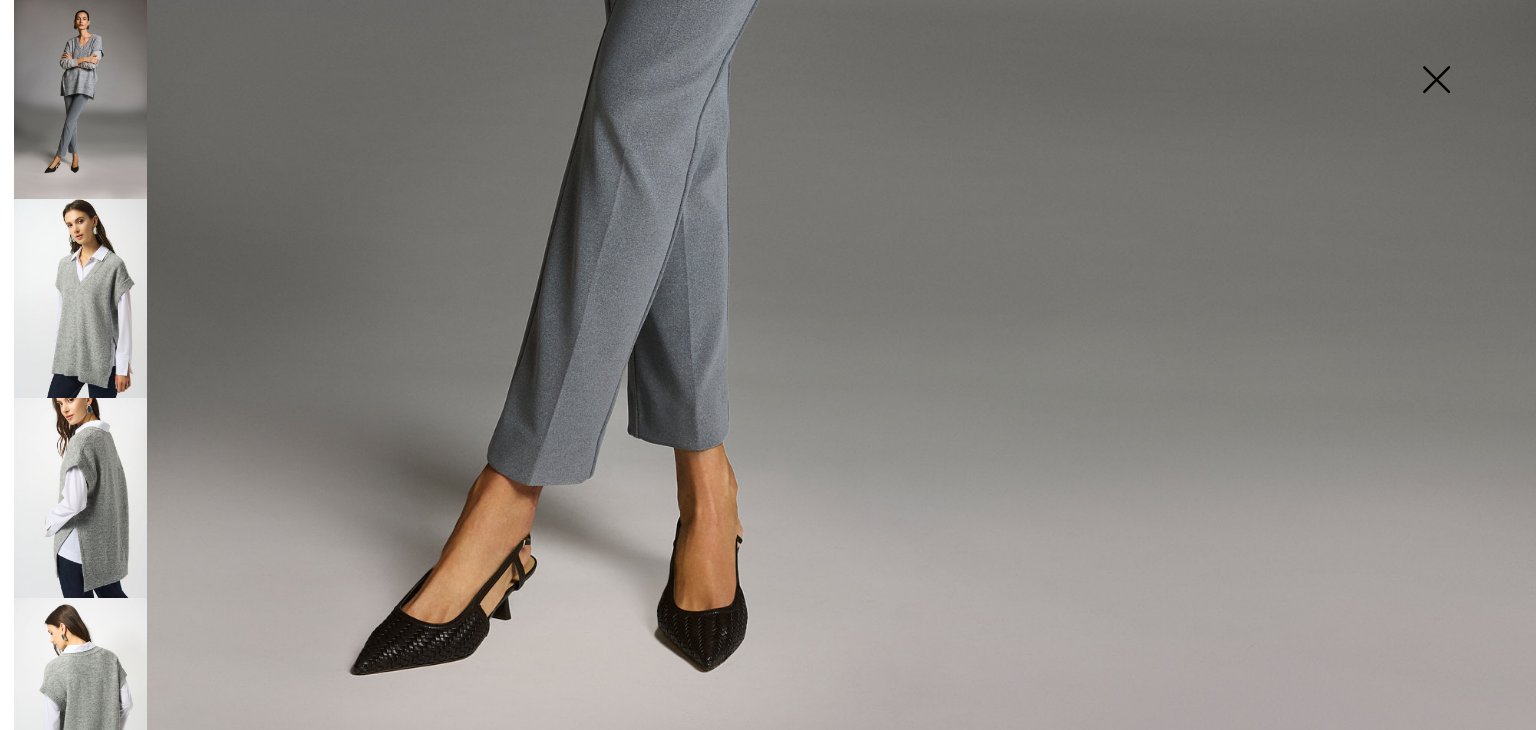 click 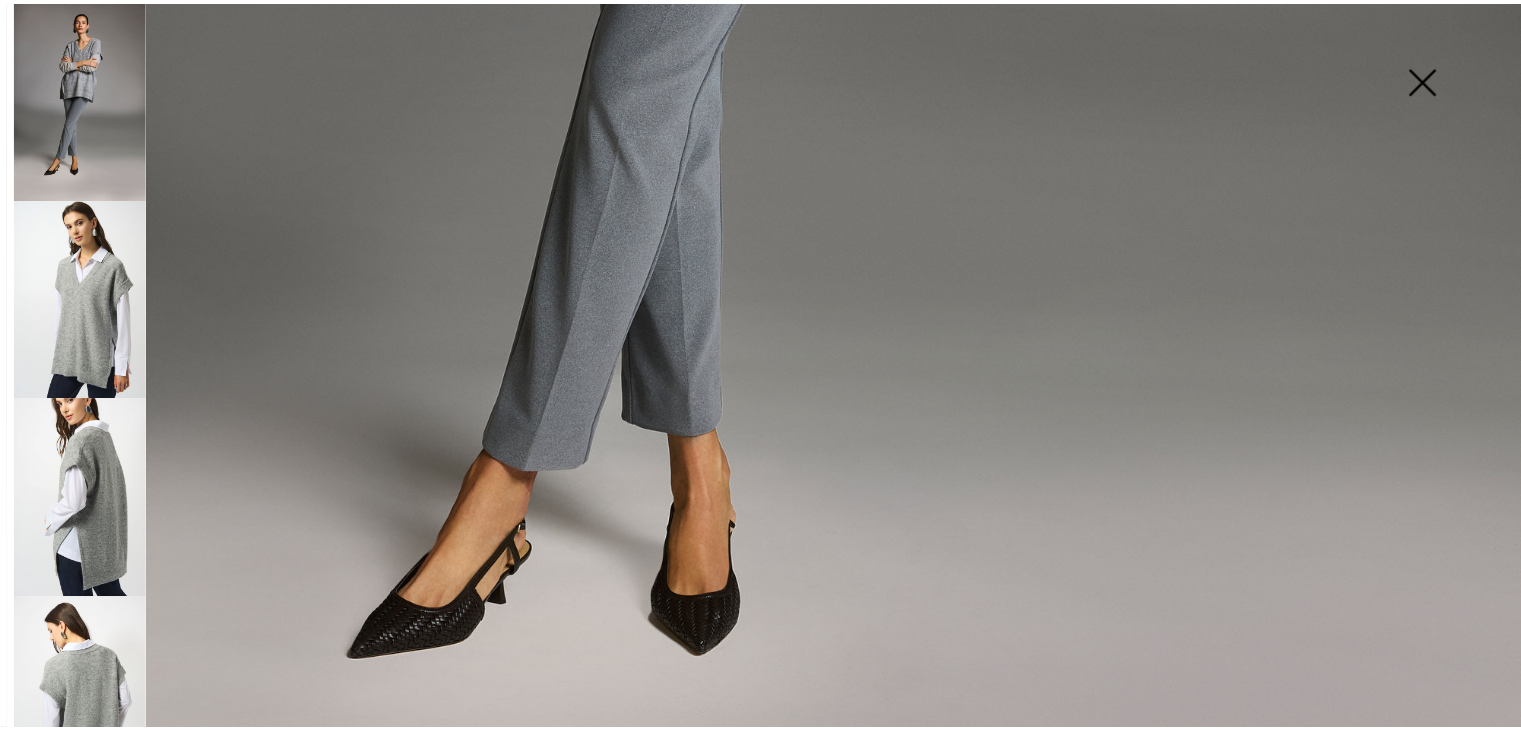 scroll, scrollTop: 1372, scrollLeft: 0, axis: vertical 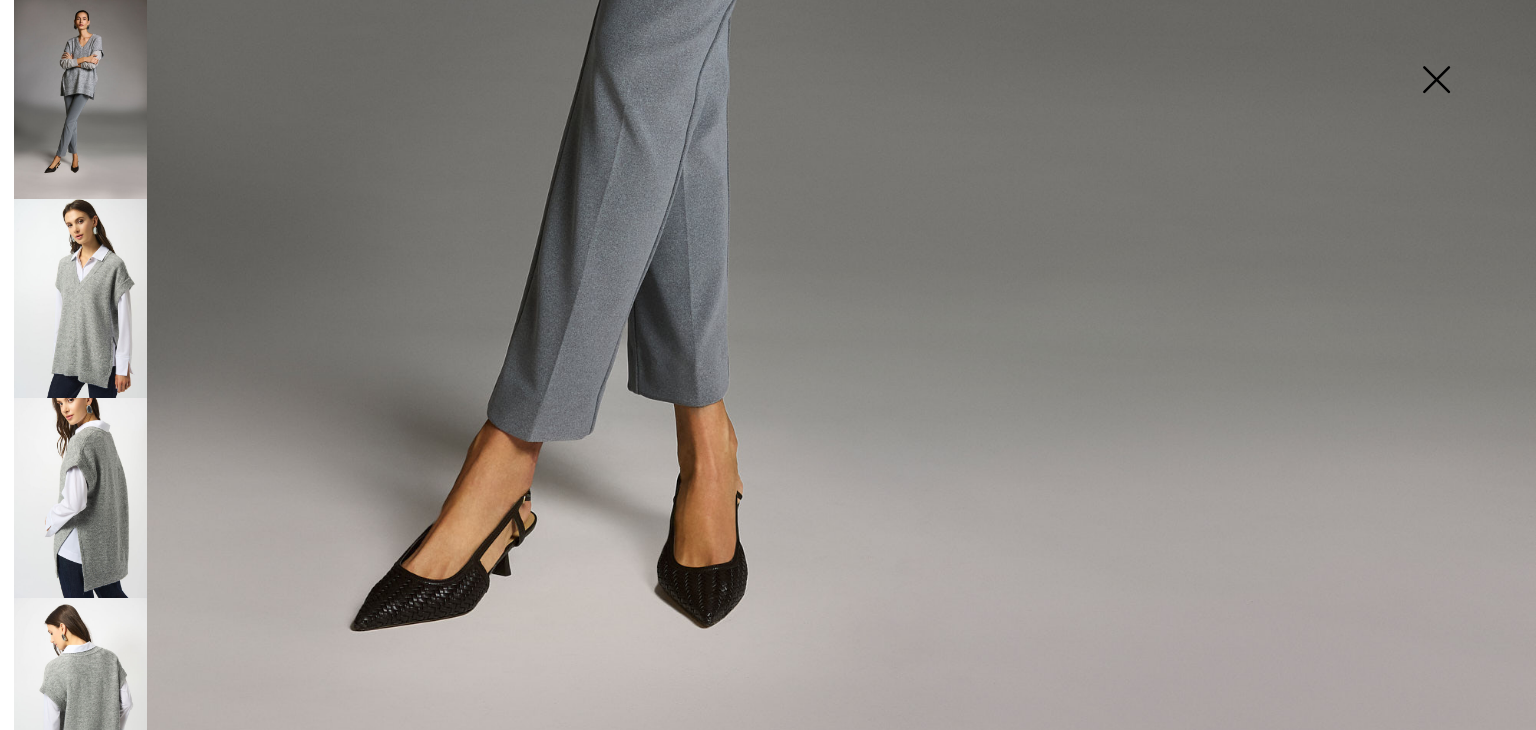 click 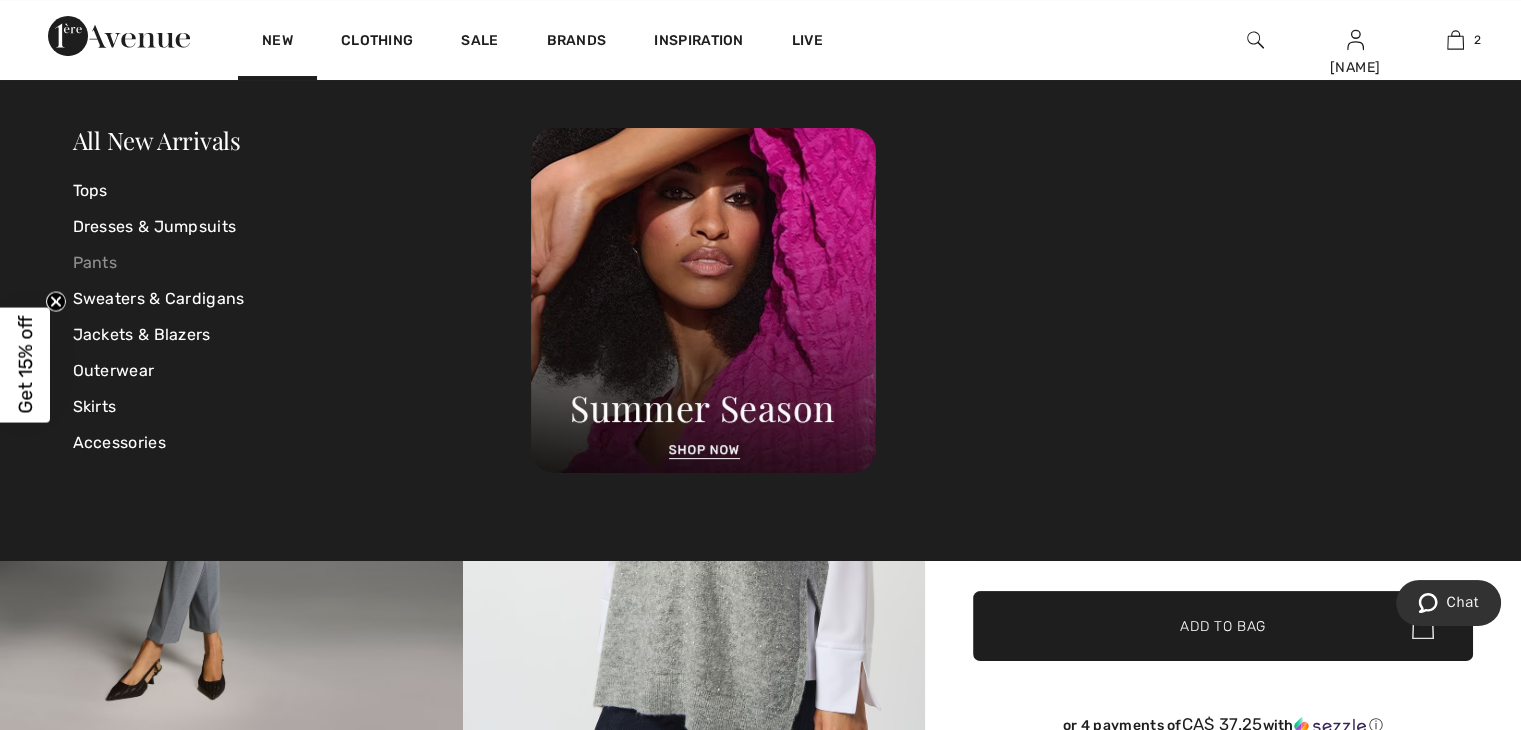 click on "Pants" 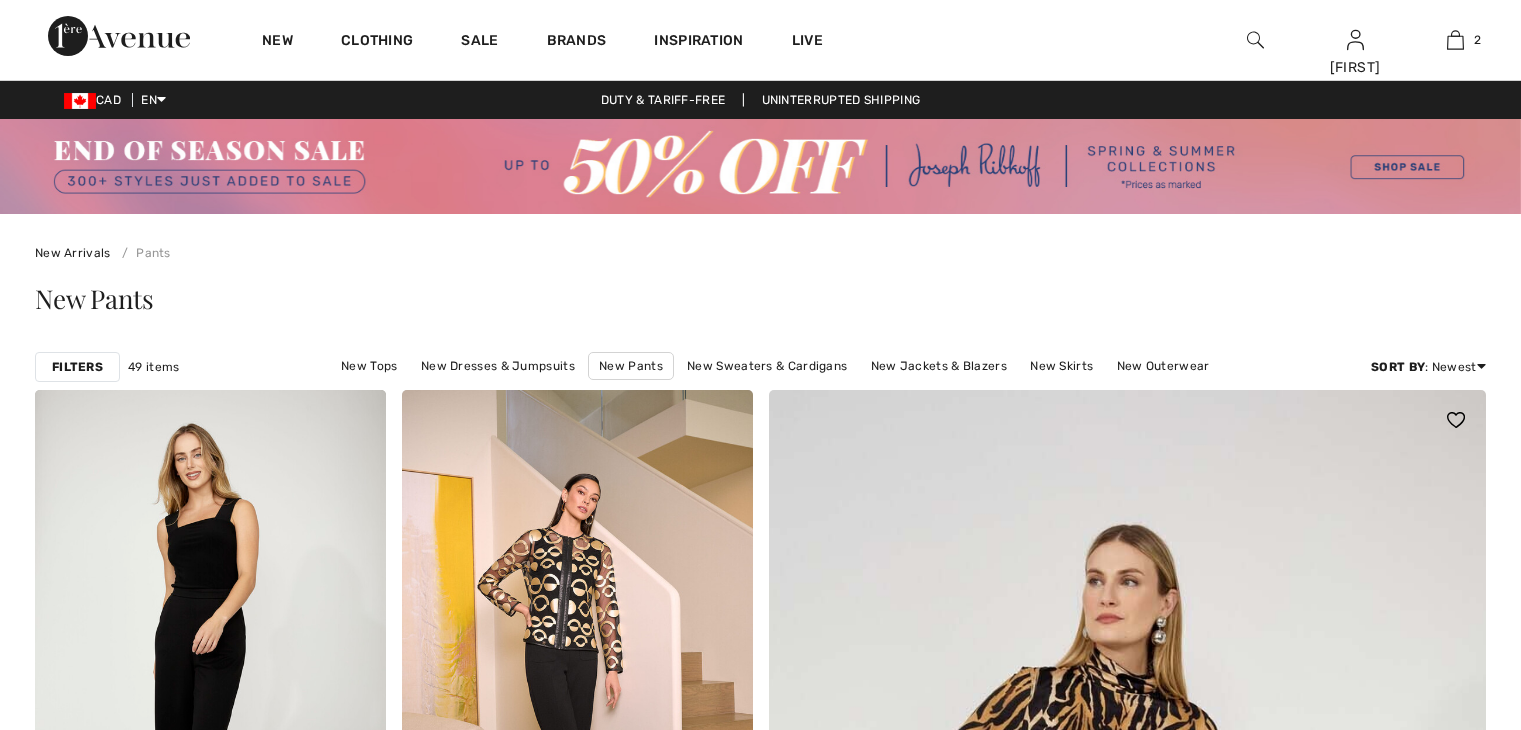 scroll, scrollTop: 0, scrollLeft: 0, axis: both 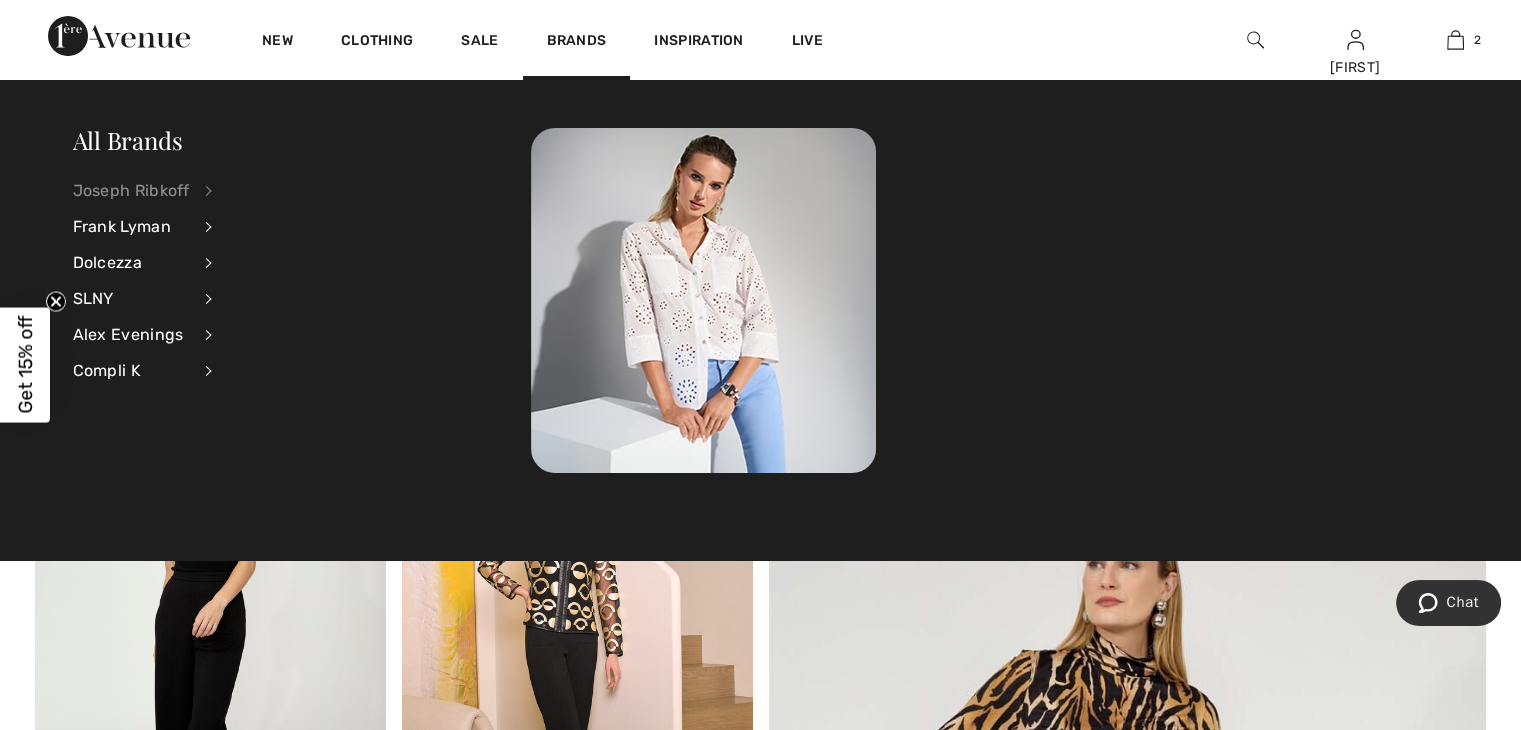 click on "Joseph Ribkoff" at bounding box center (131, 191) 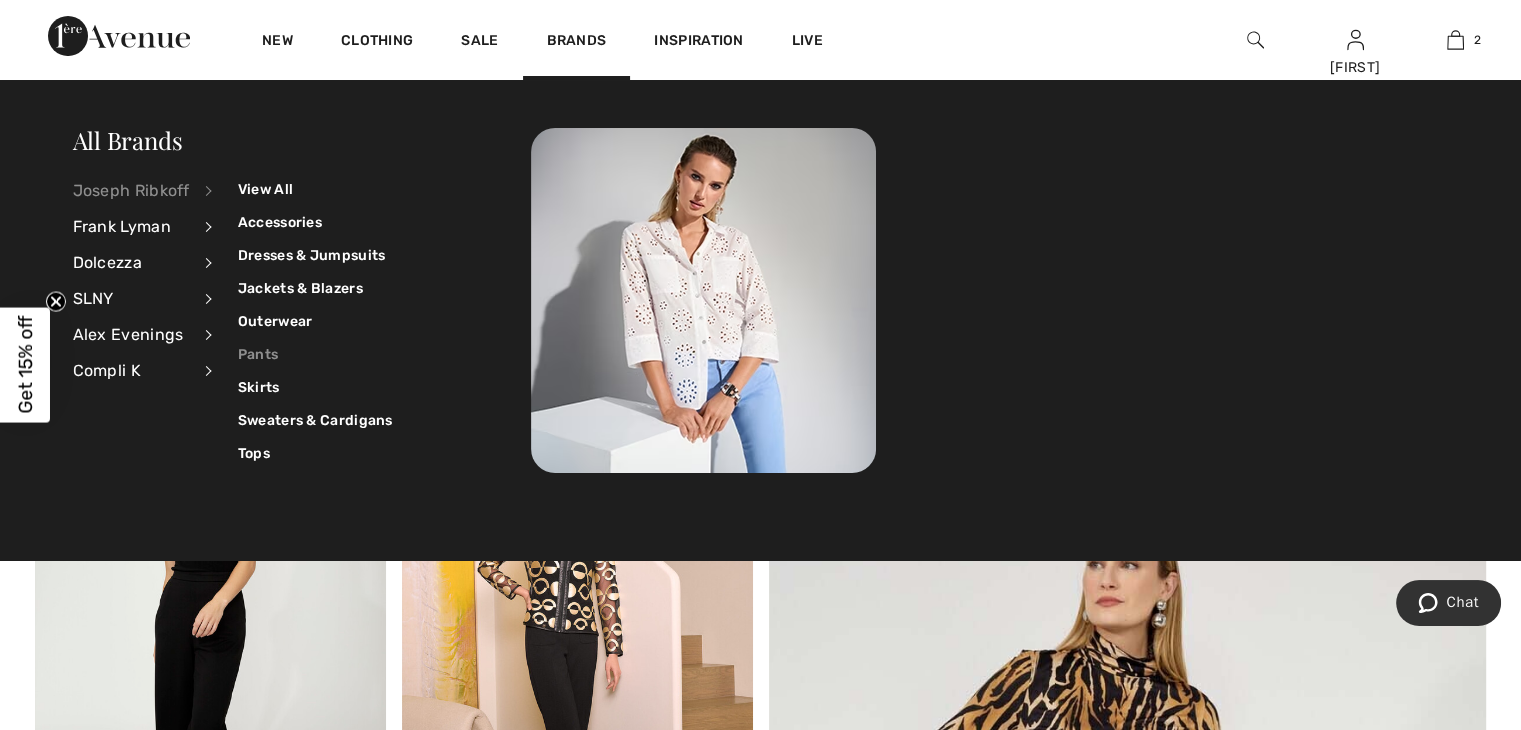 click on "Pants" at bounding box center (315, 354) 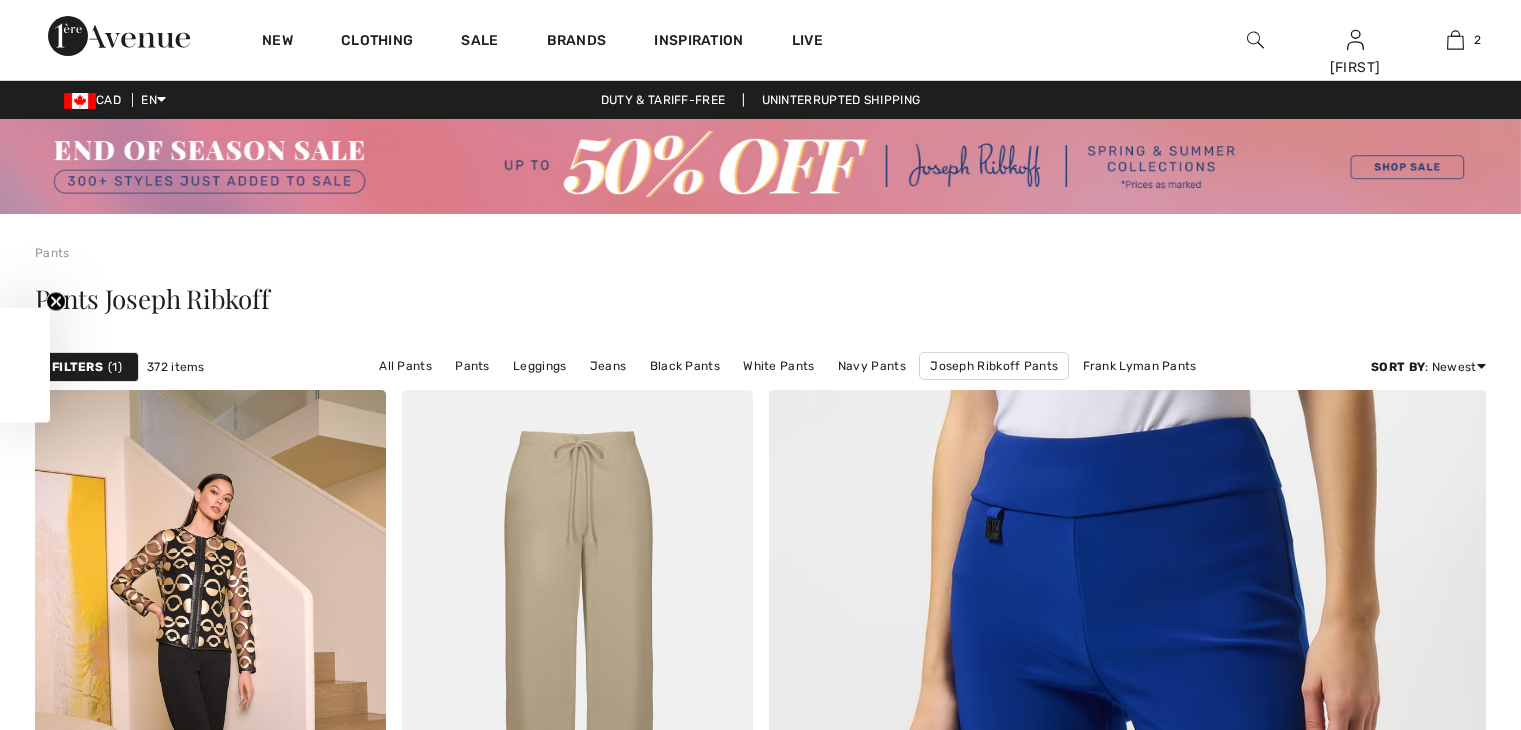 scroll, scrollTop: 0, scrollLeft: 0, axis: both 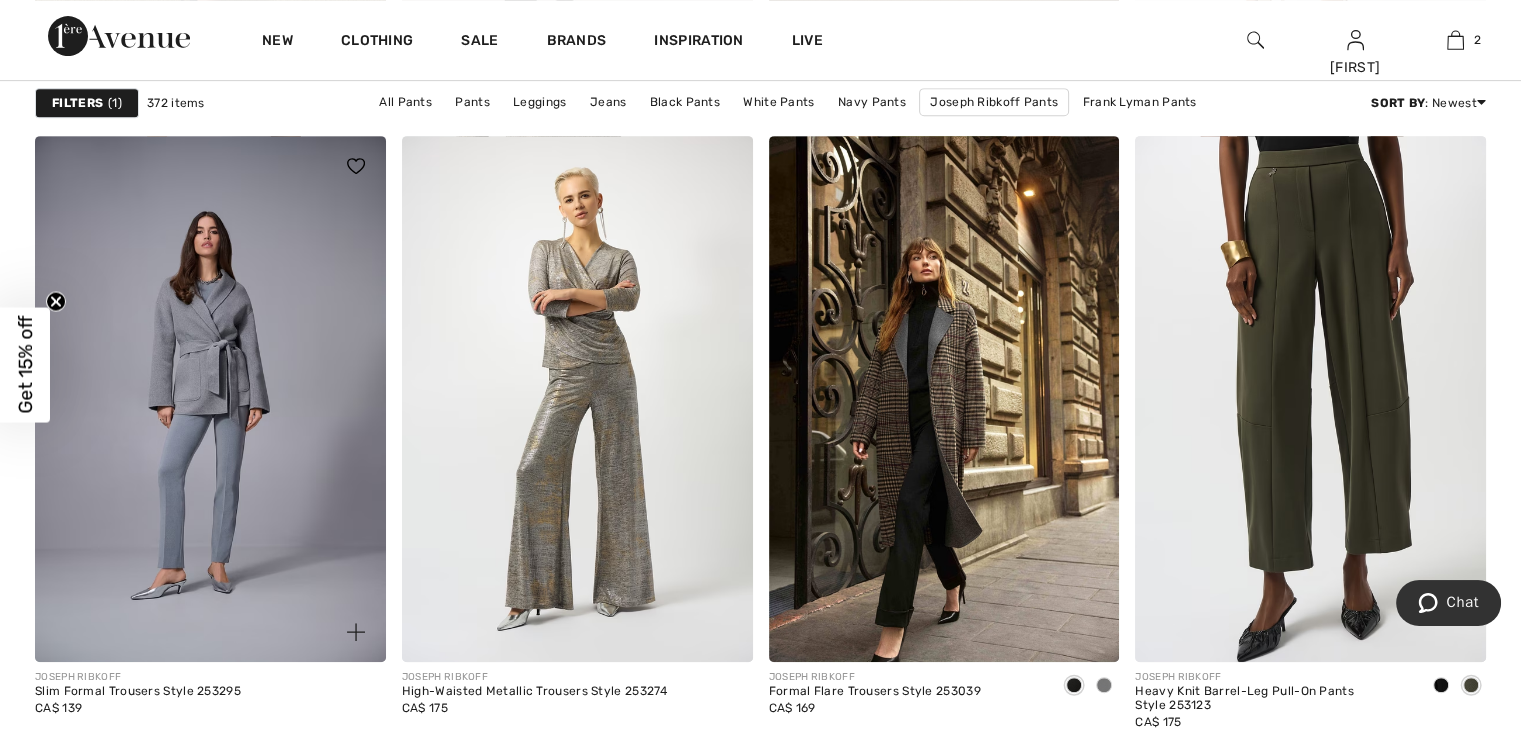 click at bounding box center [210, 399] 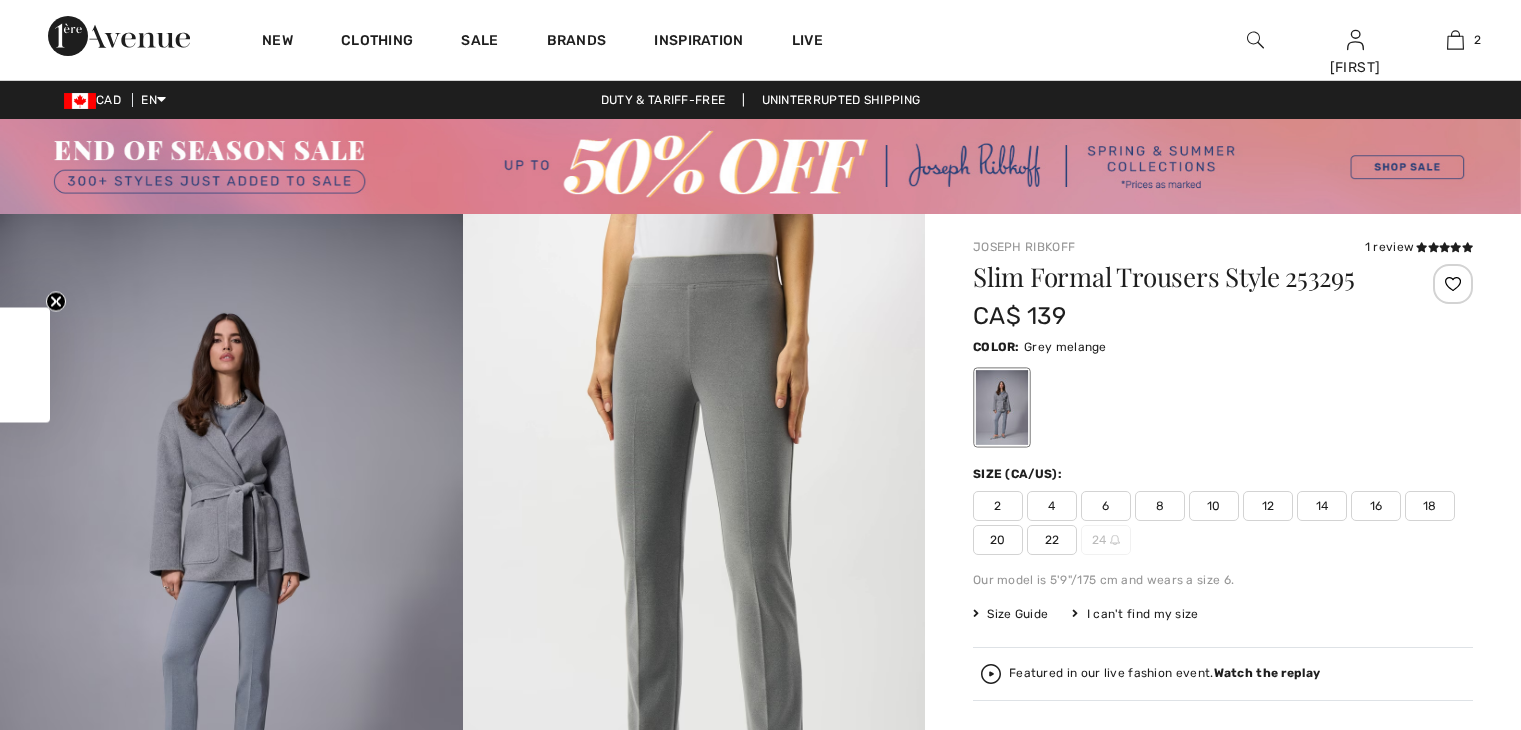 scroll, scrollTop: 0, scrollLeft: 0, axis: both 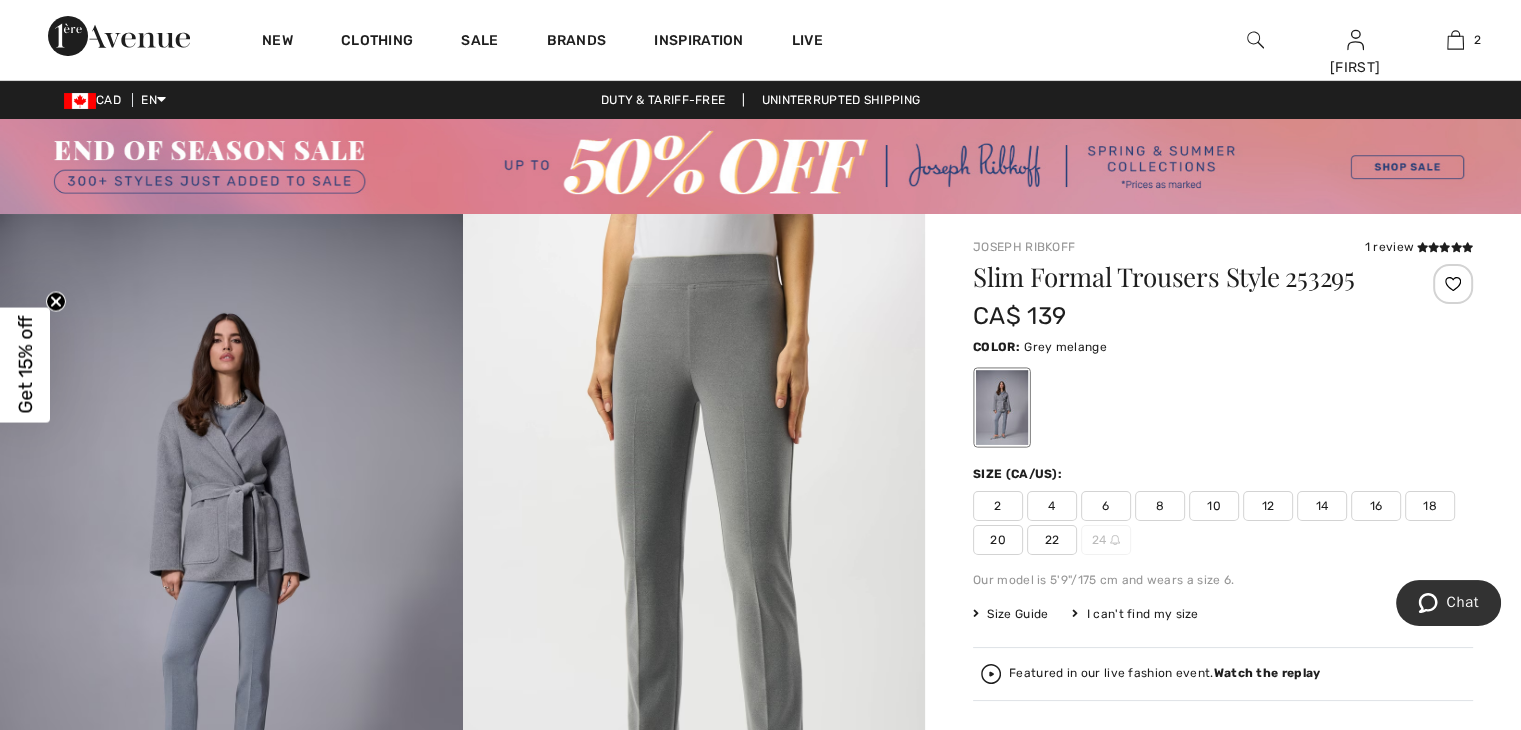 click on "14" at bounding box center [1322, 506] 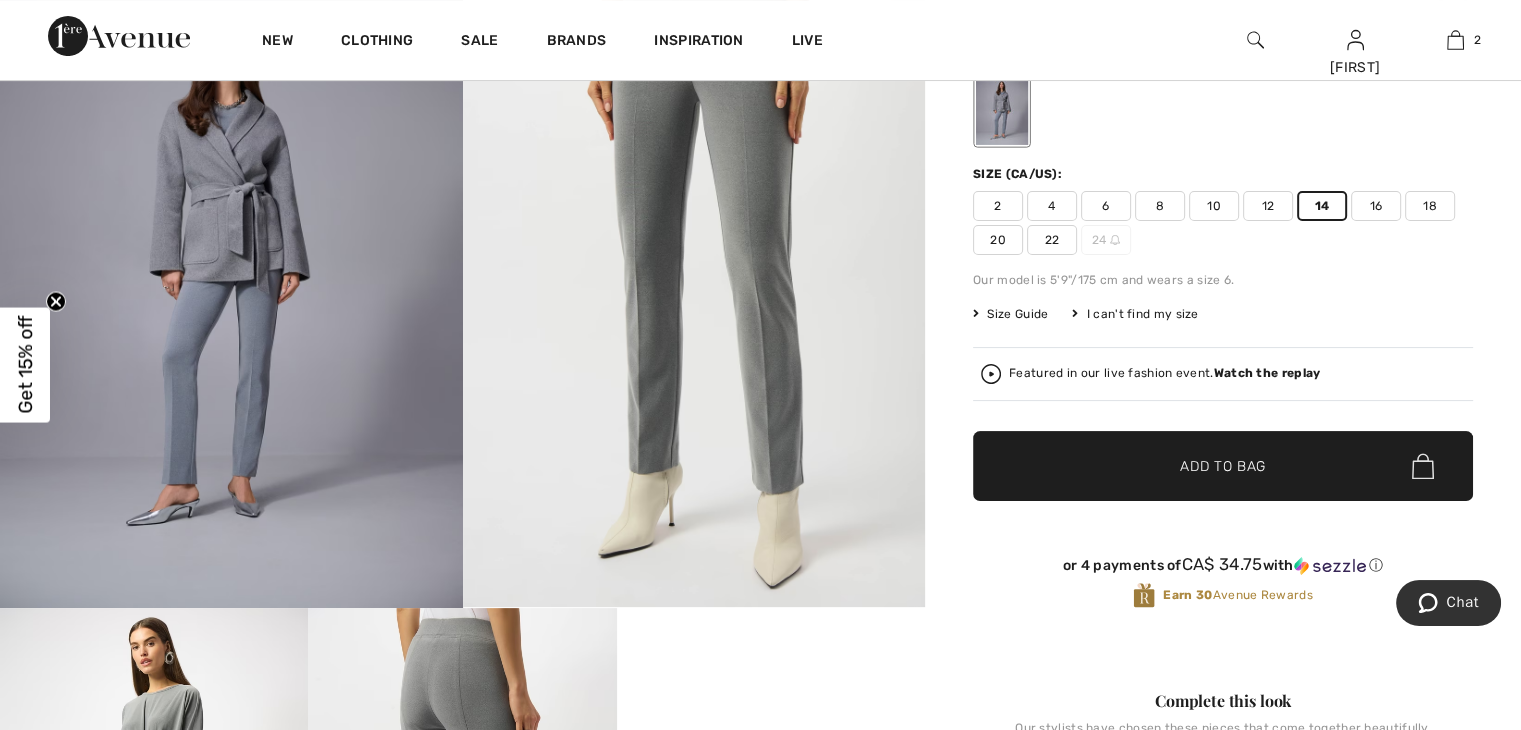 scroll, scrollTop: 302, scrollLeft: 0, axis: vertical 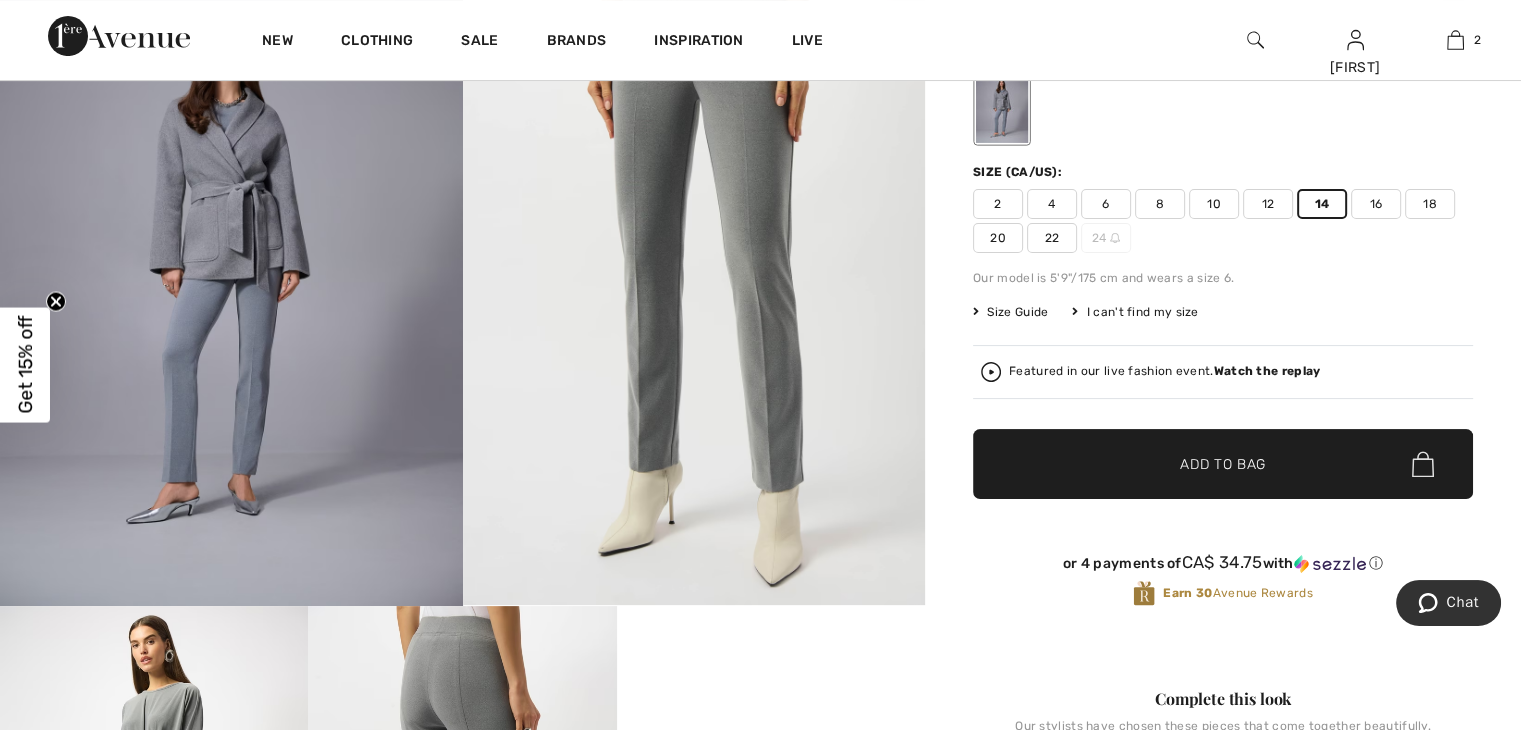 click on "✔ Added to Bag
Add to Bag" at bounding box center (1223, 464) 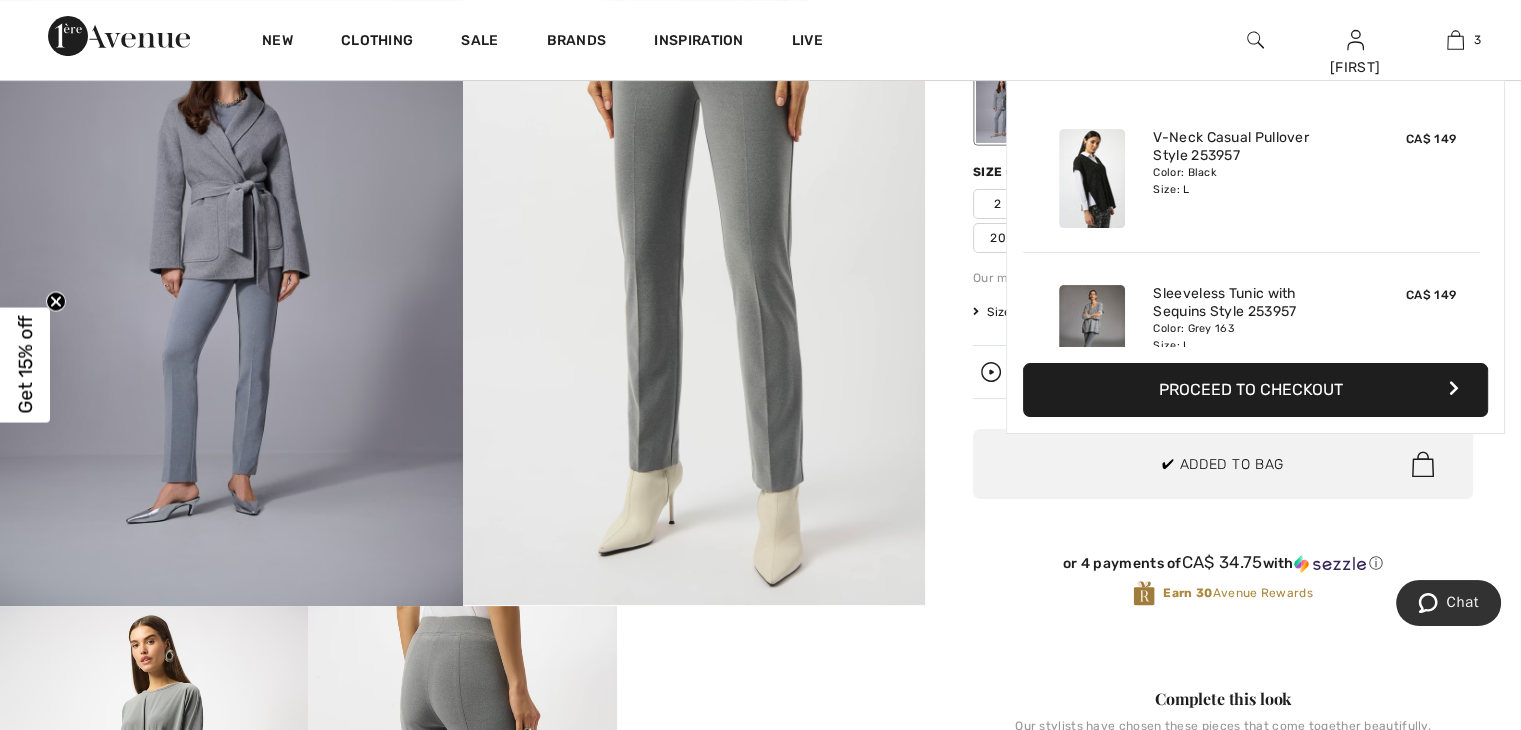 scroll, scrollTop: 216, scrollLeft: 0, axis: vertical 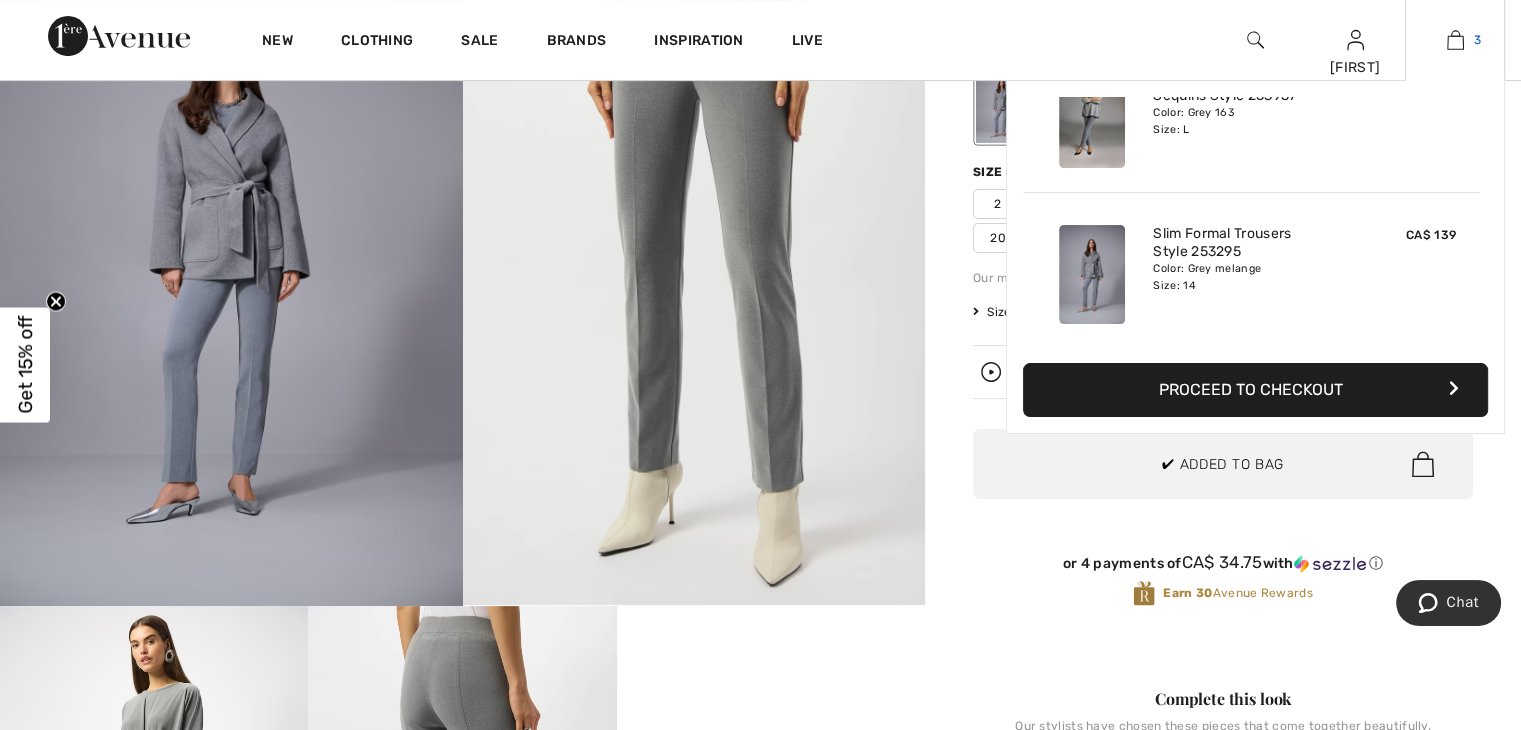 click at bounding box center [1455, 40] 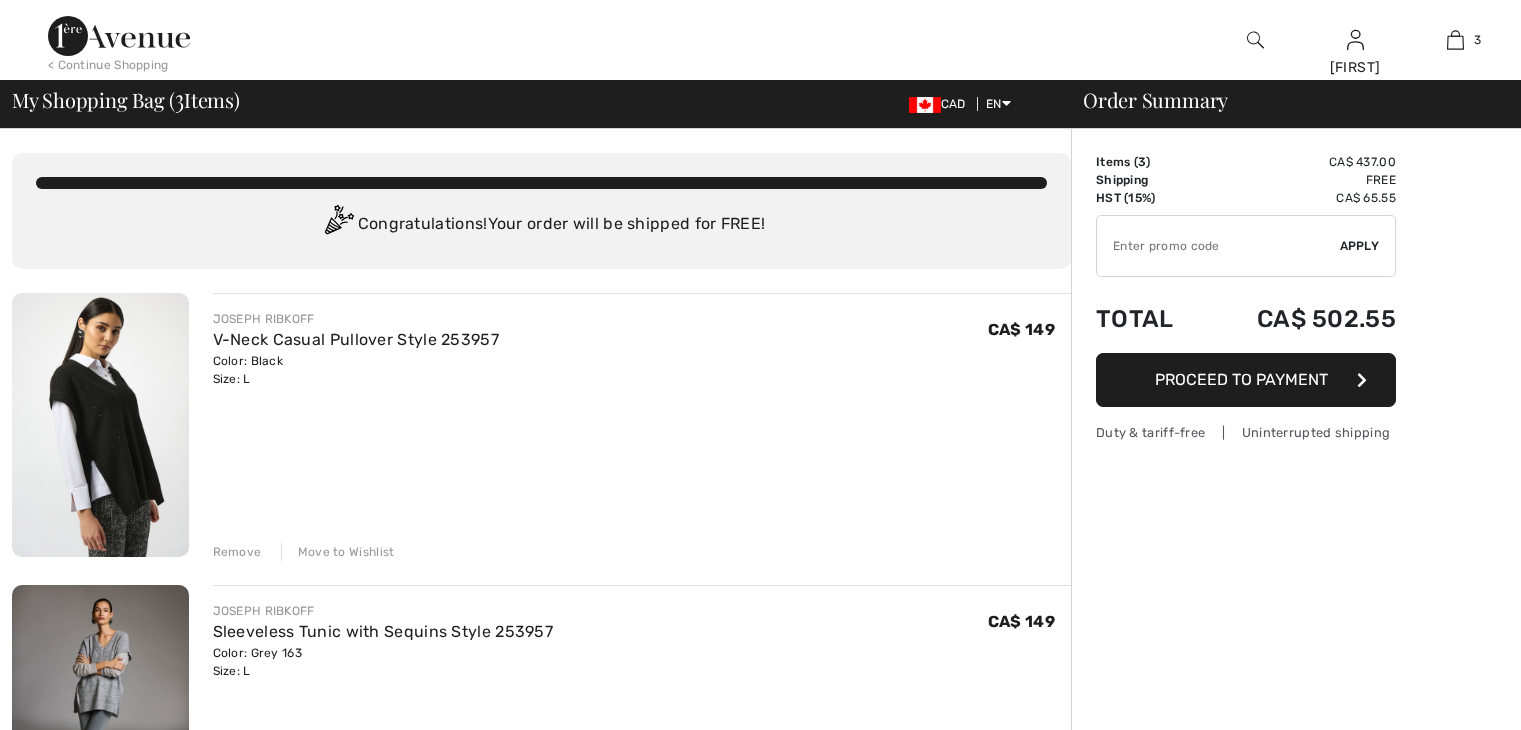 scroll, scrollTop: 0, scrollLeft: 0, axis: both 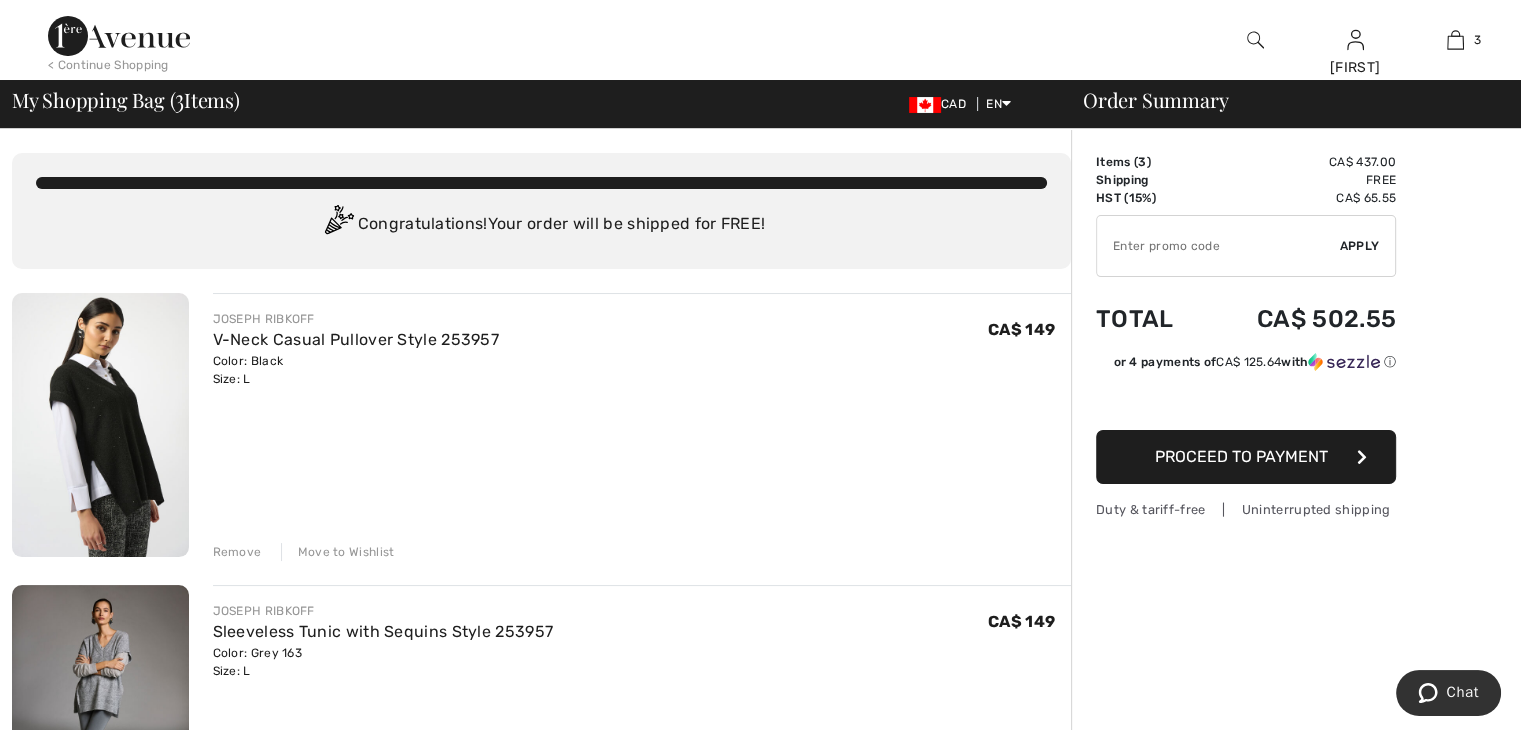 click at bounding box center [1218, 246] 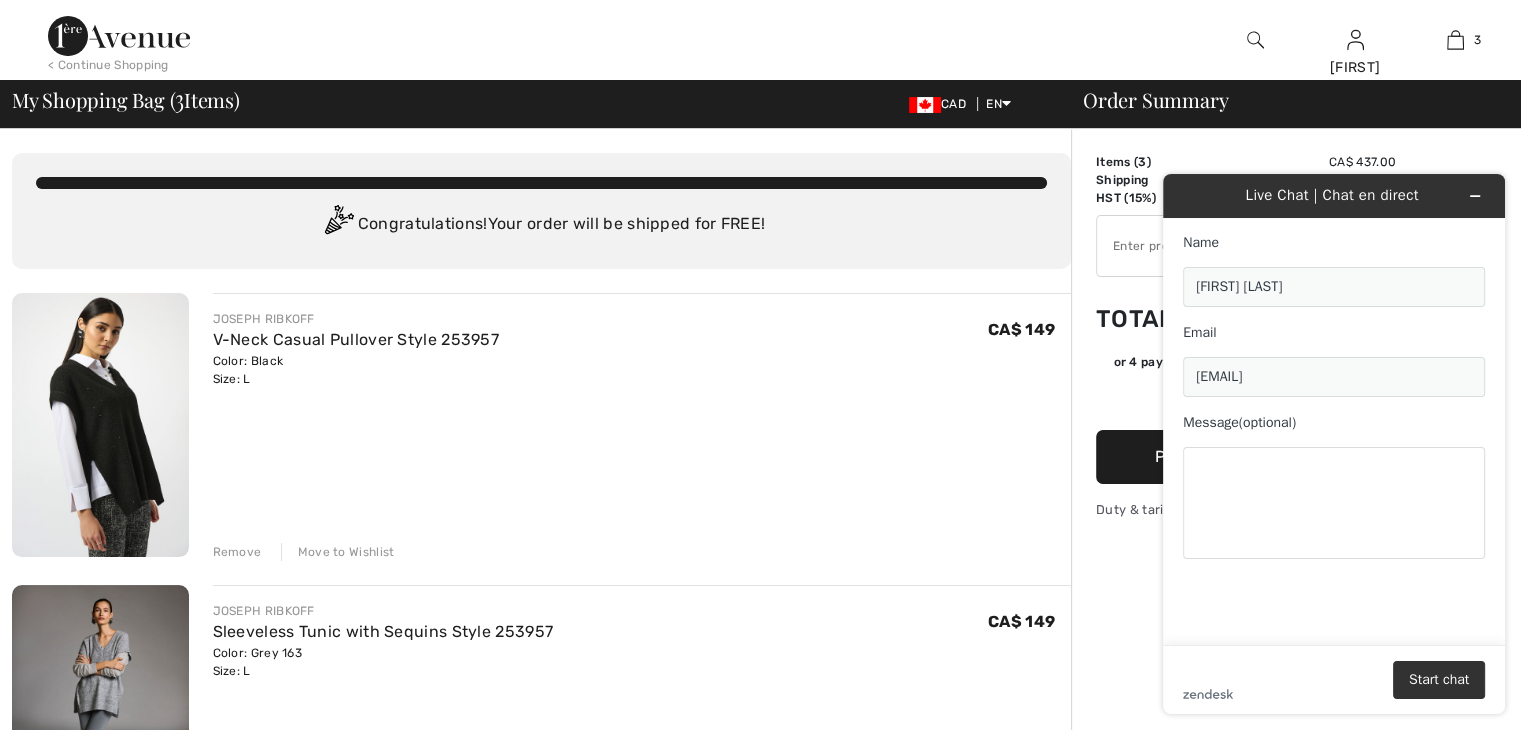 scroll, scrollTop: 0, scrollLeft: 0, axis: both 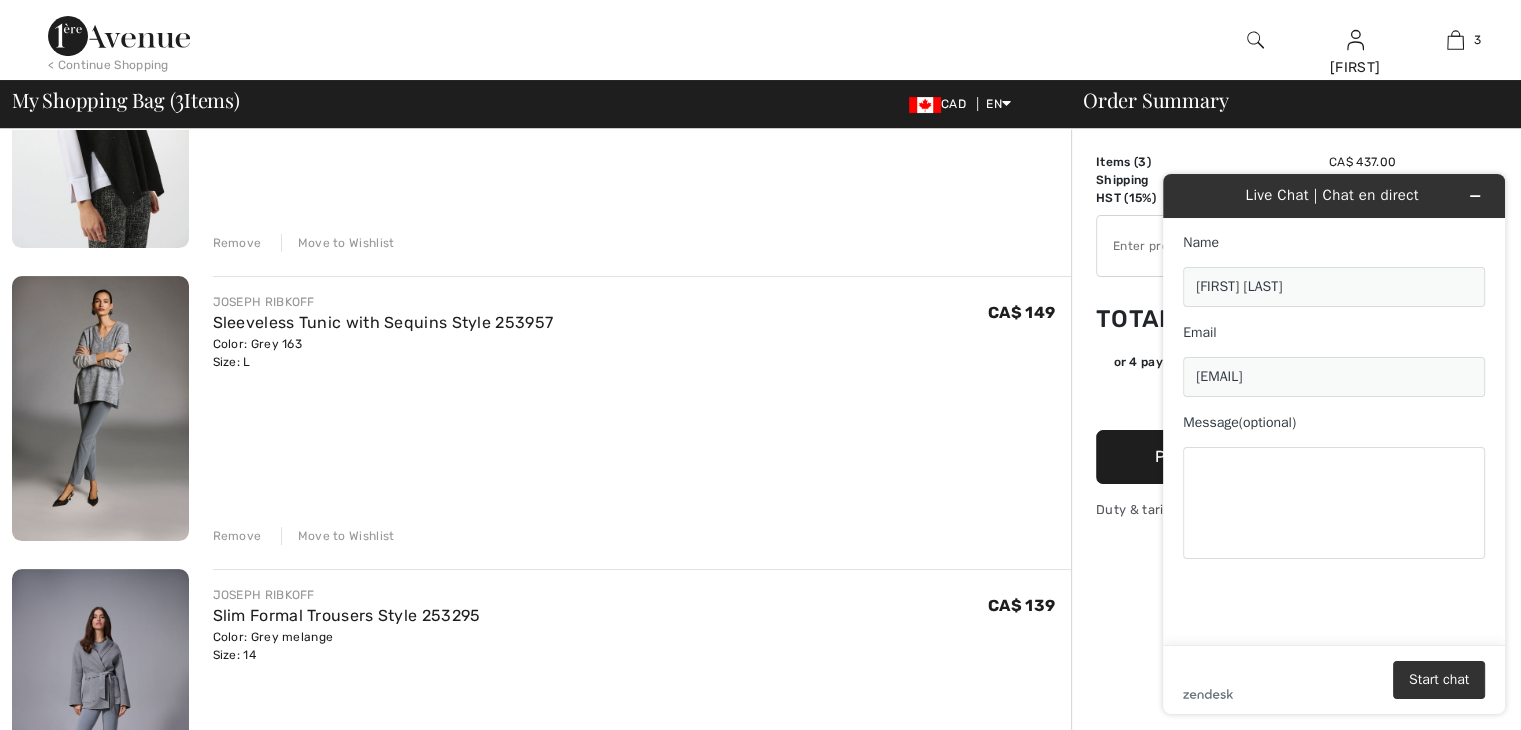 click 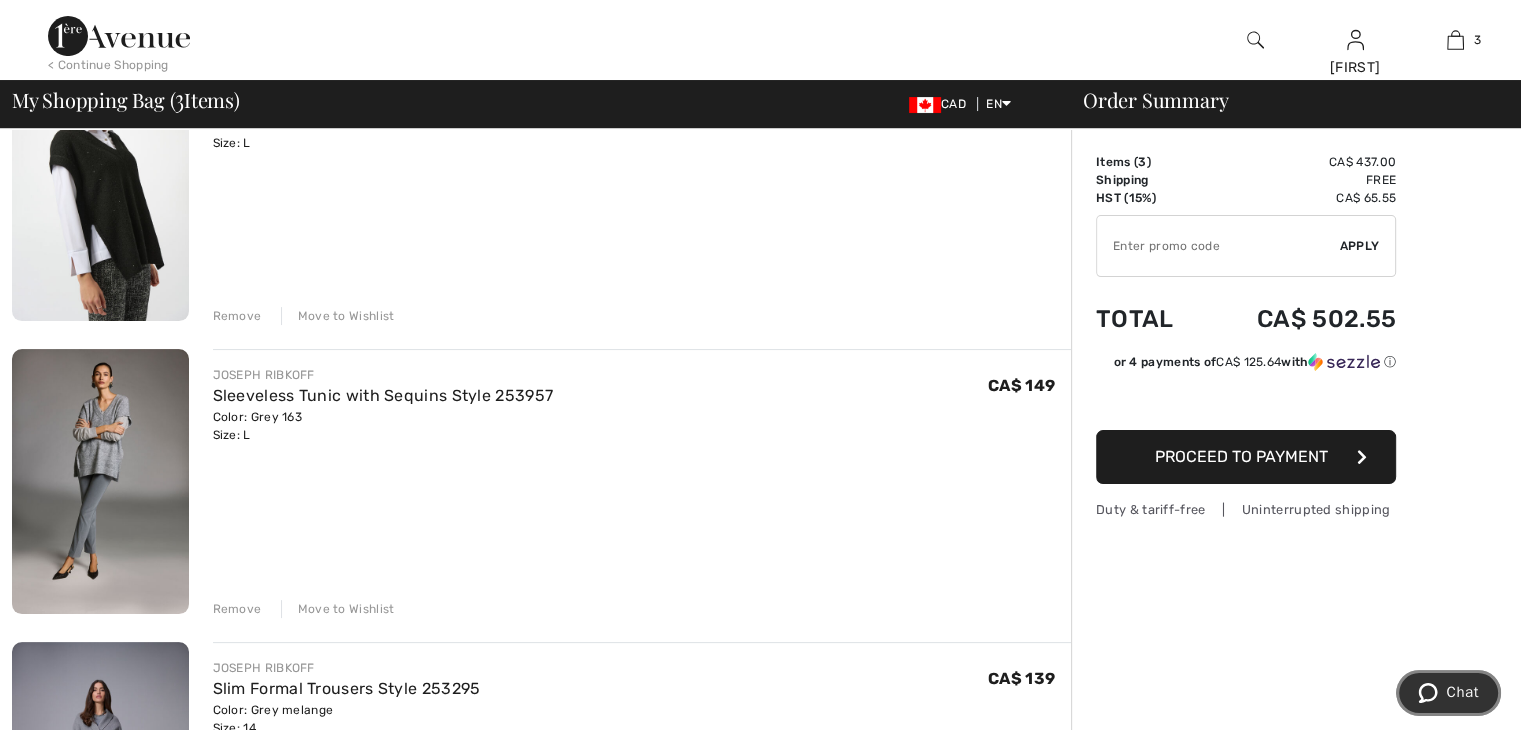 scroll, scrollTop: 236, scrollLeft: 0, axis: vertical 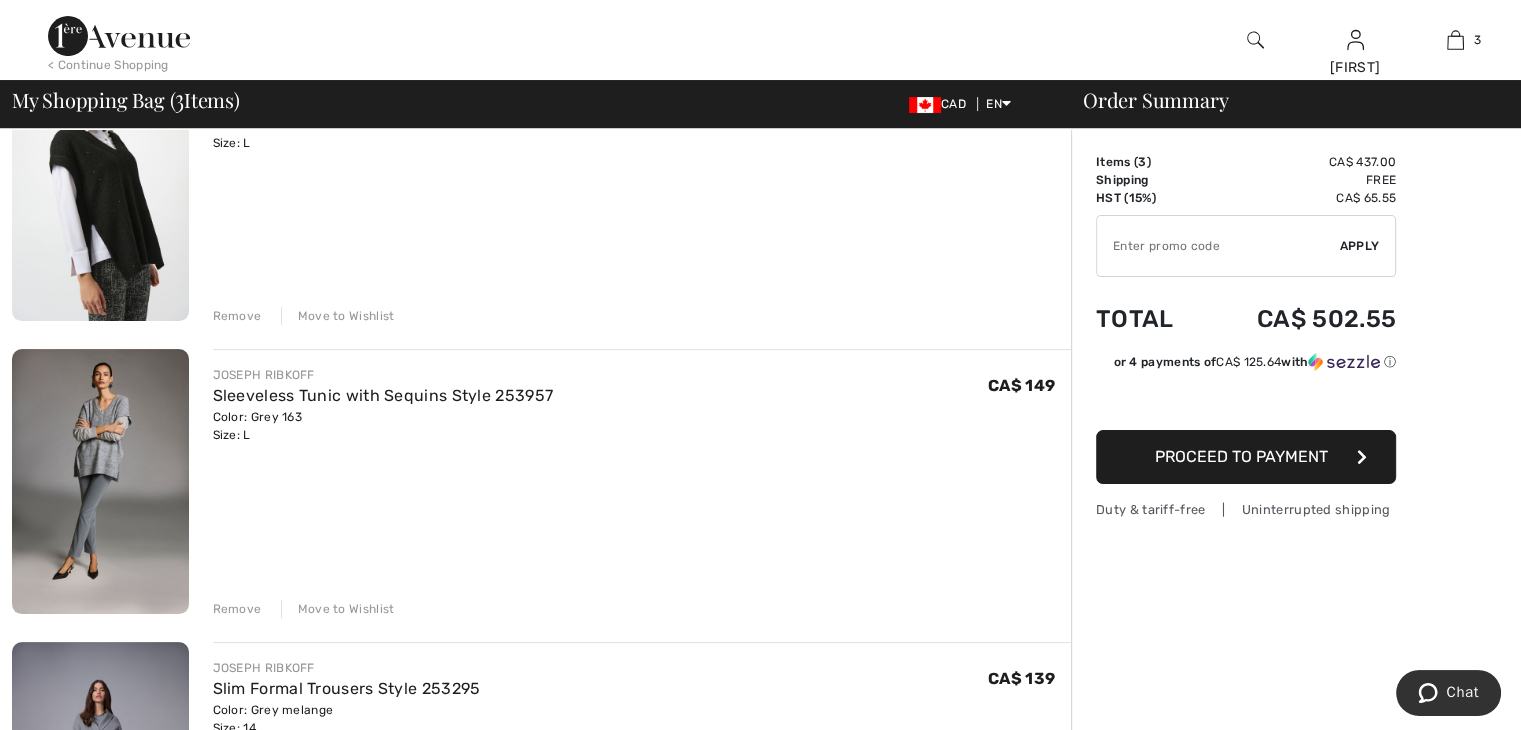 click at bounding box center (1218, 246) 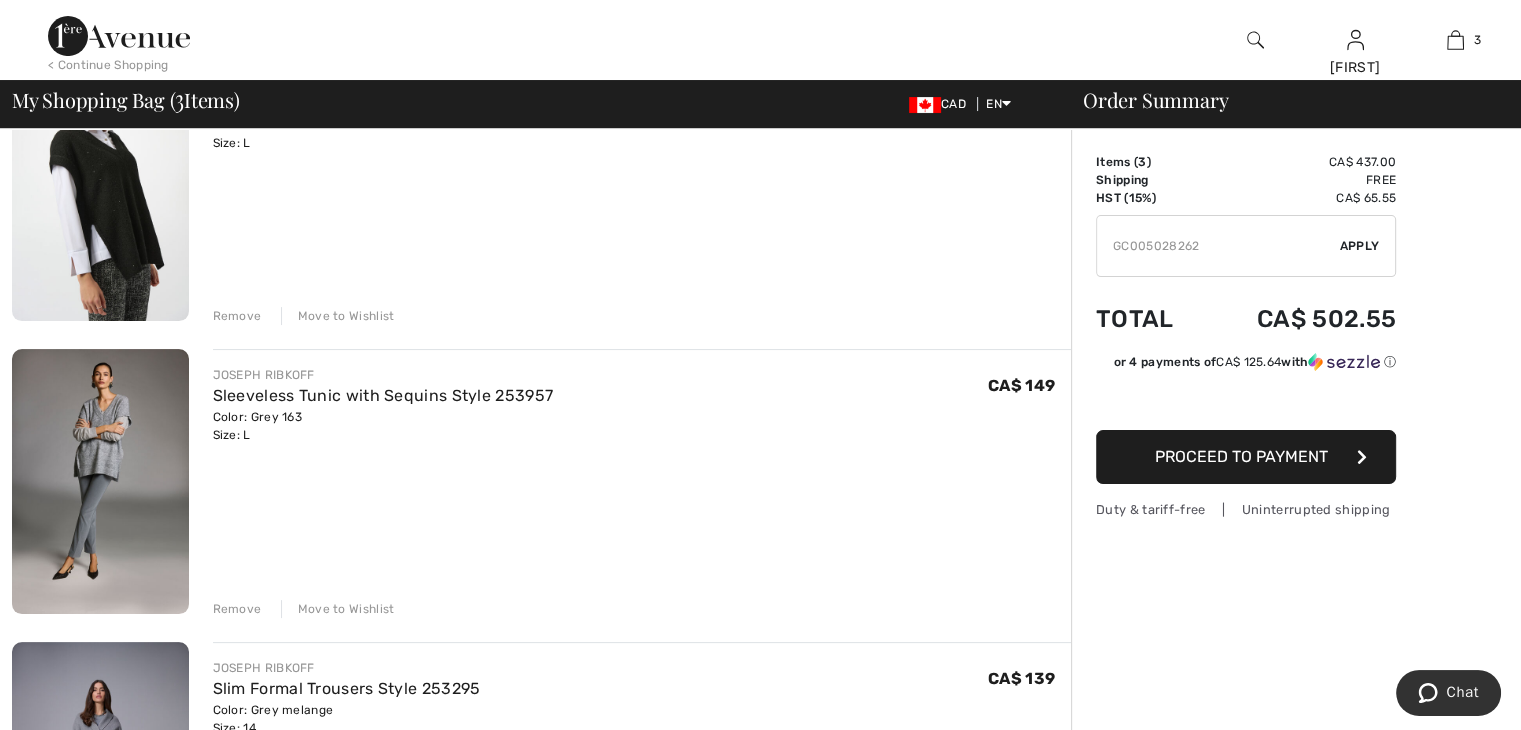 type on "GC005028262" 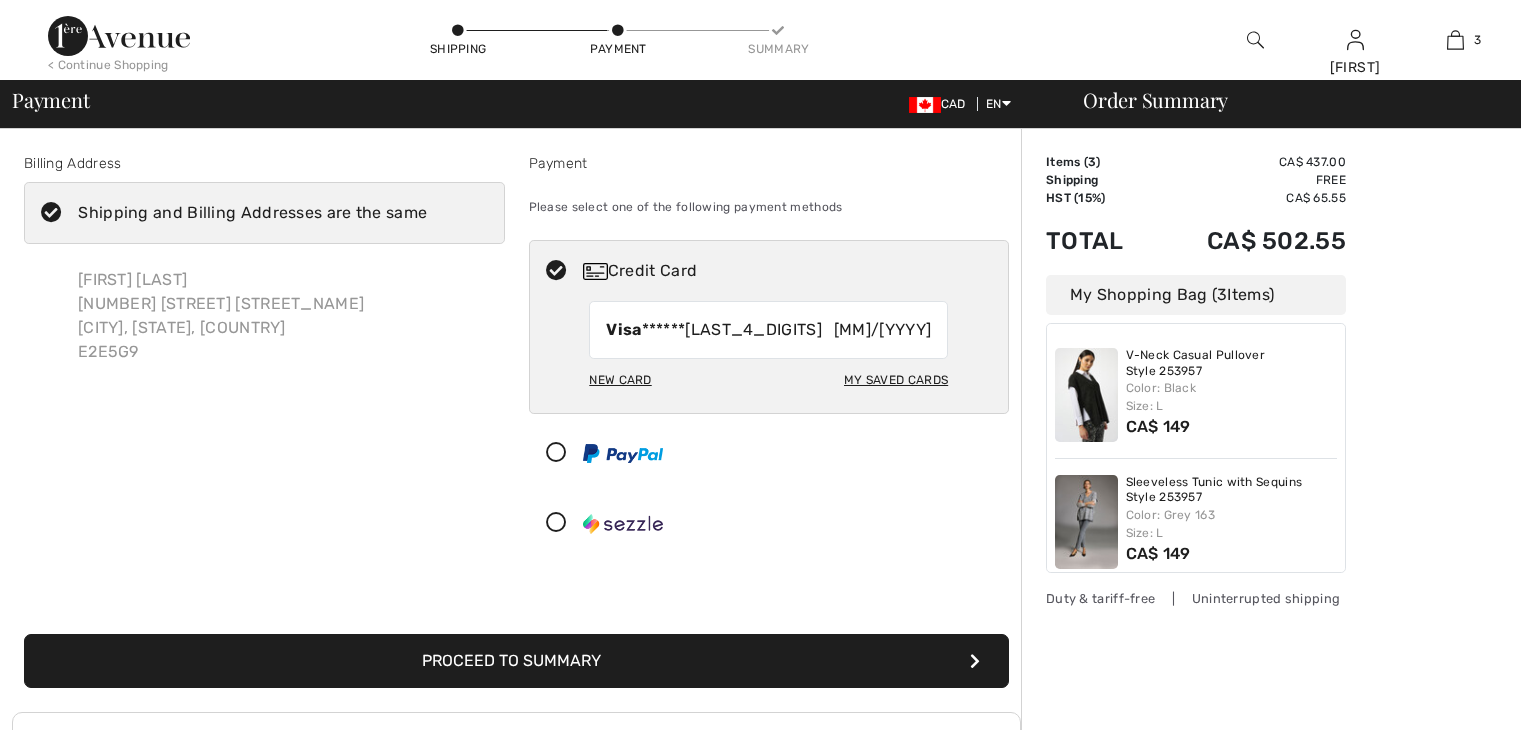 scroll, scrollTop: 0, scrollLeft: 0, axis: both 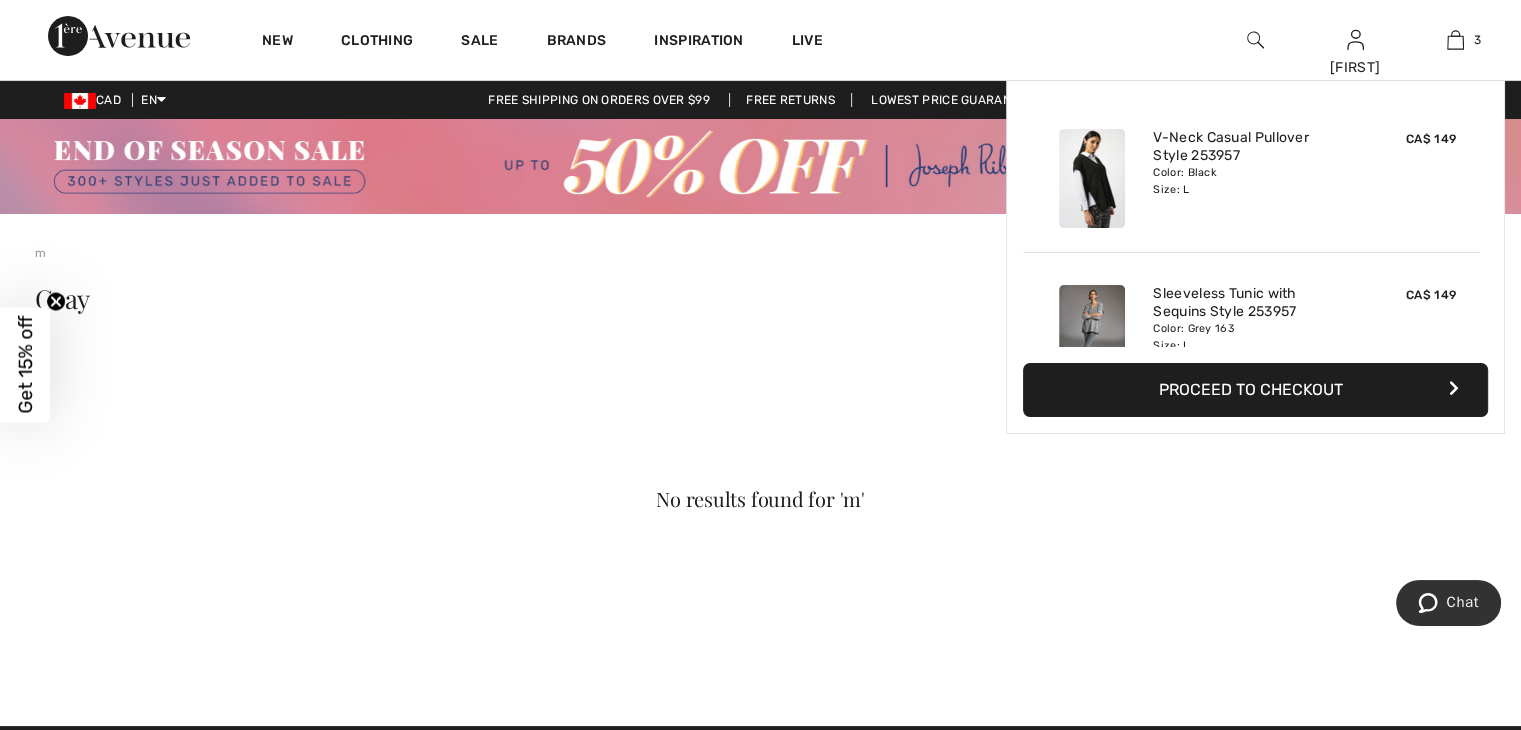 click on "No results found for 'm'" at bounding box center (760, 511) 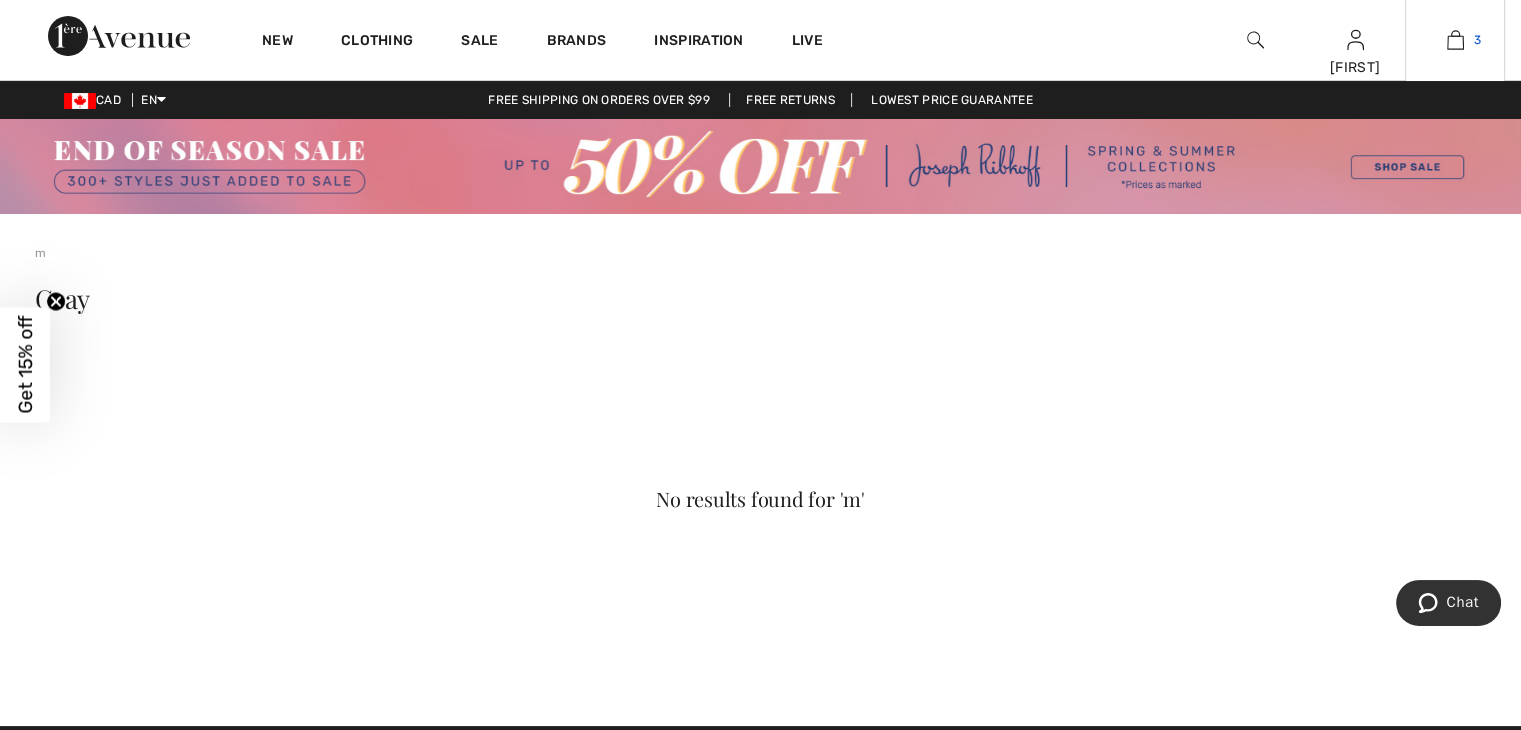 click at bounding box center (1455, 40) 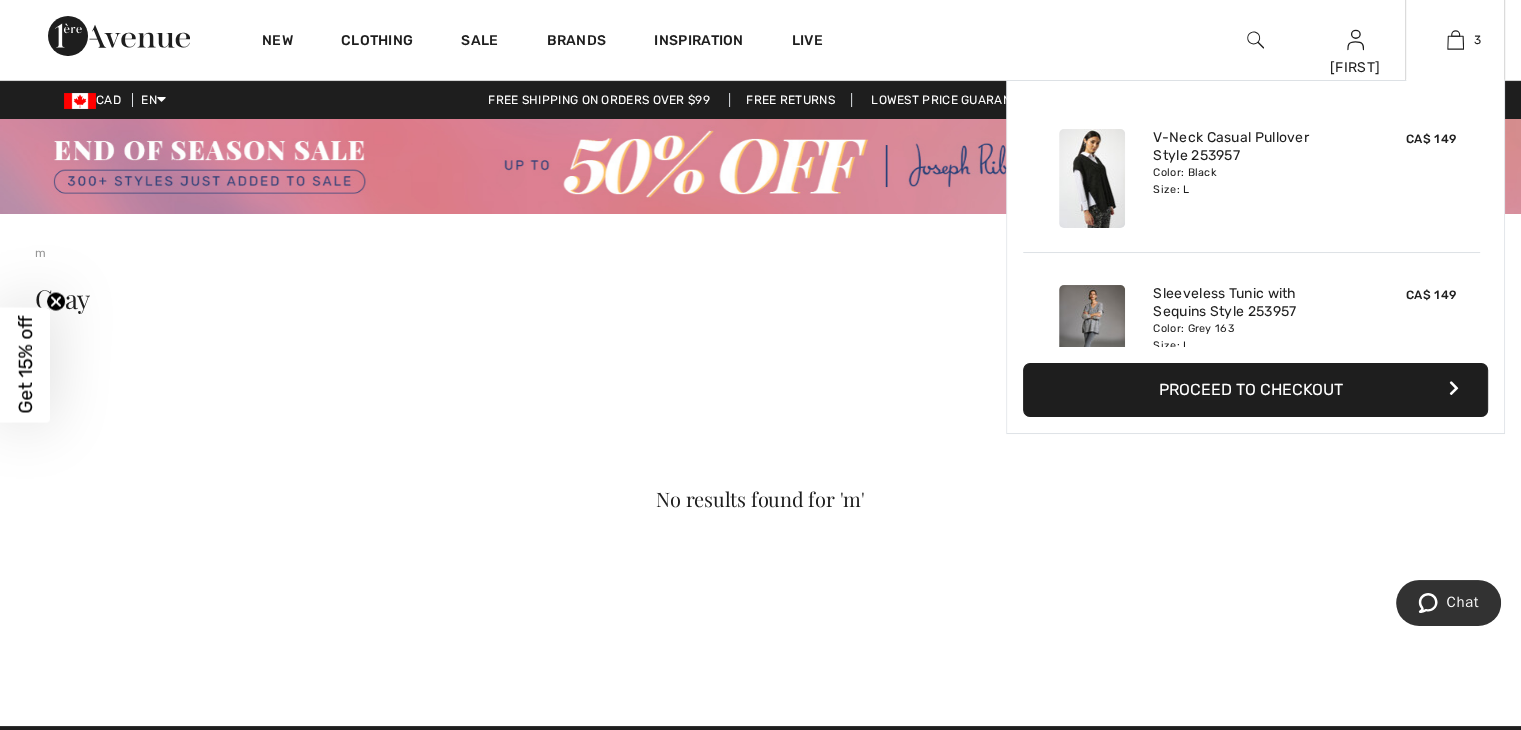 click on "Proceed to Checkout" at bounding box center (1255, 390) 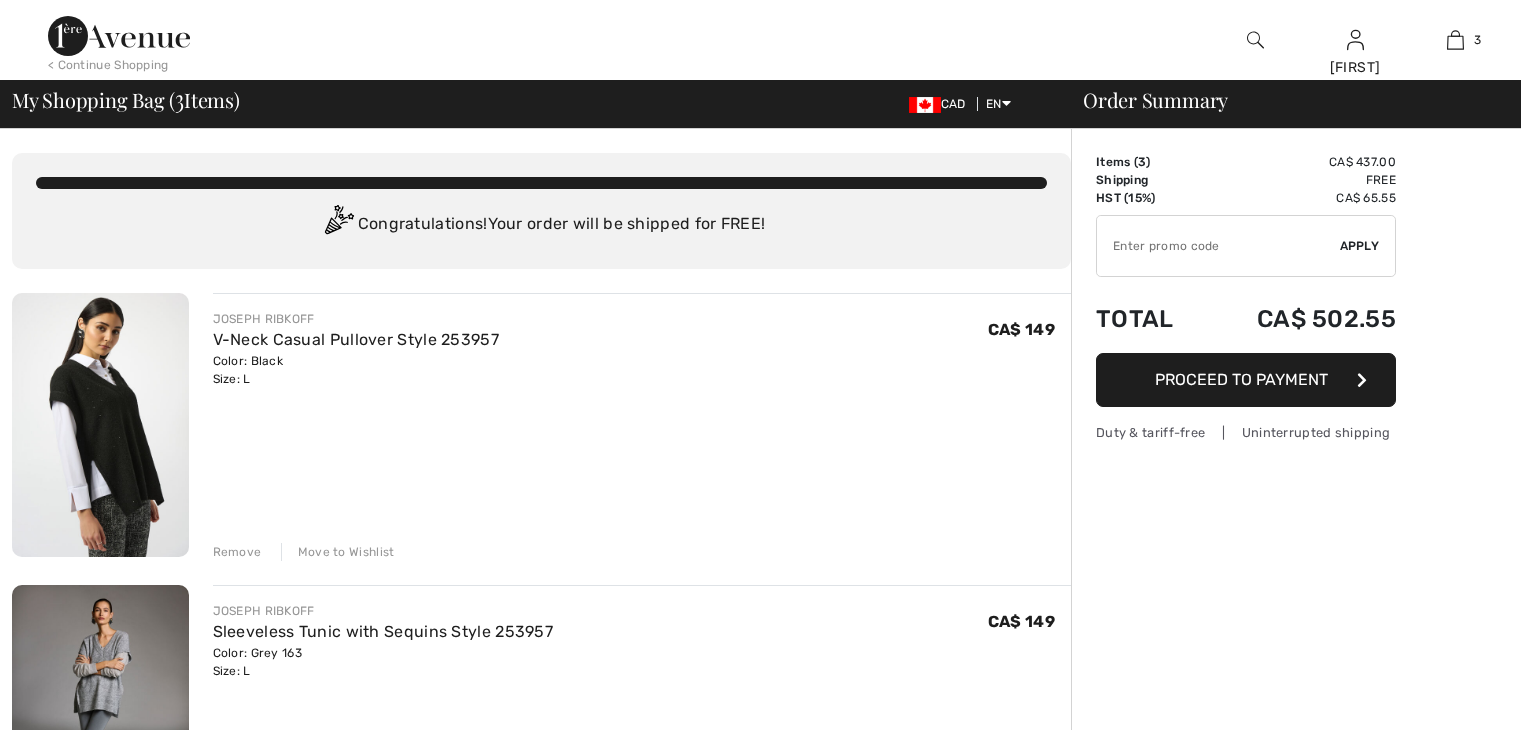 scroll, scrollTop: 0, scrollLeft: 0, axis: both 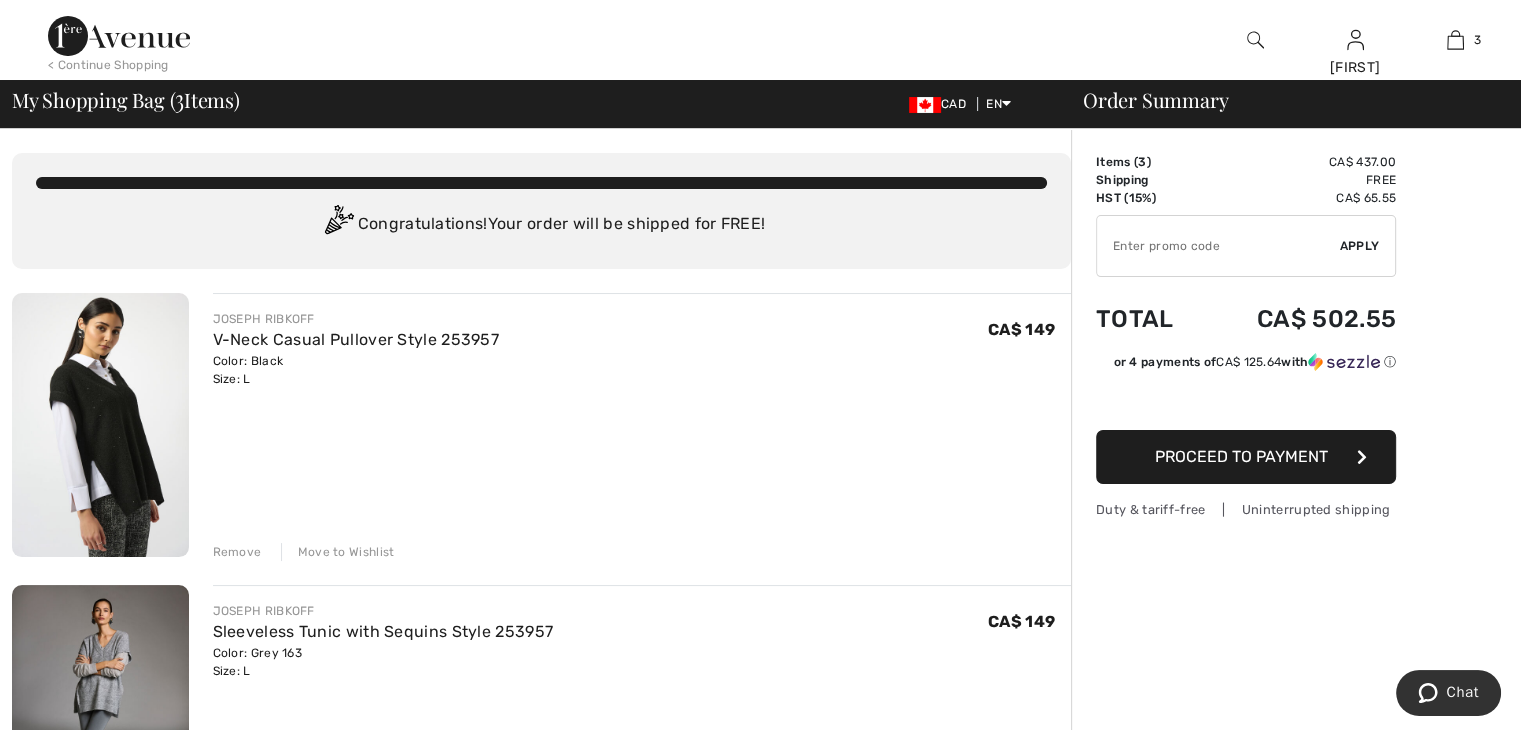 click at bounding box center (1218, 246) 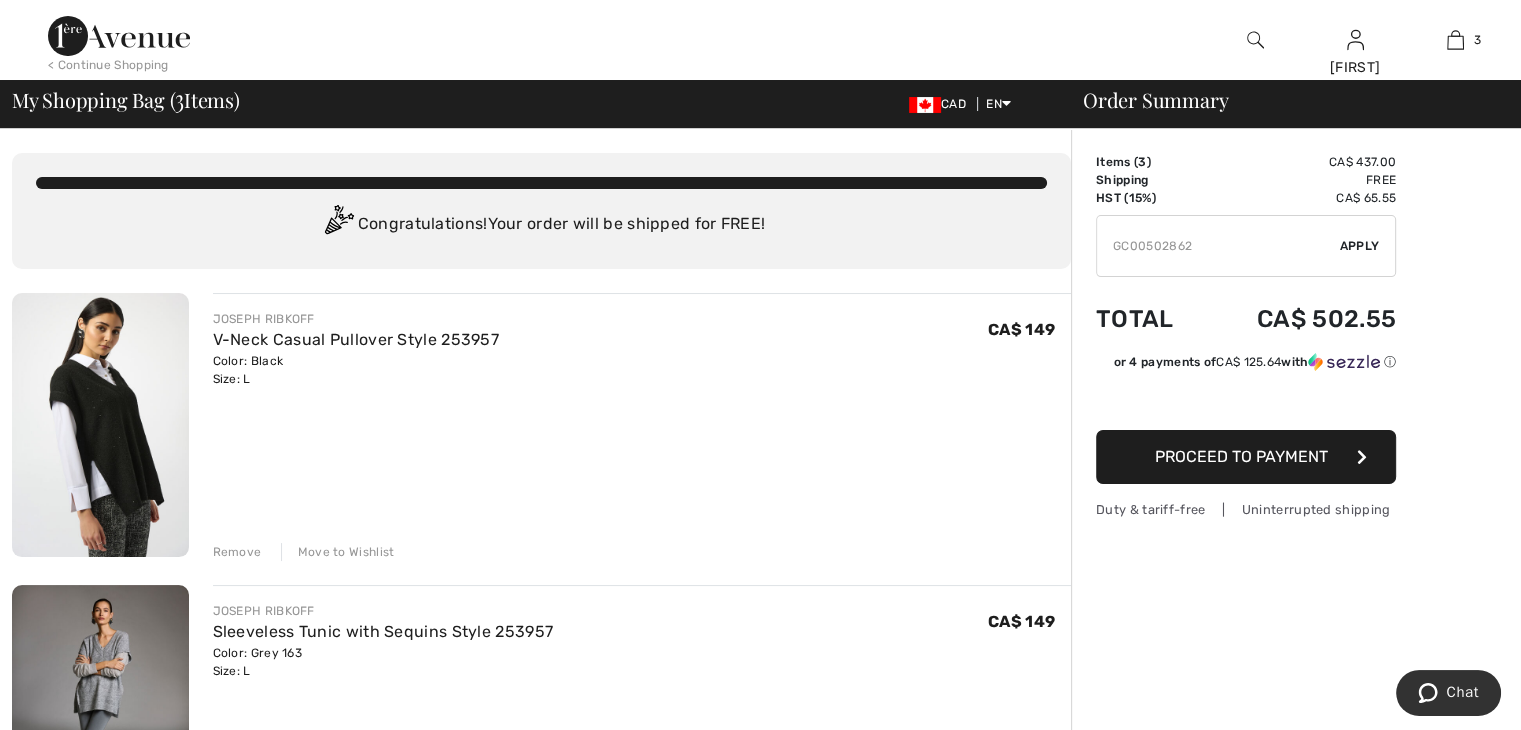 click on "✔
Apply
Remove" at bounding box center (1246, 246) 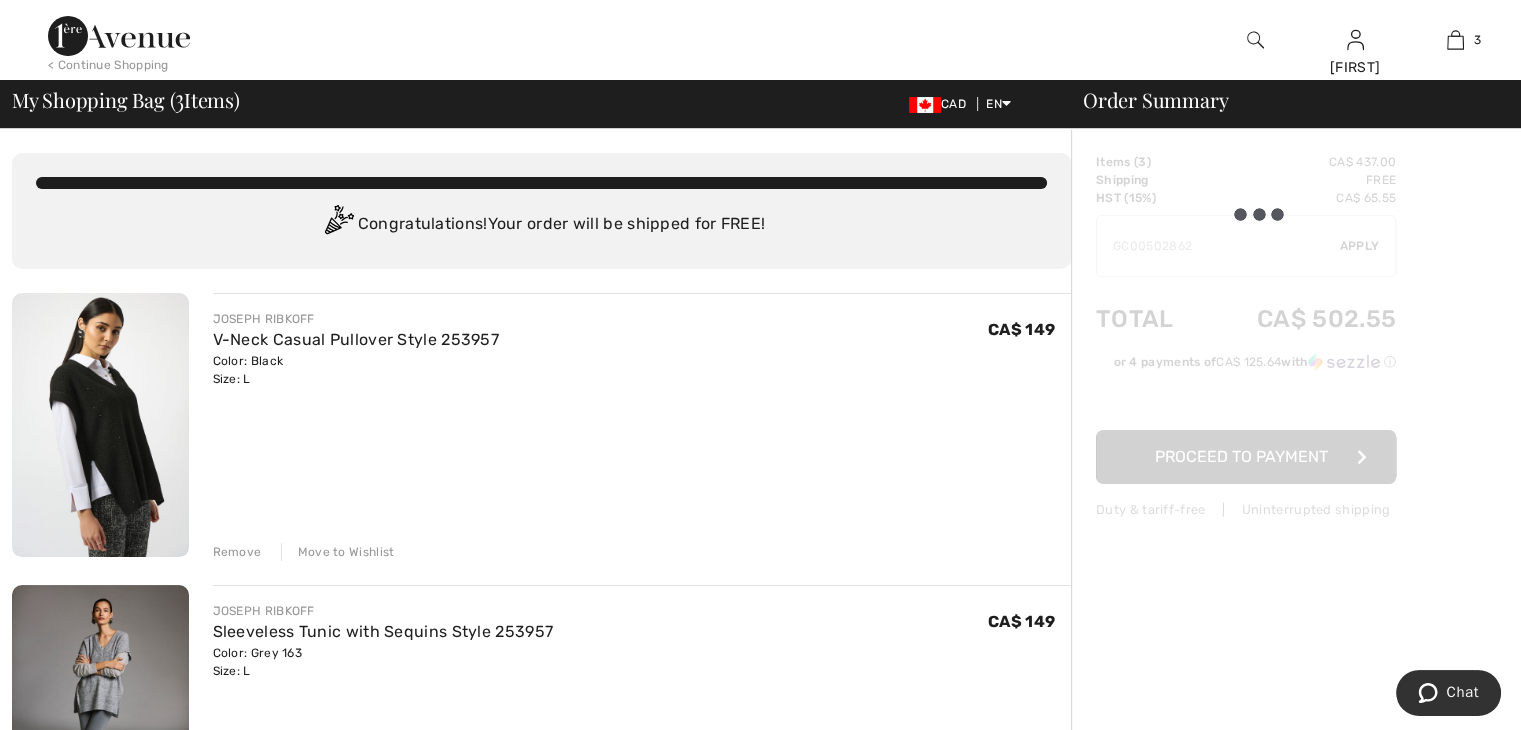 click at bounding box center (1246, 336) 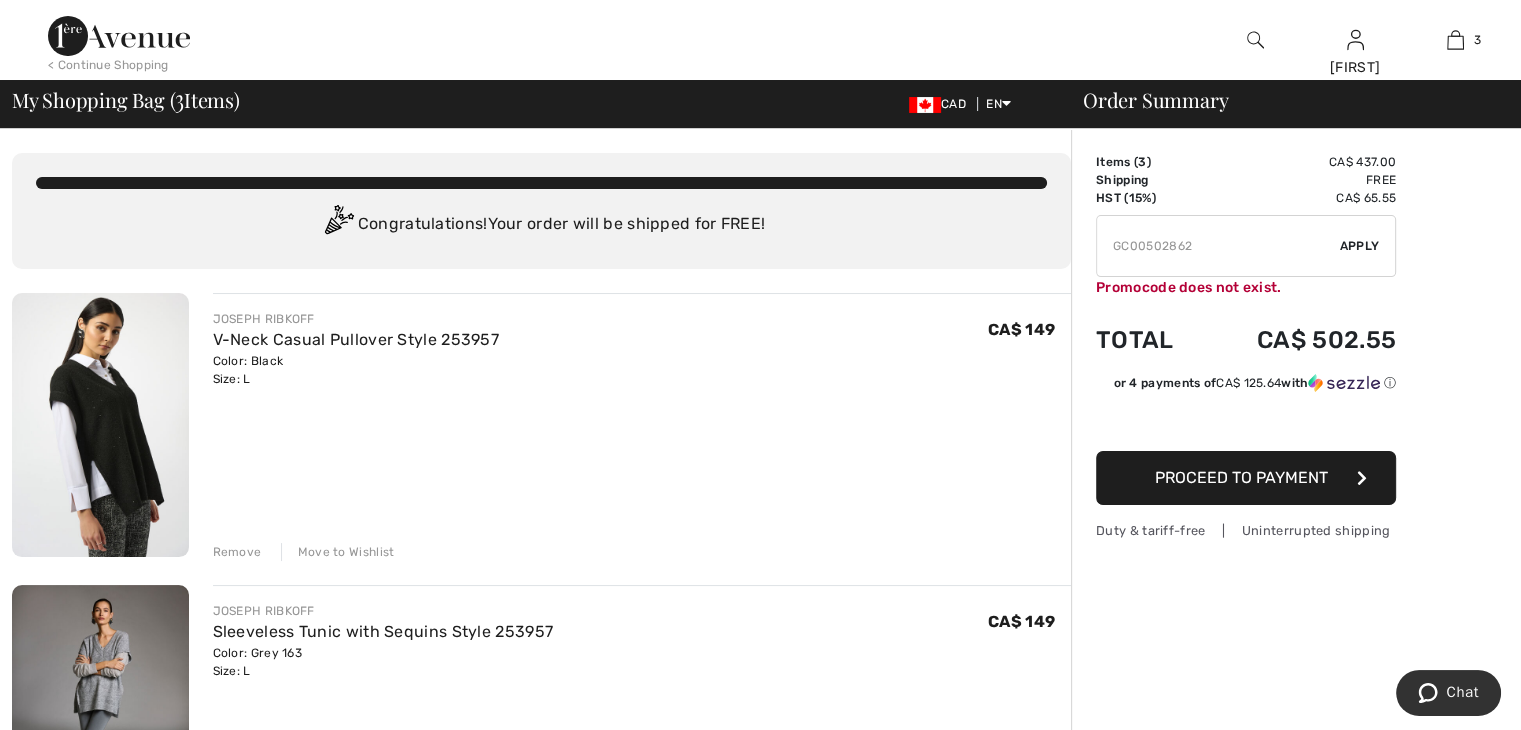 click at bounding box center [1218, 246] 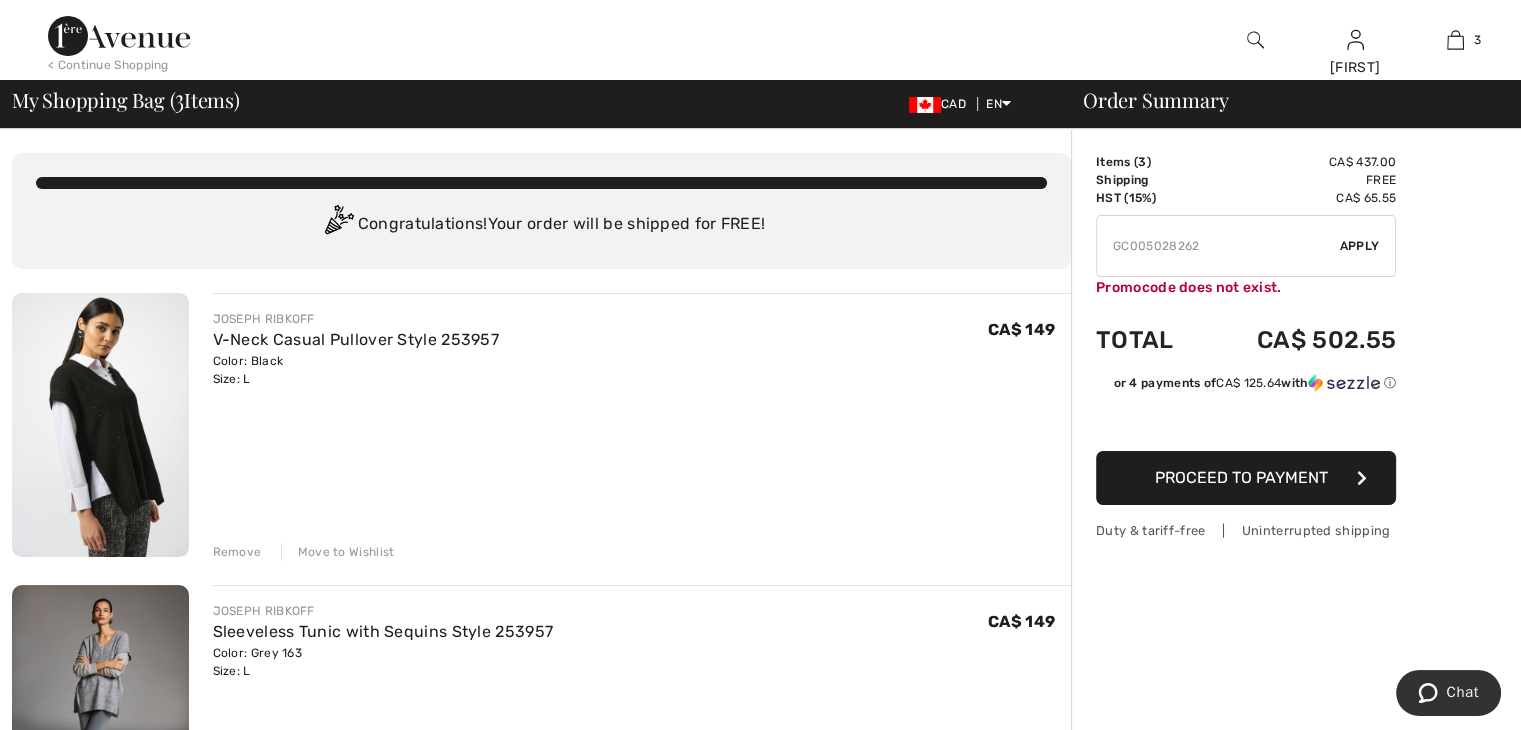 type on "GC005028262" 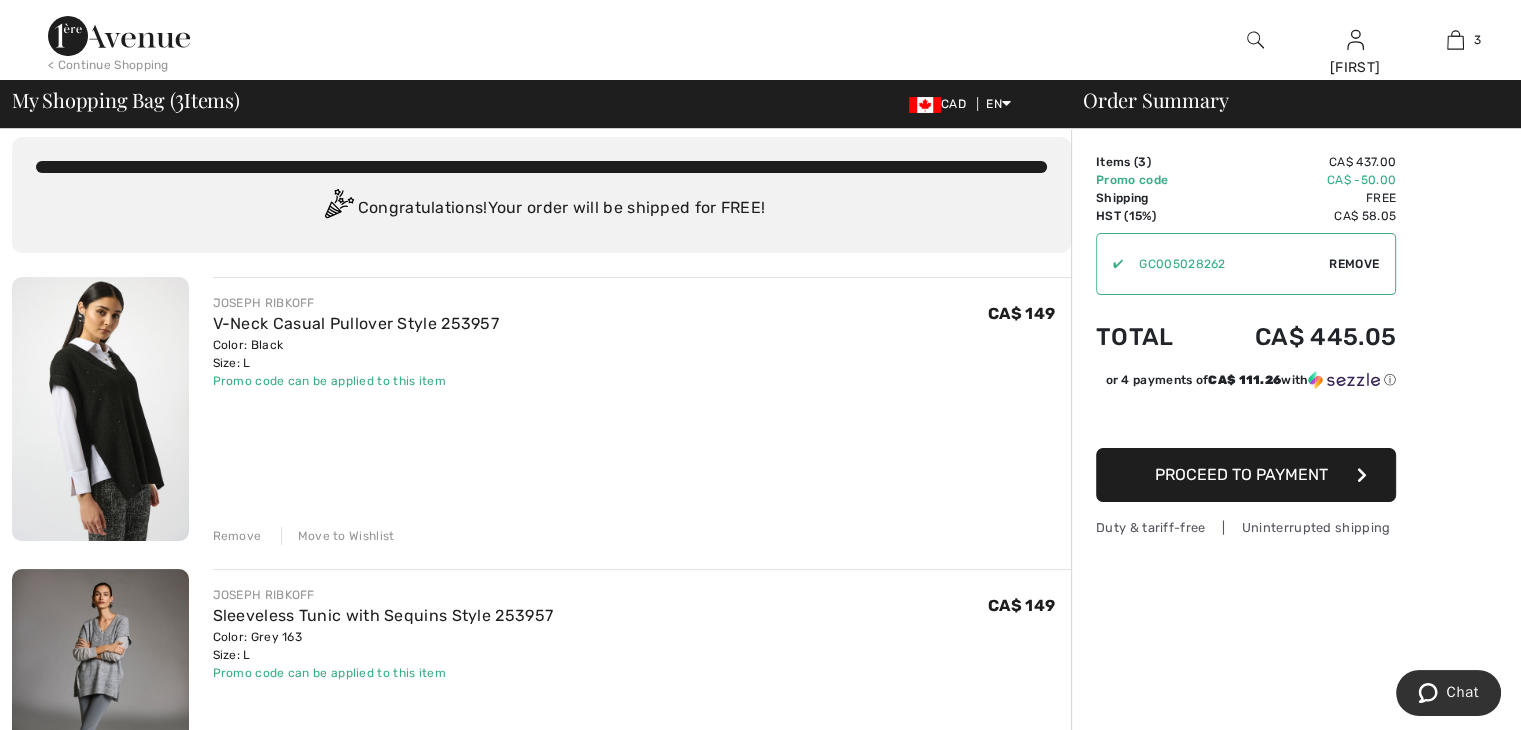 scroll, scrollTop: 0, scrollLeft: 0, axis: both 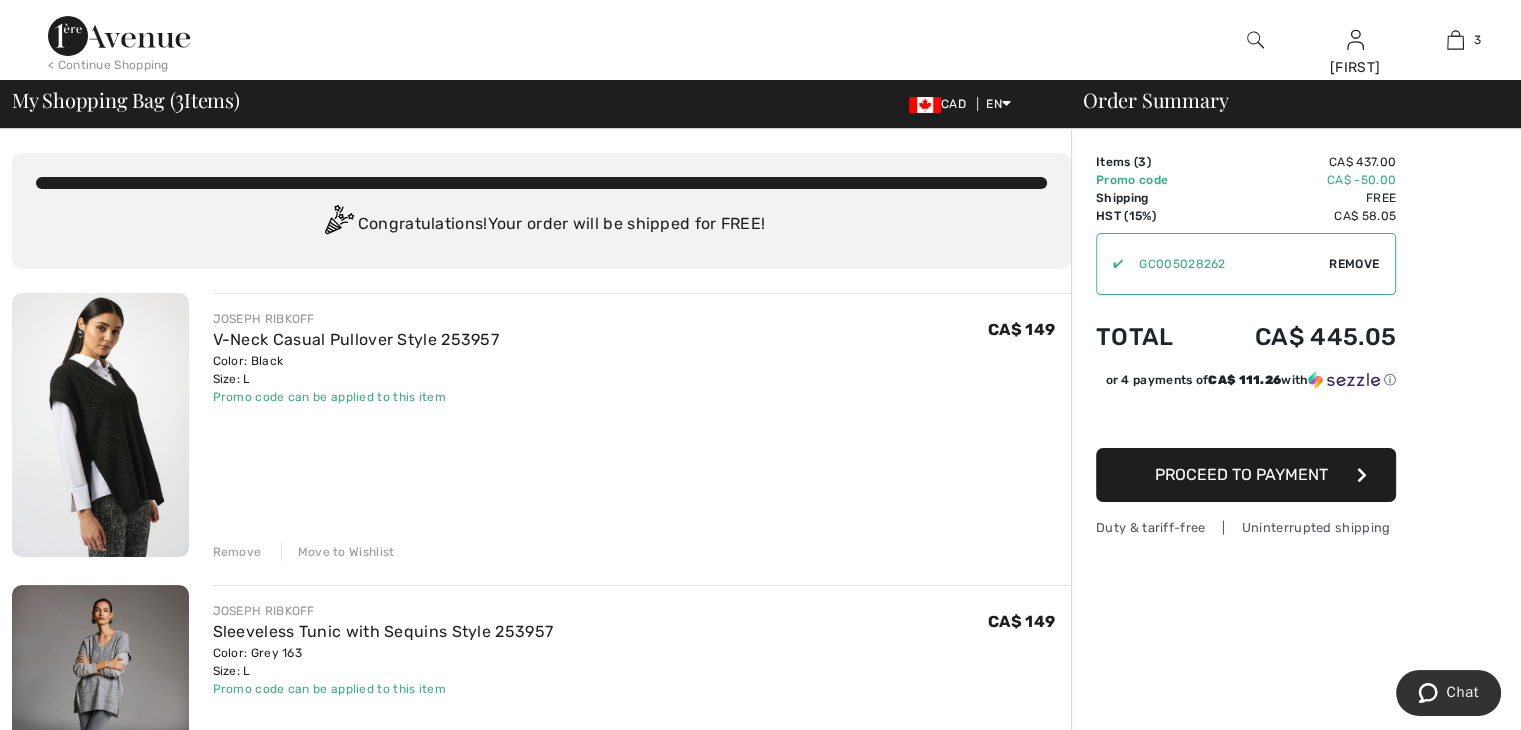 click on "Proceed to Payment" at bounding box center [1241, 474] 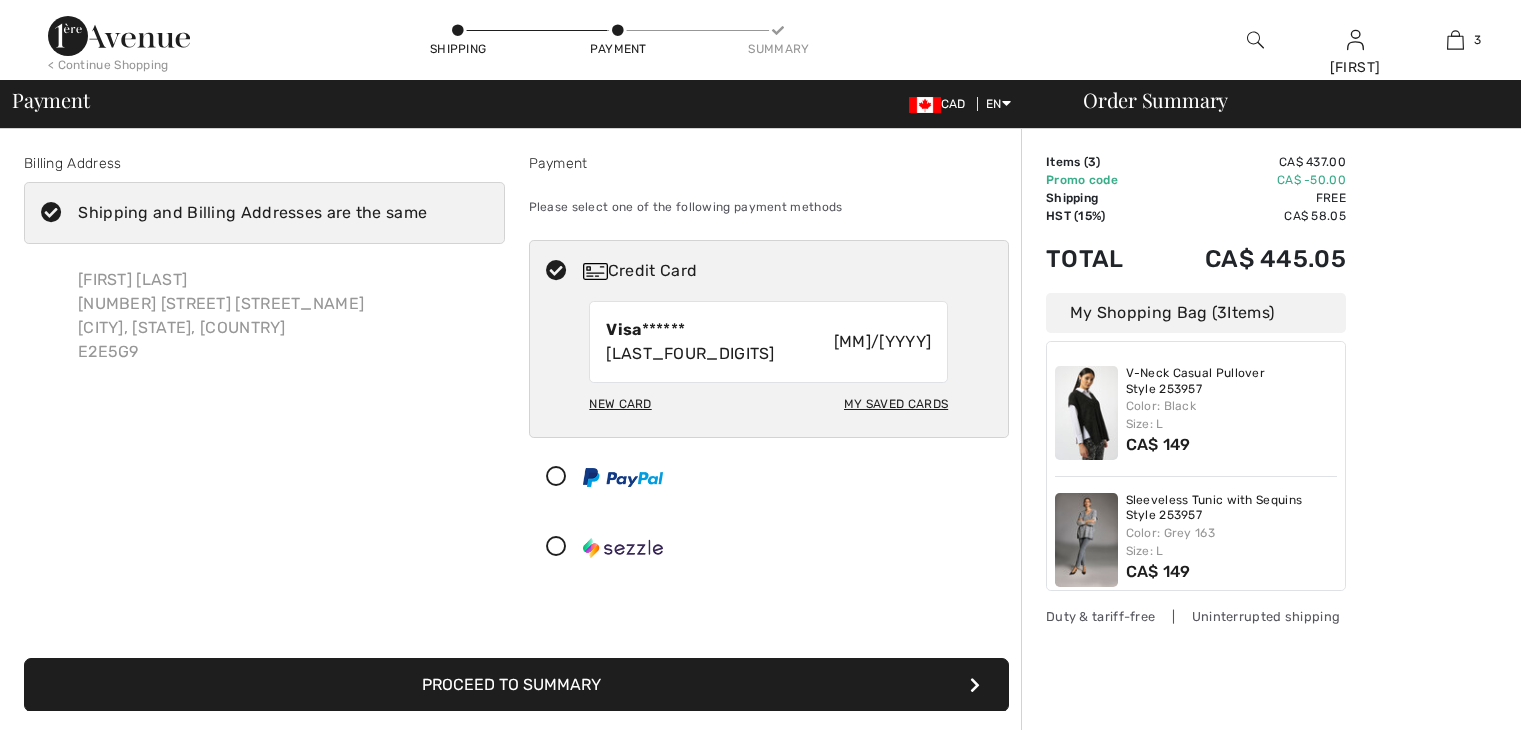 scroll, scrollTop: 0, scrollLeft: 0, axis: both 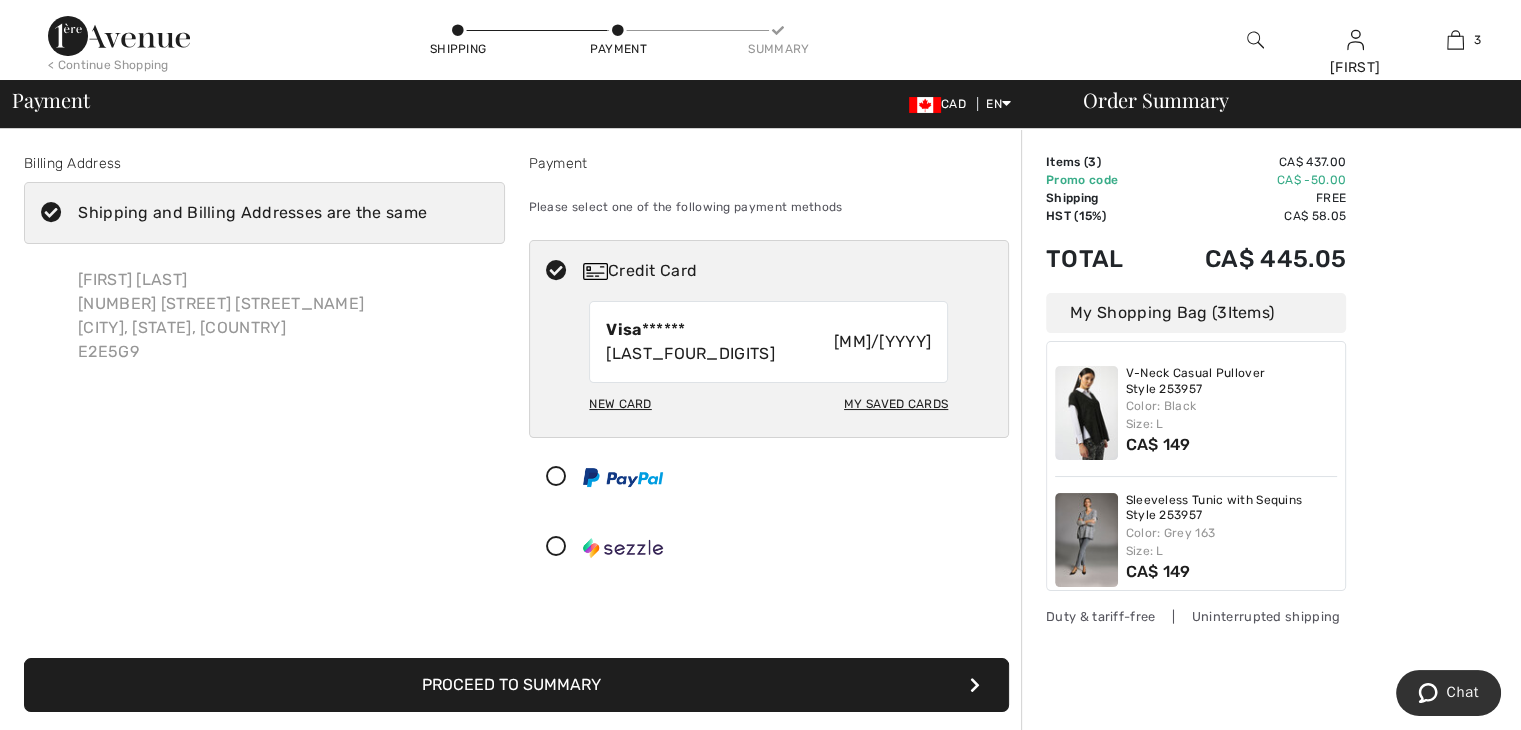 click on "Proceed to Summary" at bounding box center (516, 685) 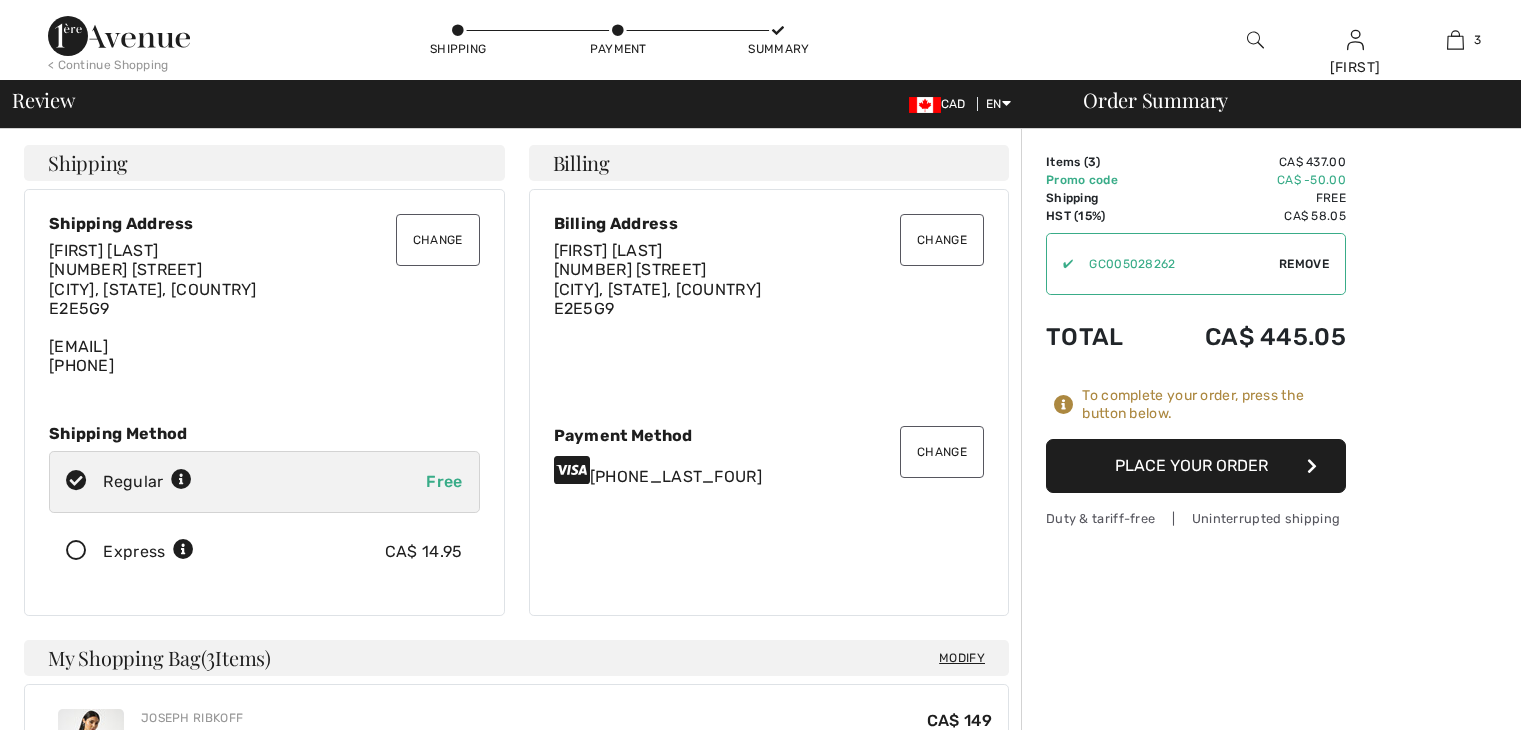 scroll, scrollTop: 0, scrollLeft: 0, axis: both 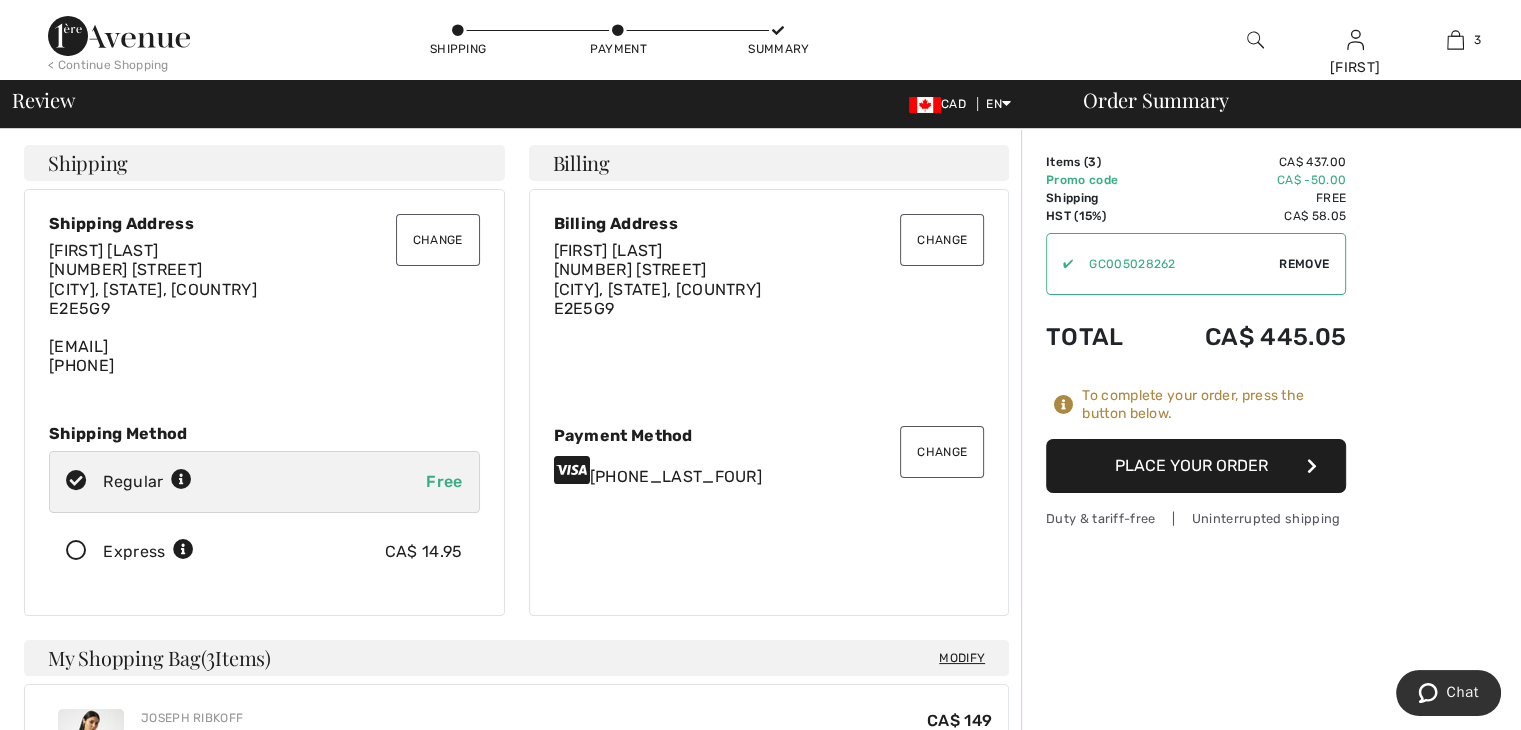 click on "Place Your Order" at bounding box center (1196, 466) 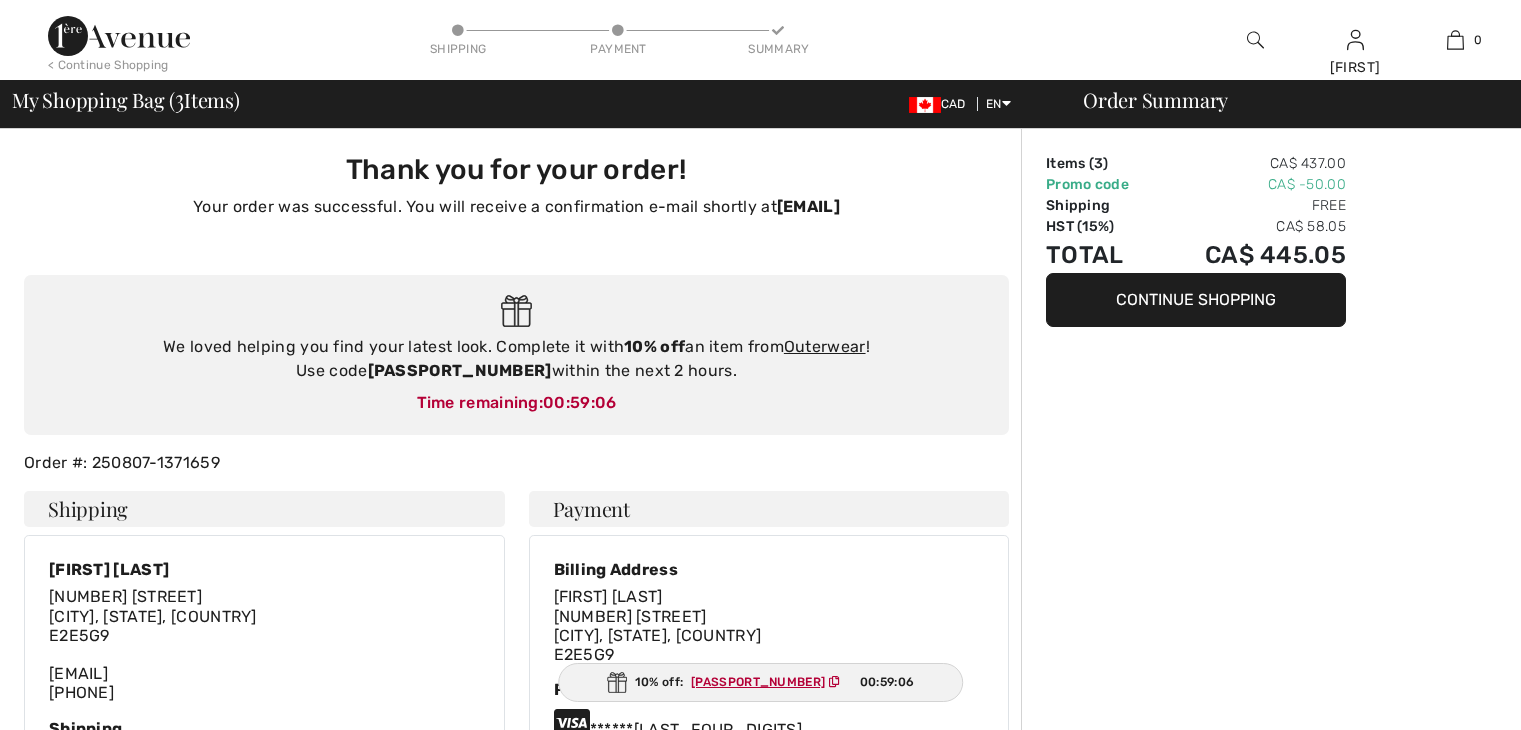 scroll, scrollTop: 0, scrollLeft: 0, axis: both 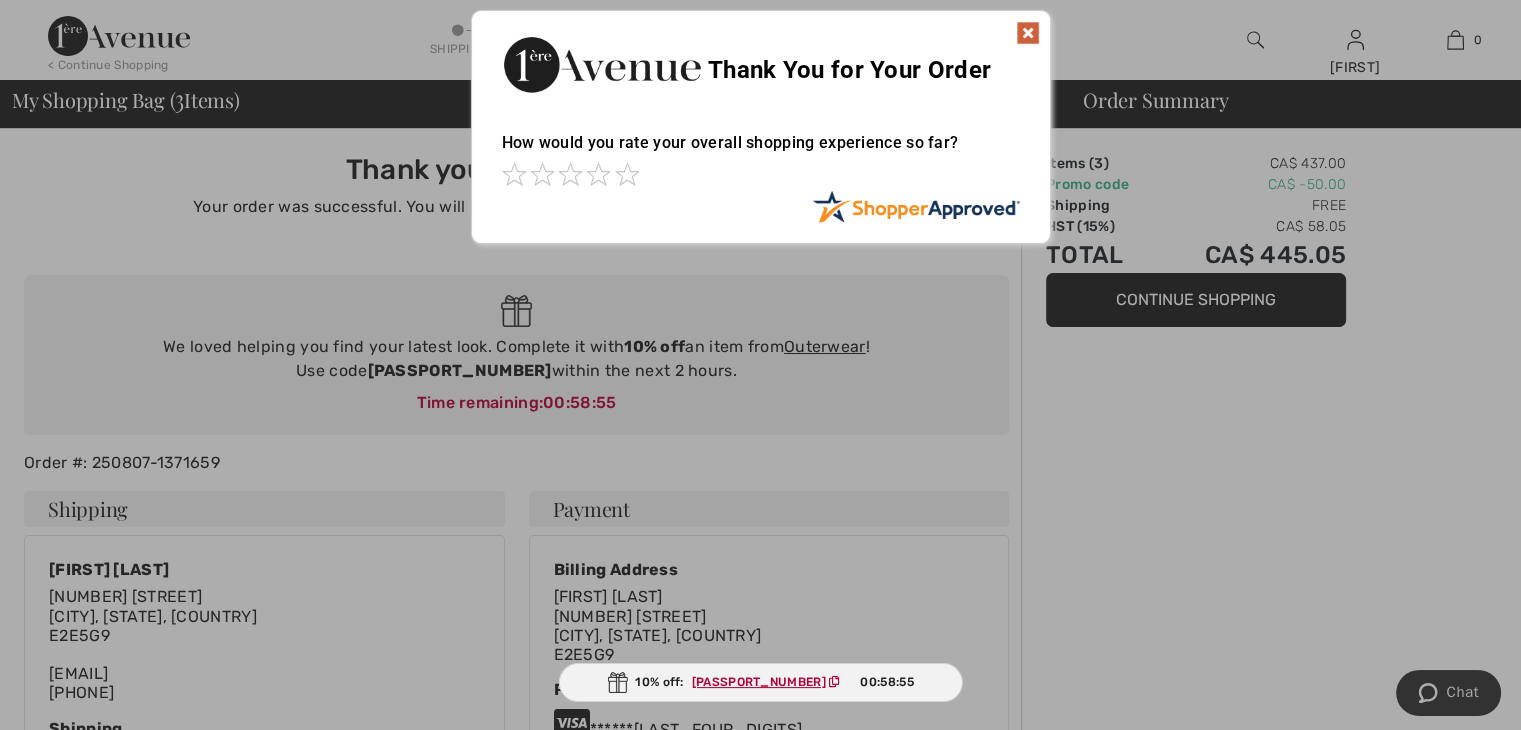 click at bounding box center (1028, 33) 